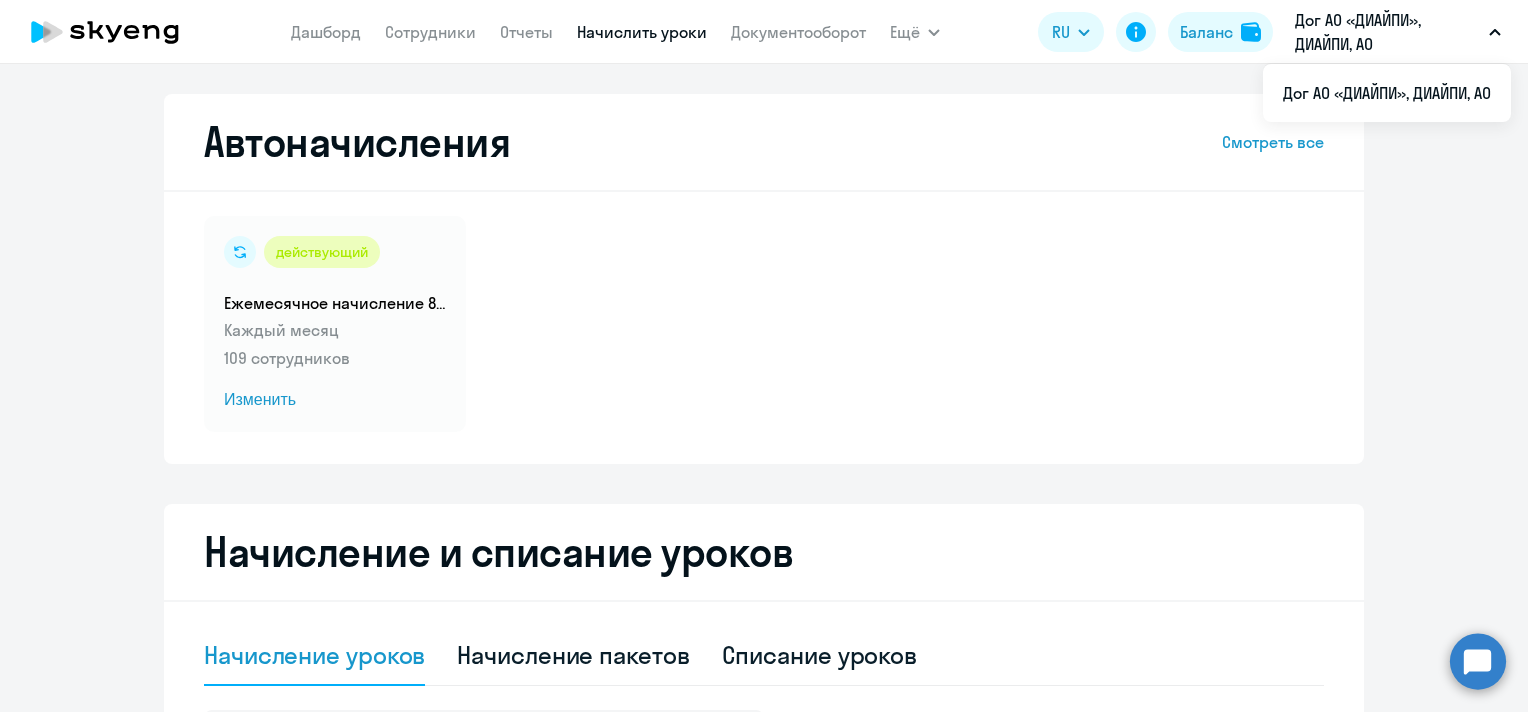 select on "10" 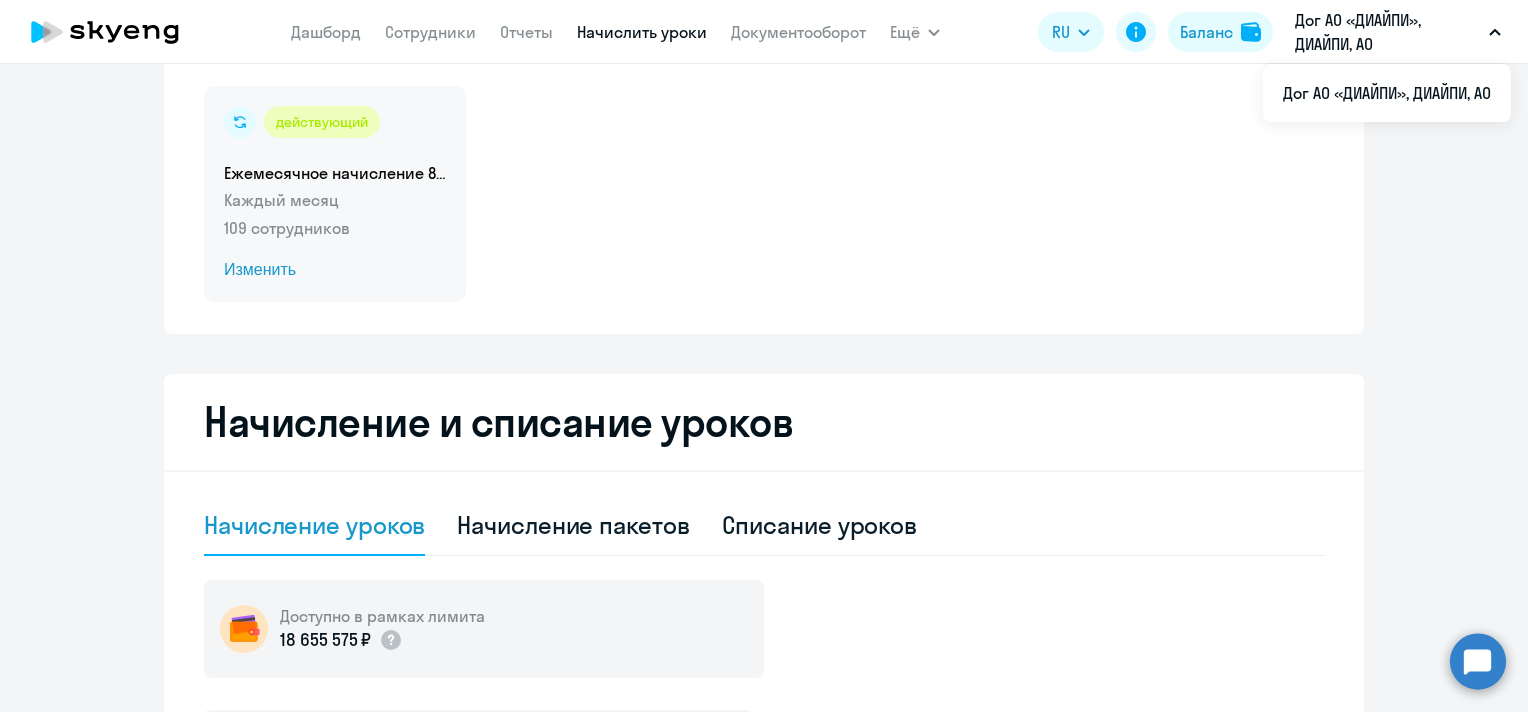 scroll, scrollTop: 100, scrollLeft: 0, axis: vertical 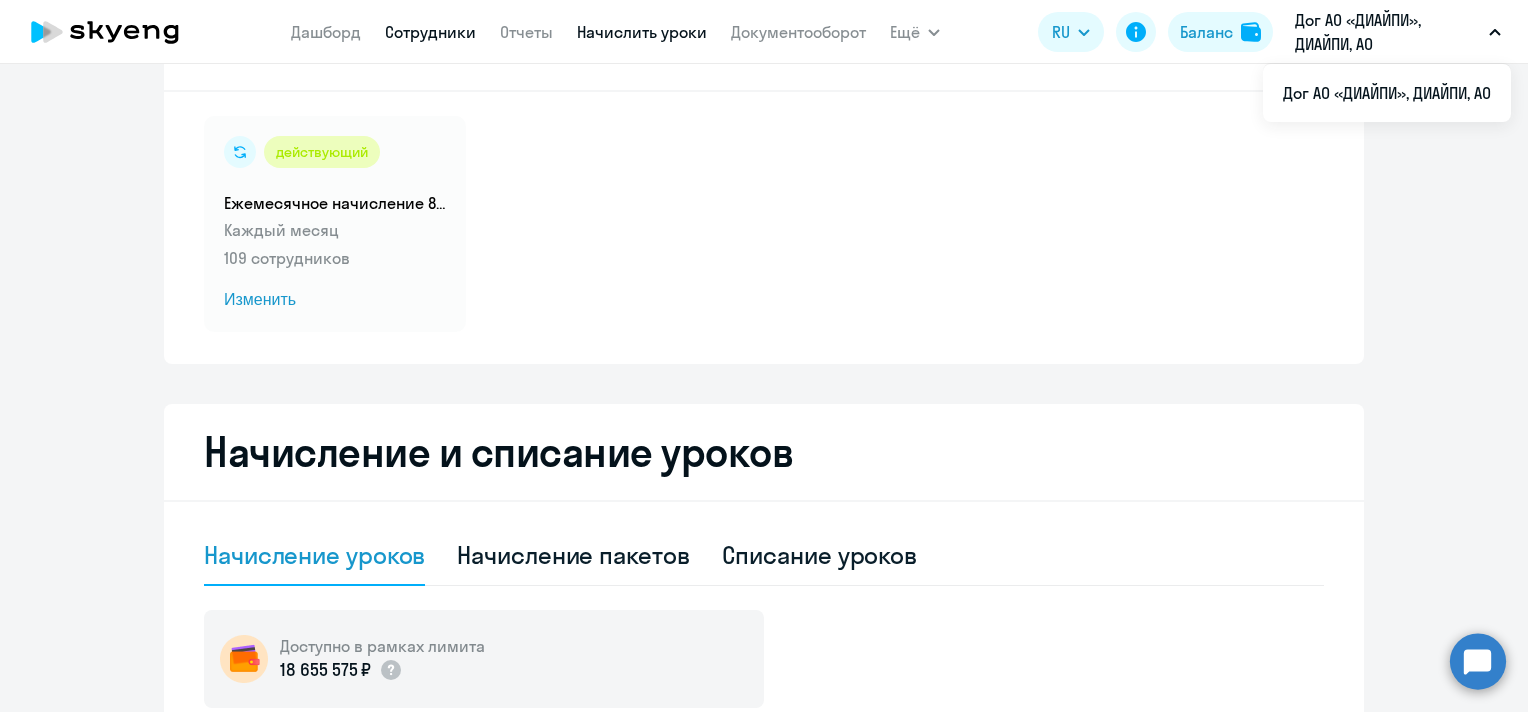 click on "Сотрудники" at bounding box center [430, 32] 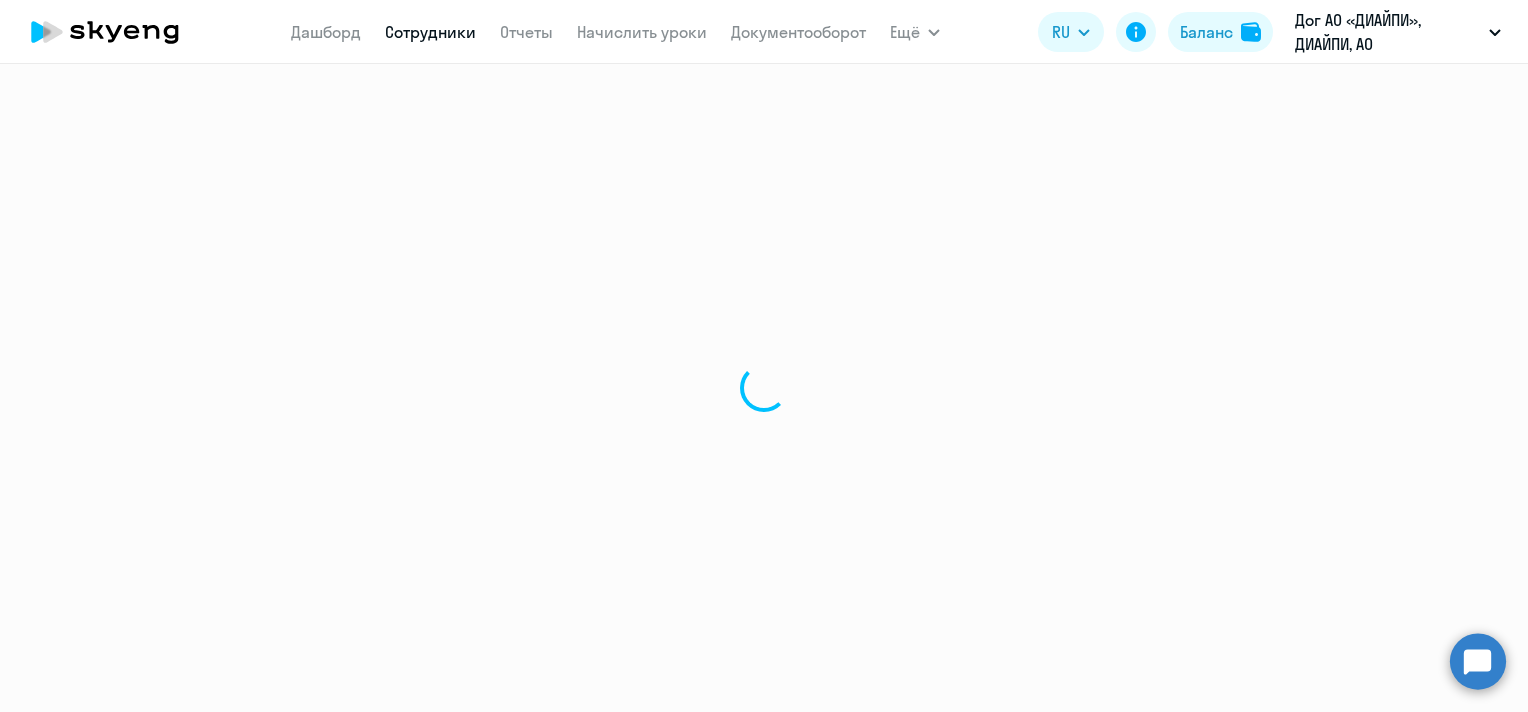 scroll, scrollTop: 0, scrollLeft: 0, axis: both 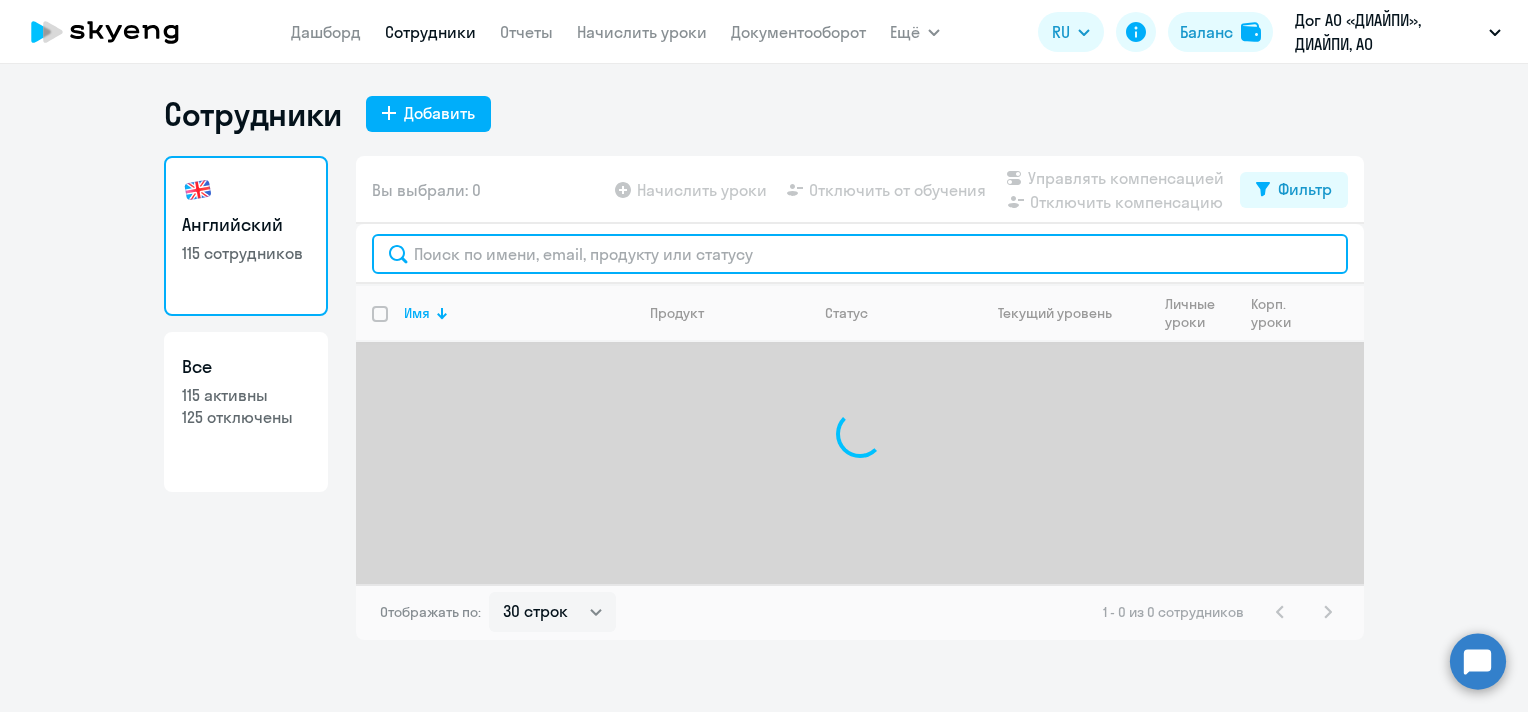 click 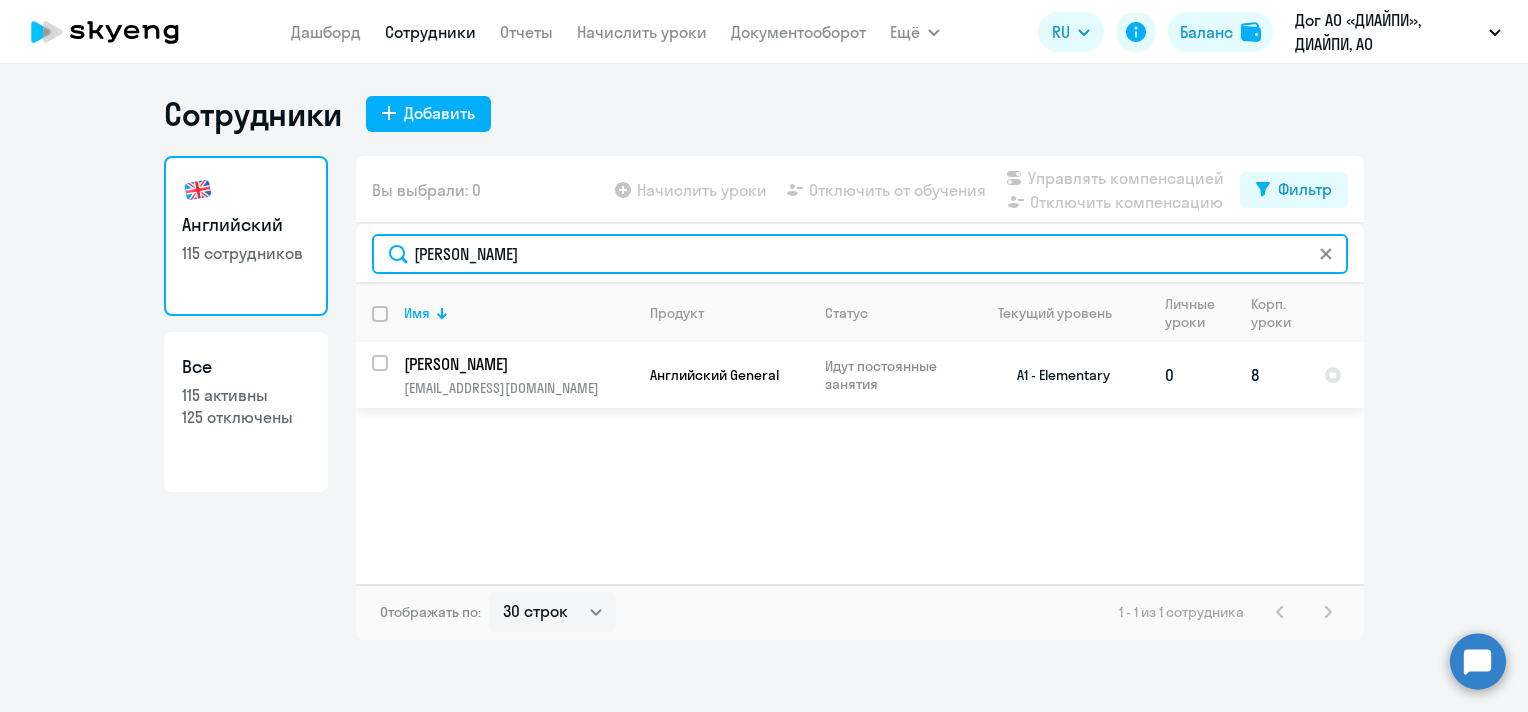 type on "[PERSON_NAME]" 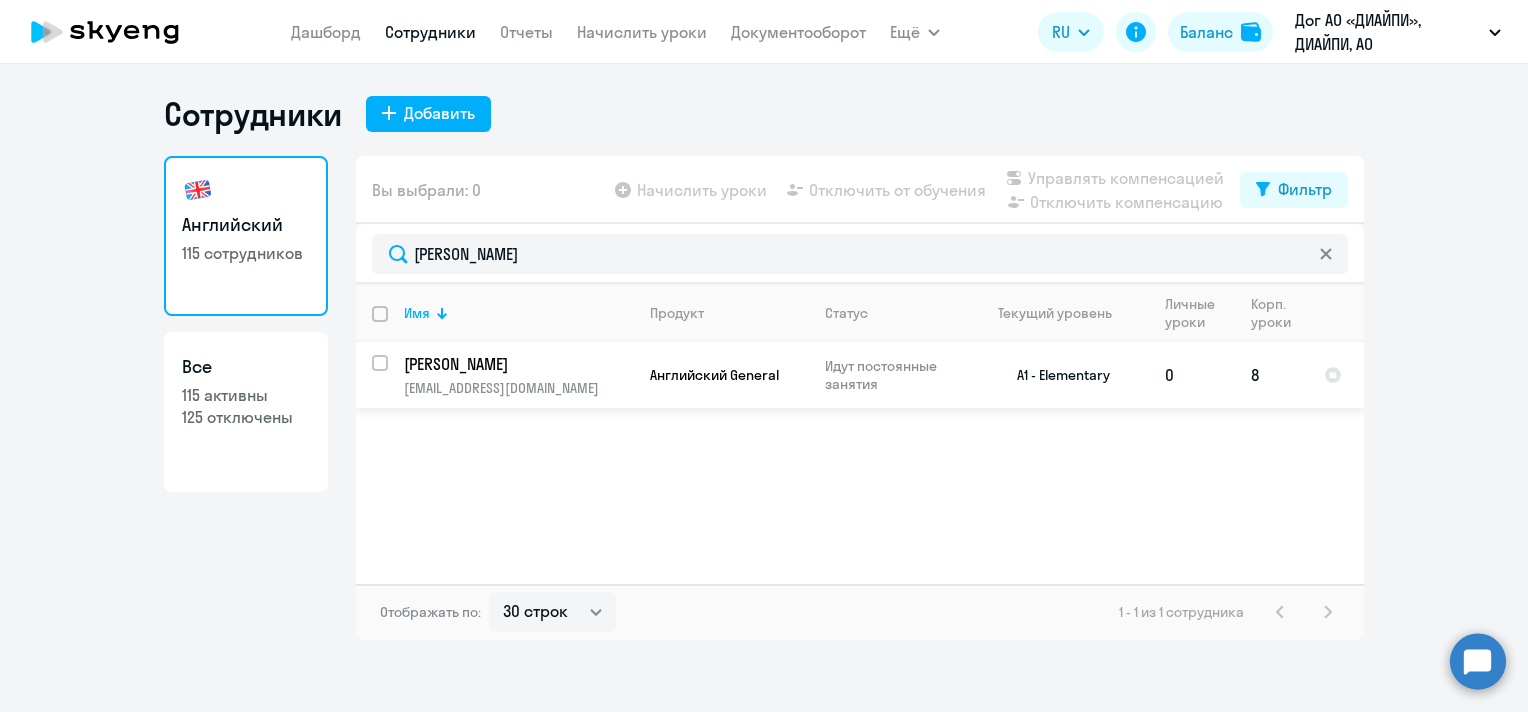 click on "[EMAIL_ADDRESS][DOMAIN_NAME]" 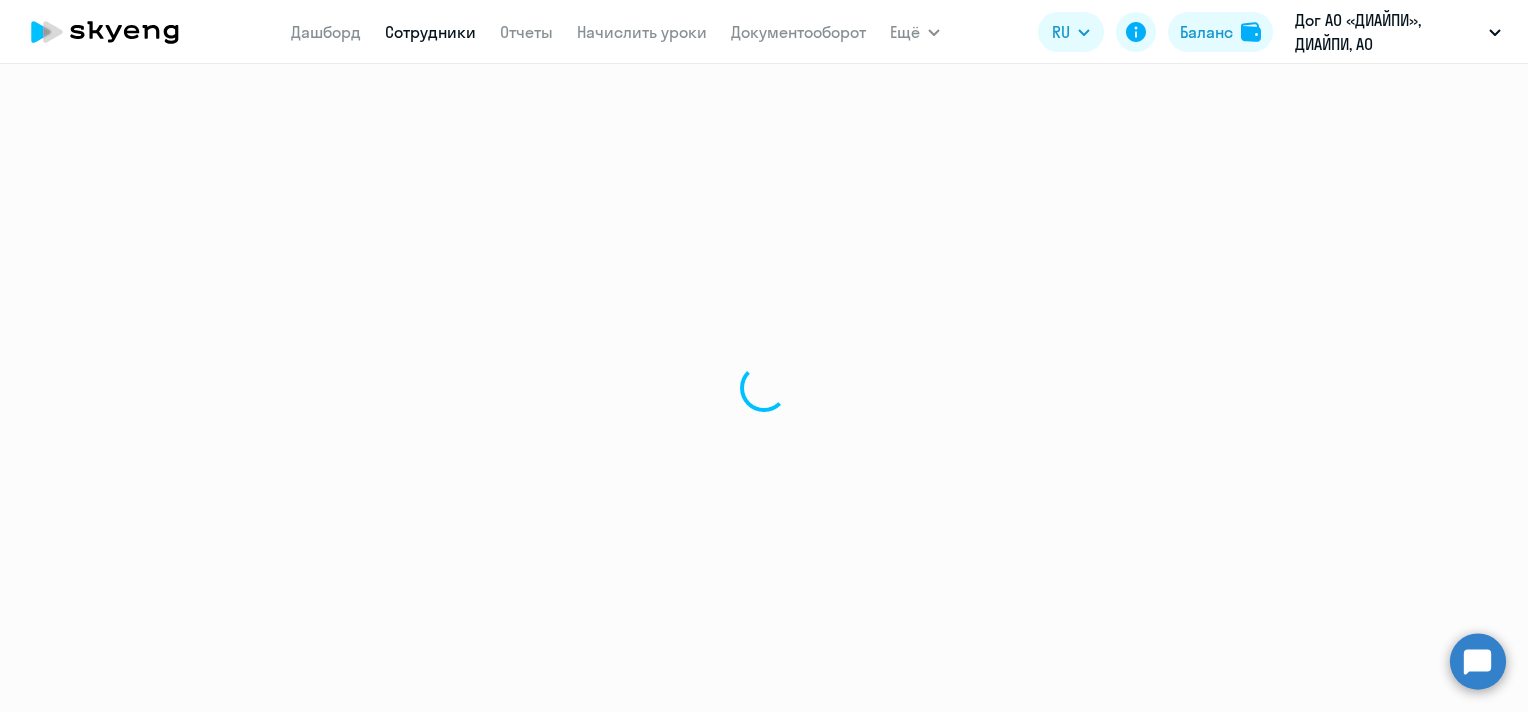 select on "english" 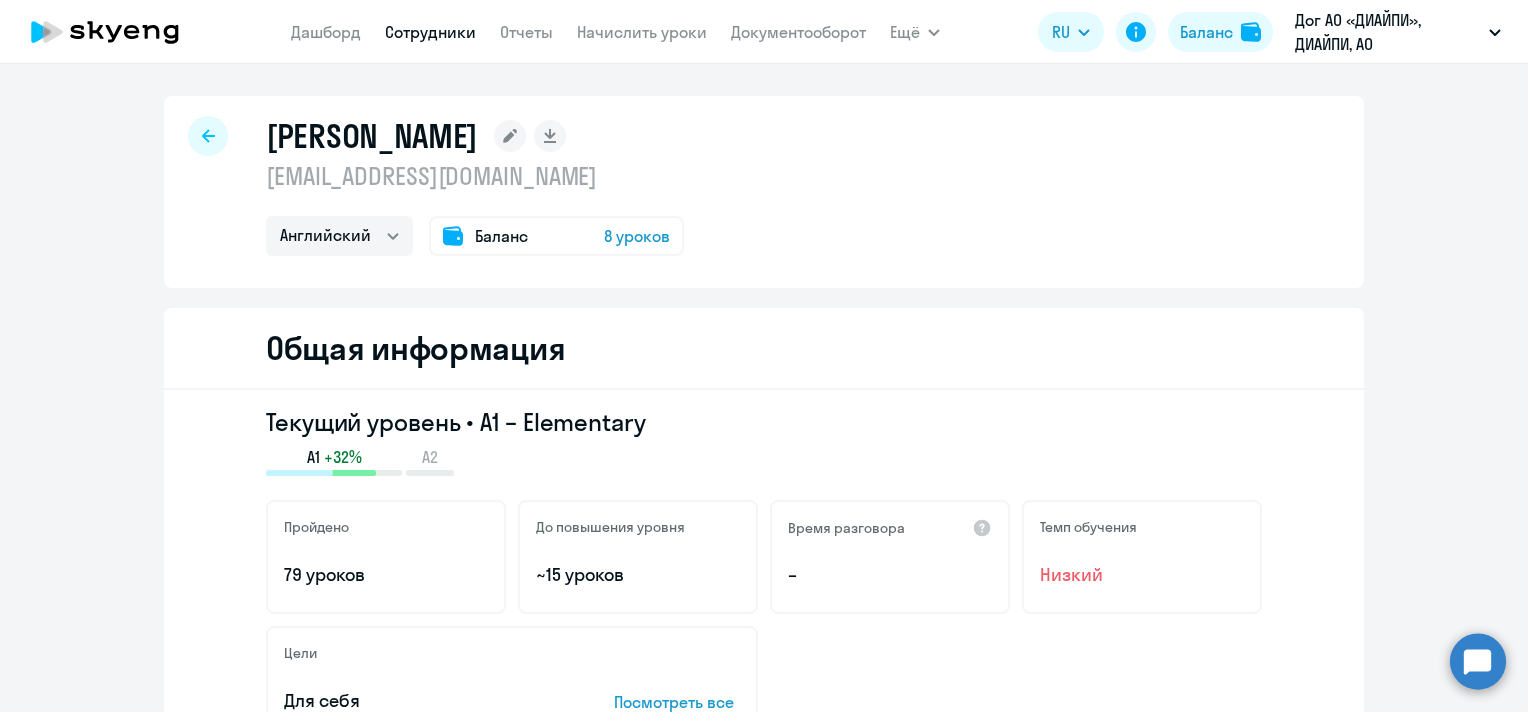 click on "[PERSON_NAME]
[EMAIL_ADDRESS][DOMAIN_NAME]  Английский
Баланс 8 уроков Общая информация  Текущий уровень • A1 – Elementary   A1   +32%  A2 Пройдено  79 уроков  До повышения уровня  ~15 уроков  Время разговора
– Темп обучения  Низкий  Цели Для себя Посмотреть все Английский General
Добавить продукт  Название курса  Ещё не выбран  Обучение начато
[DATE]  Статус  Идут постоянные занятия  Преподаватель  [PERSON_NAME] софинансирования – Лимит уроков  Без ограничений  Остаток от лимита  Без ограничений  Дата обновления лимита – Навыки  Весь период
–  A1" 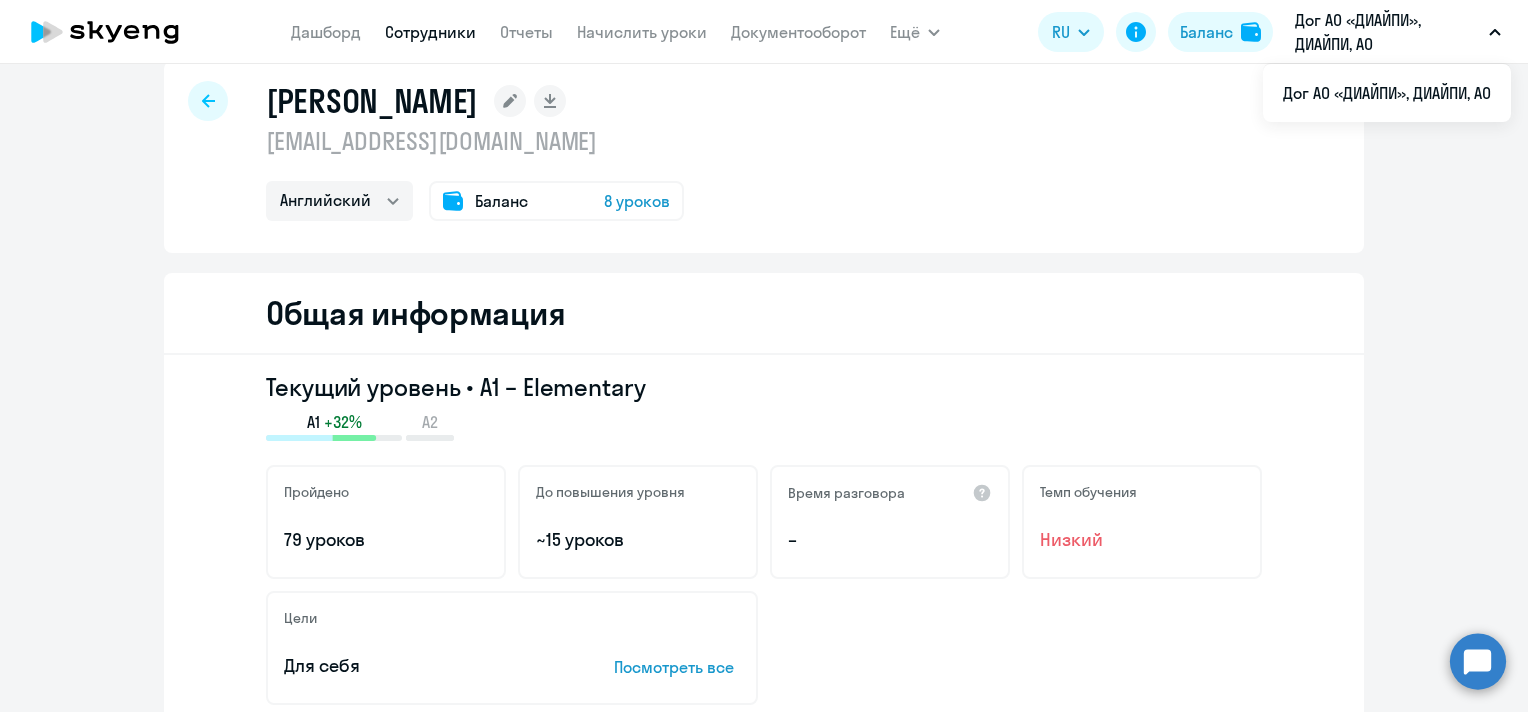 scroll, scrollTop: 0, scrollLeft: 0, axis: both 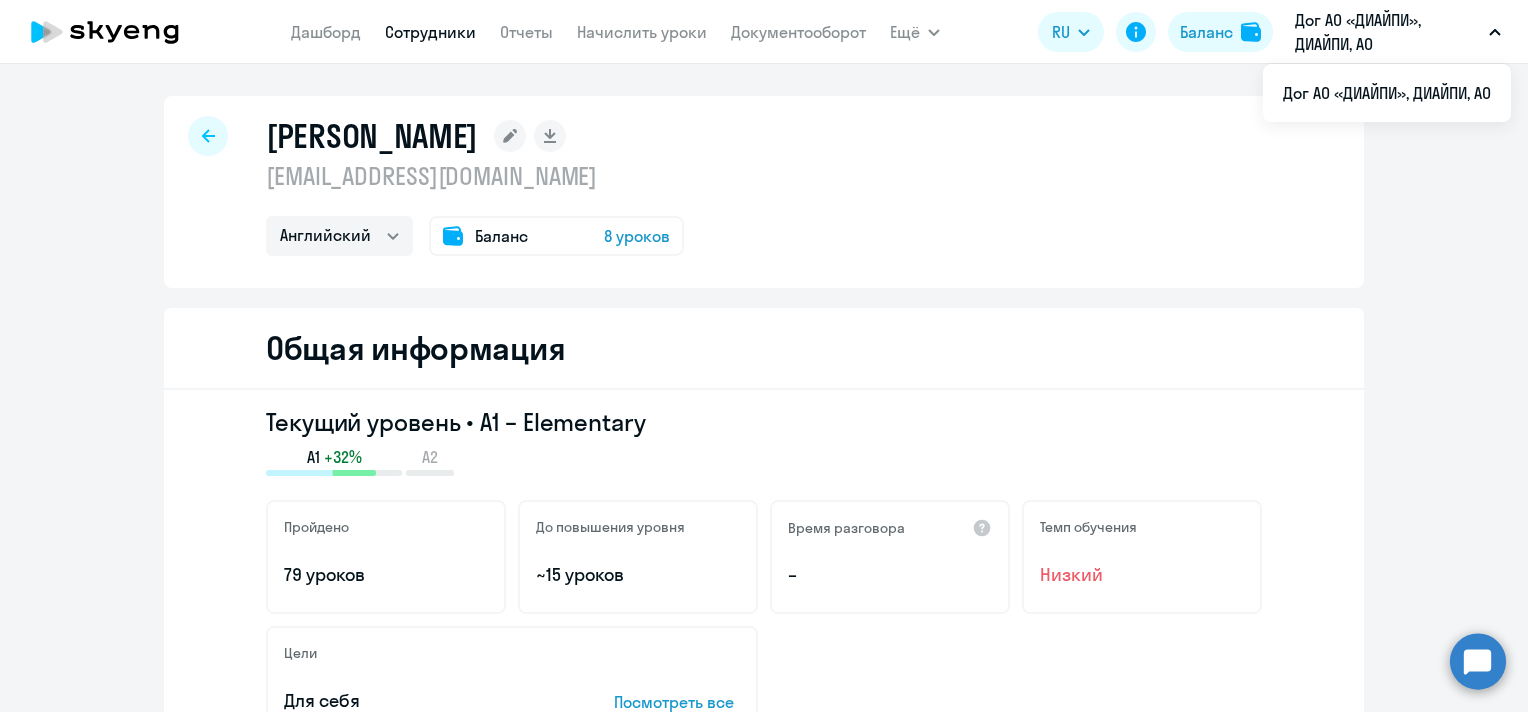 click 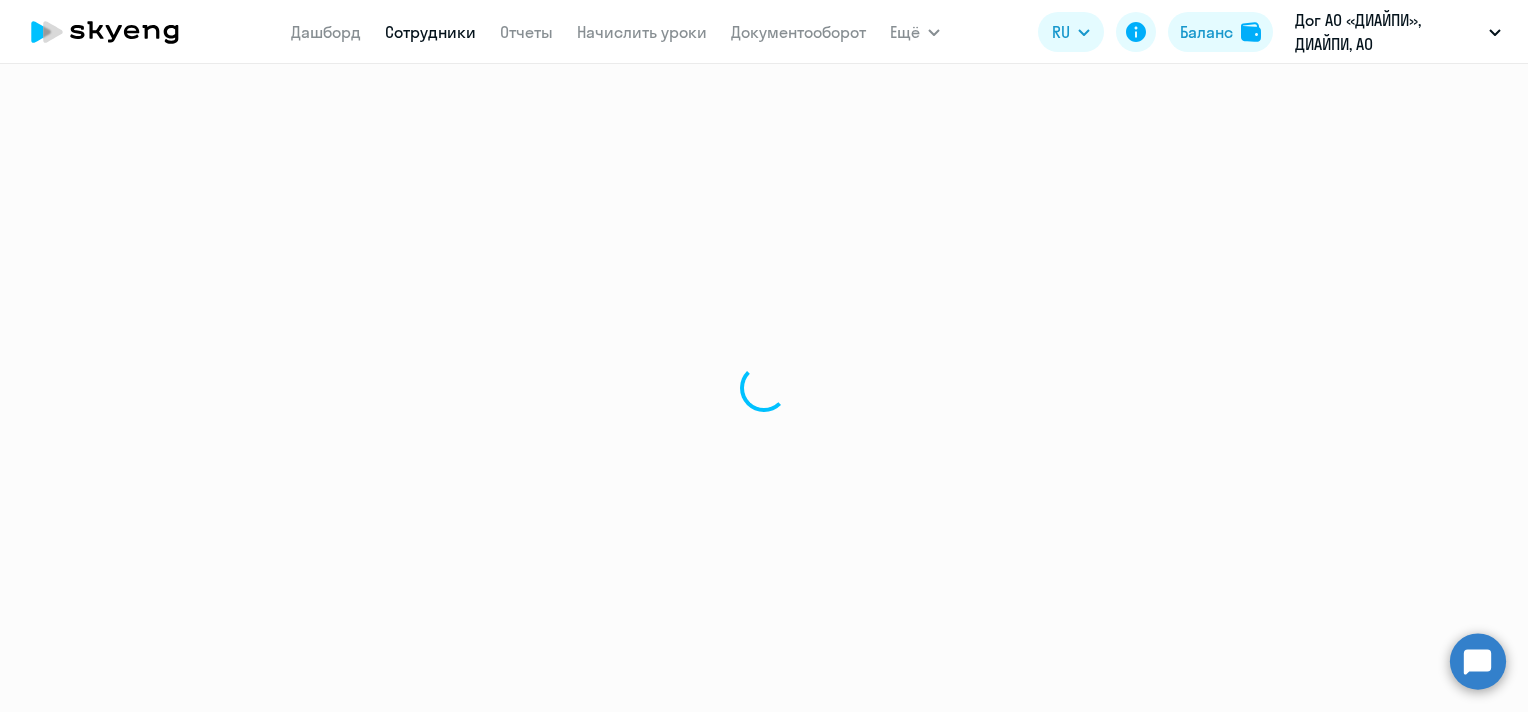 select on "30" 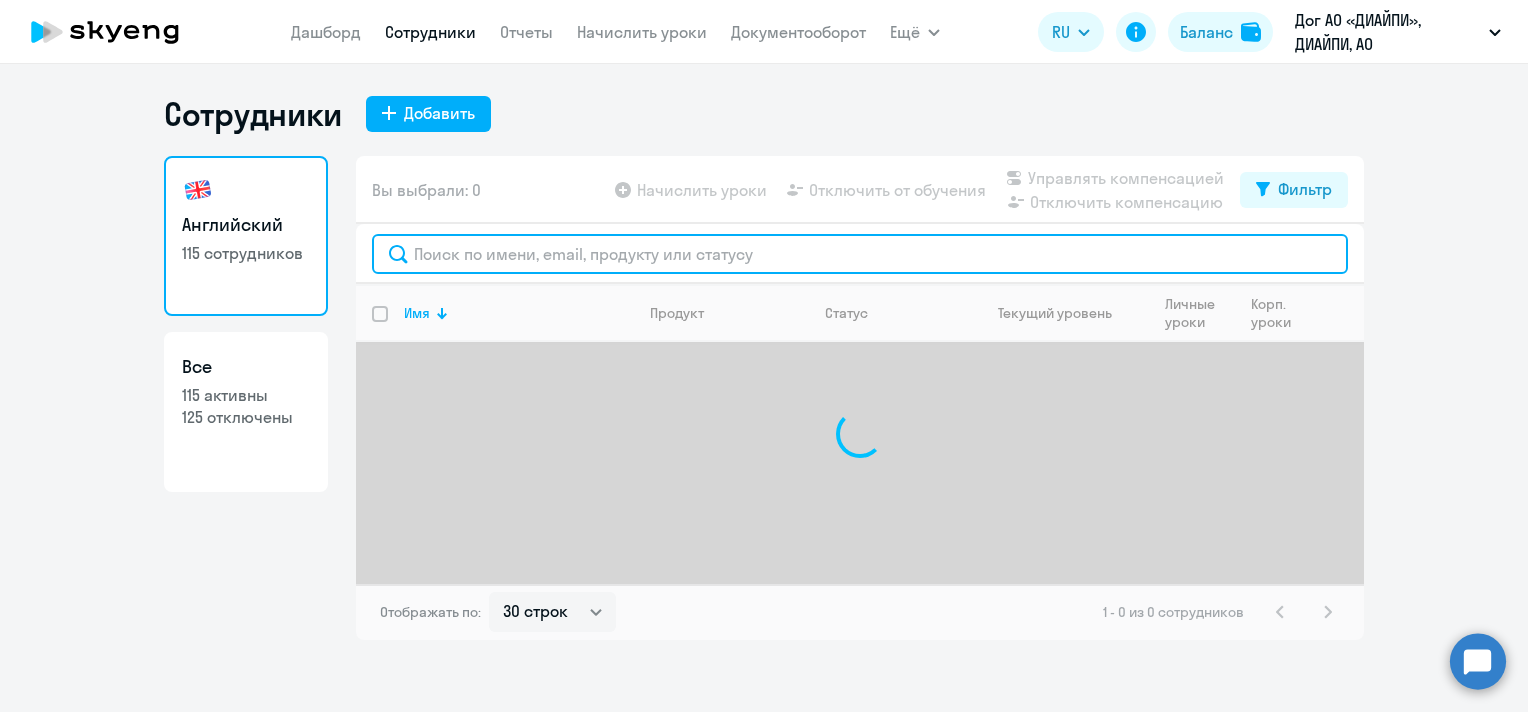 click 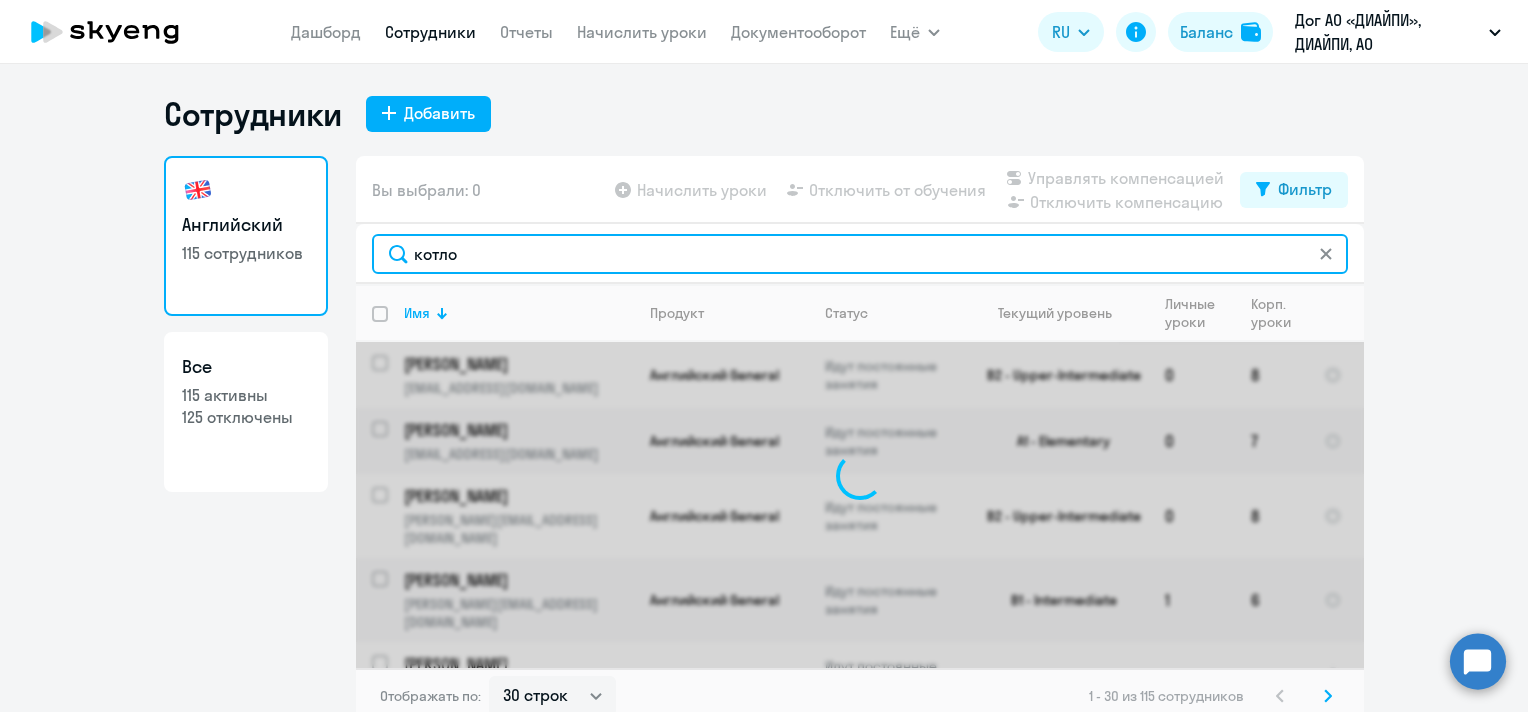type on "котлов" 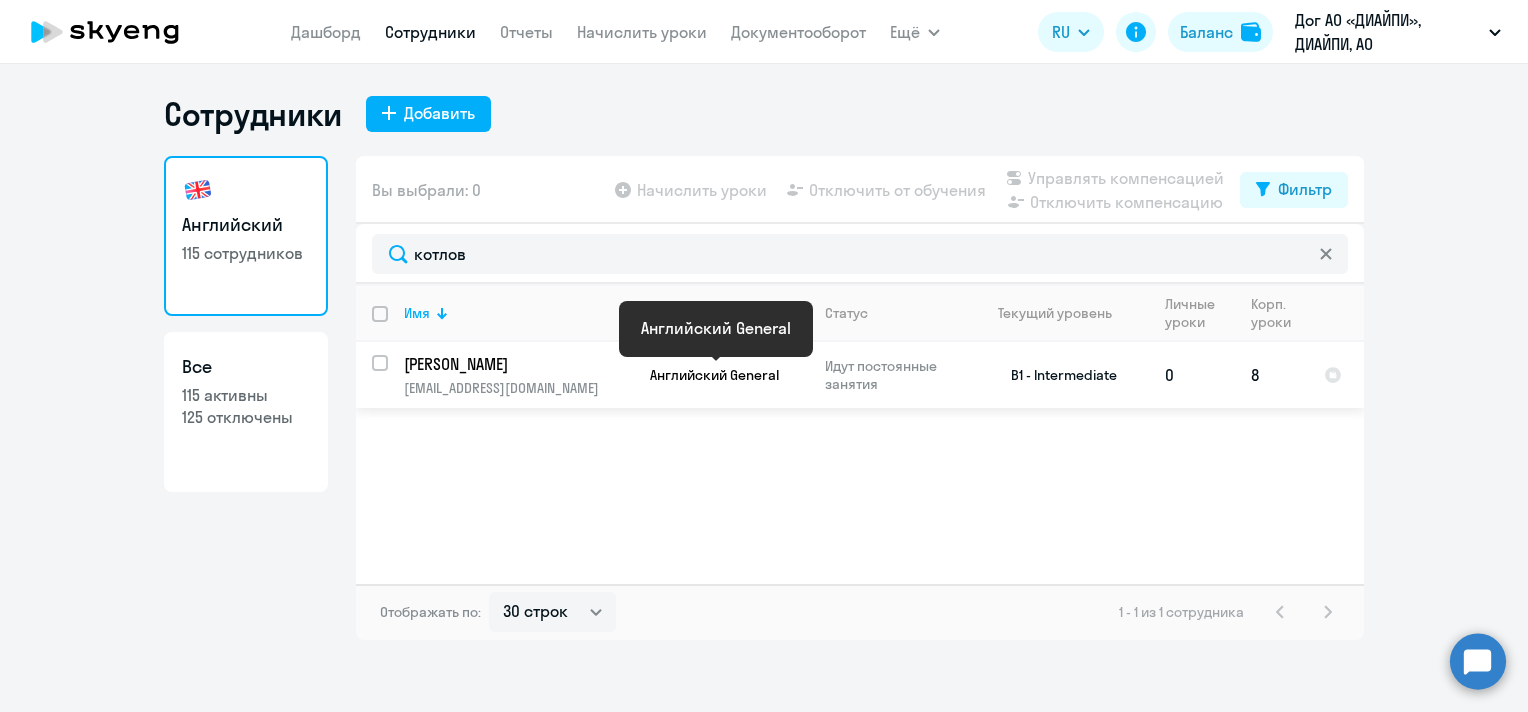 click on "Английский General" 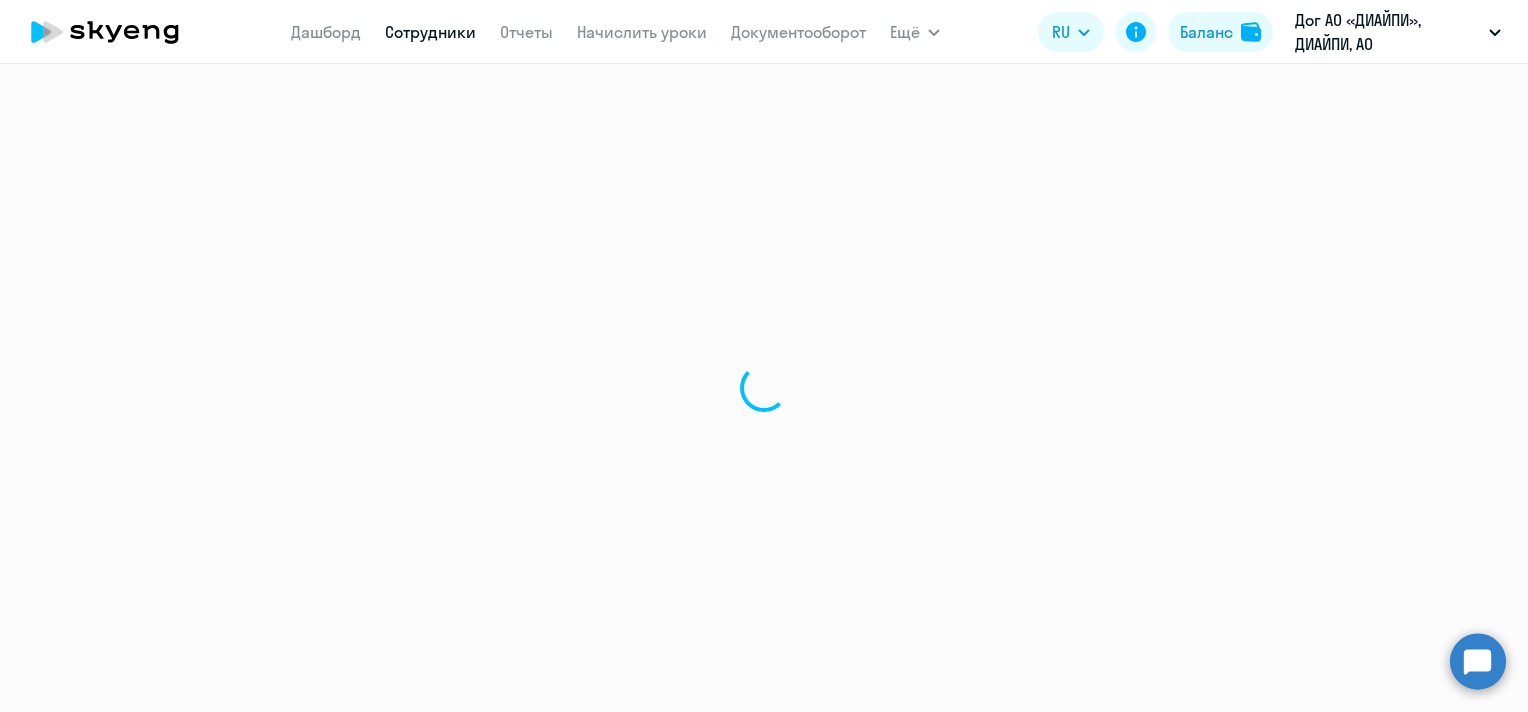 select on "english" 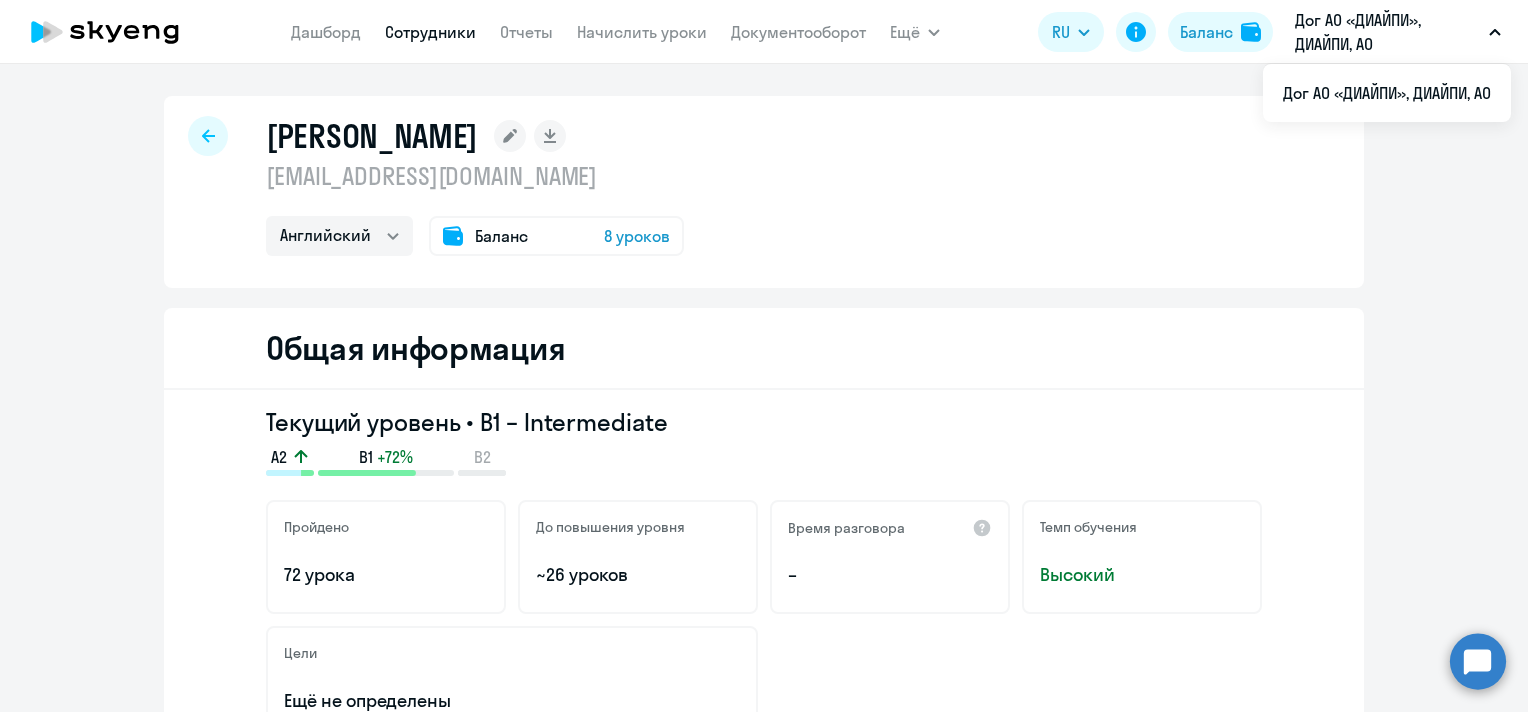 scroll, scrollTop: 0, scrollLeft: 0, axis: both 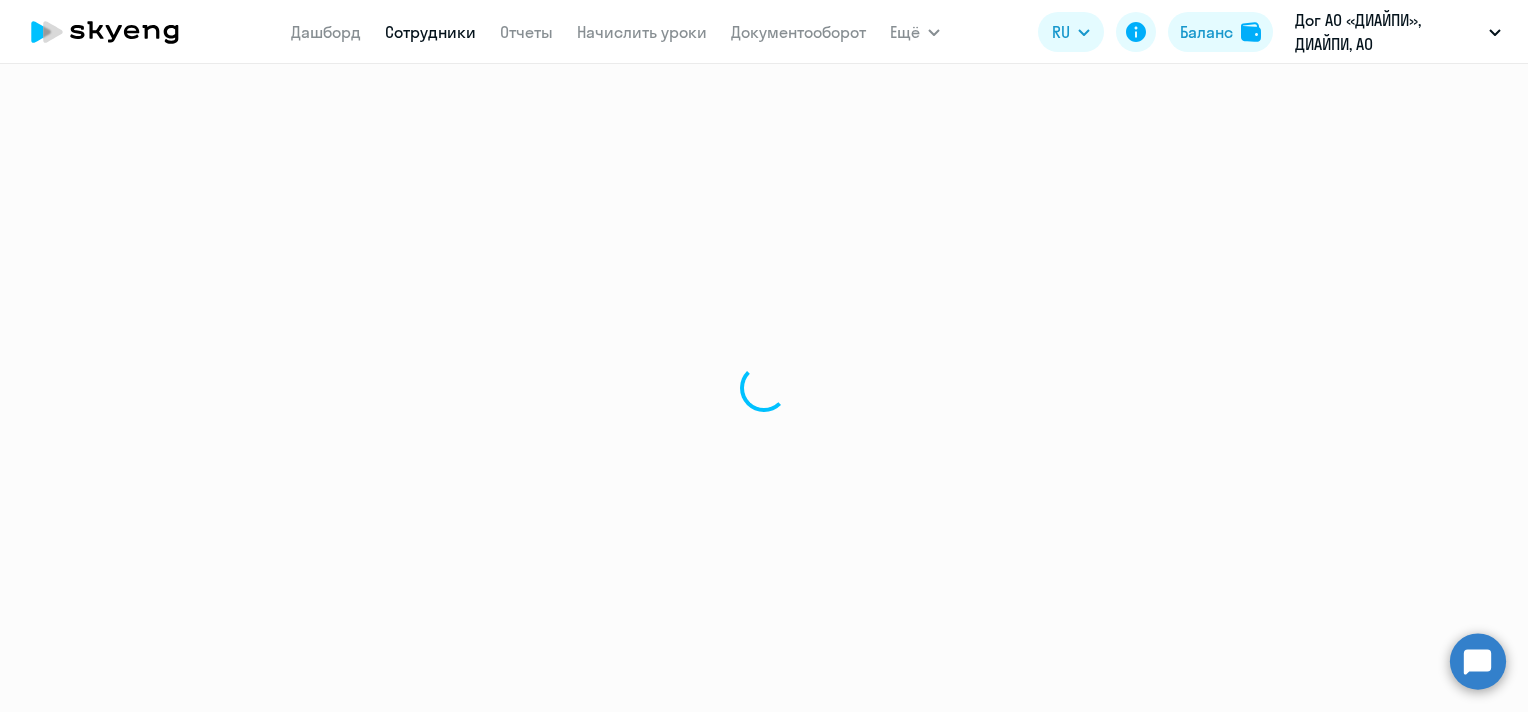 select on "30" 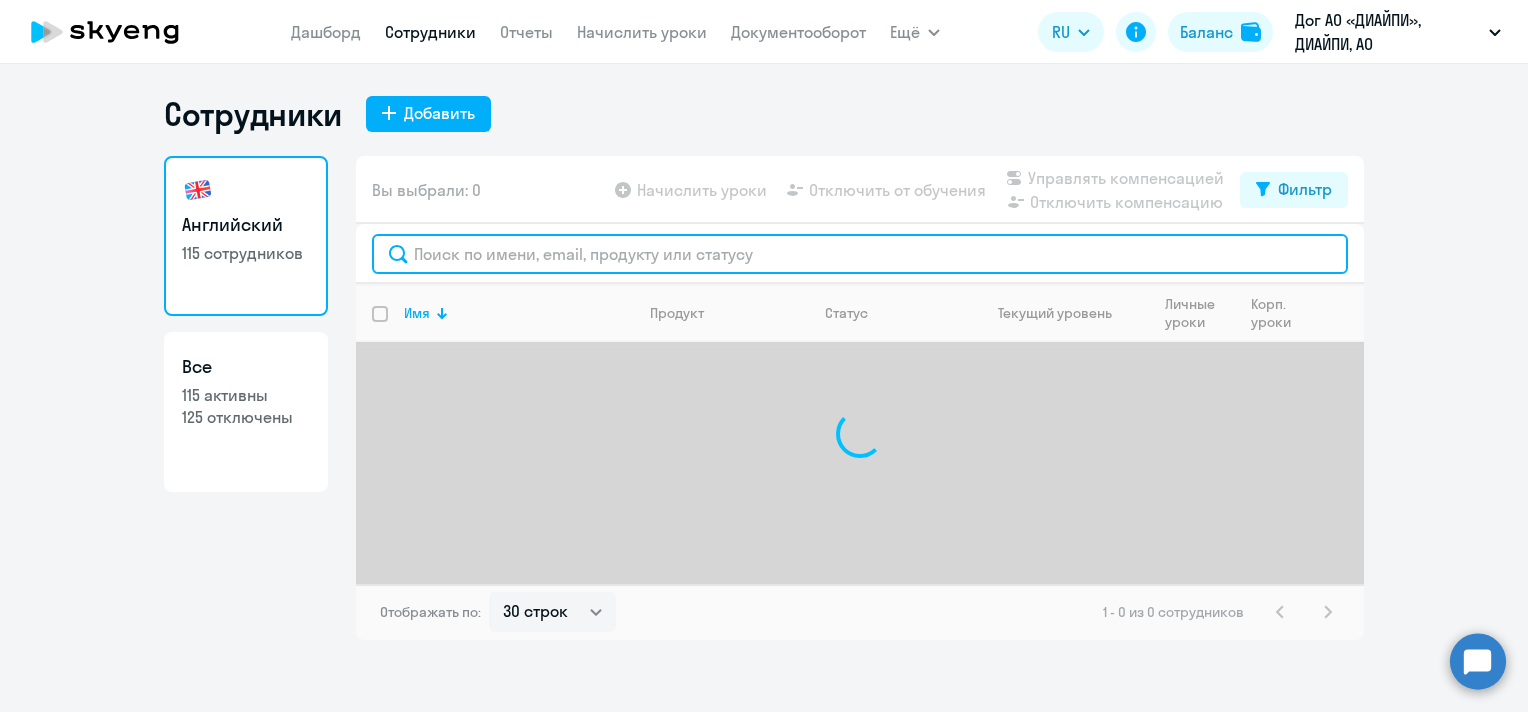 click 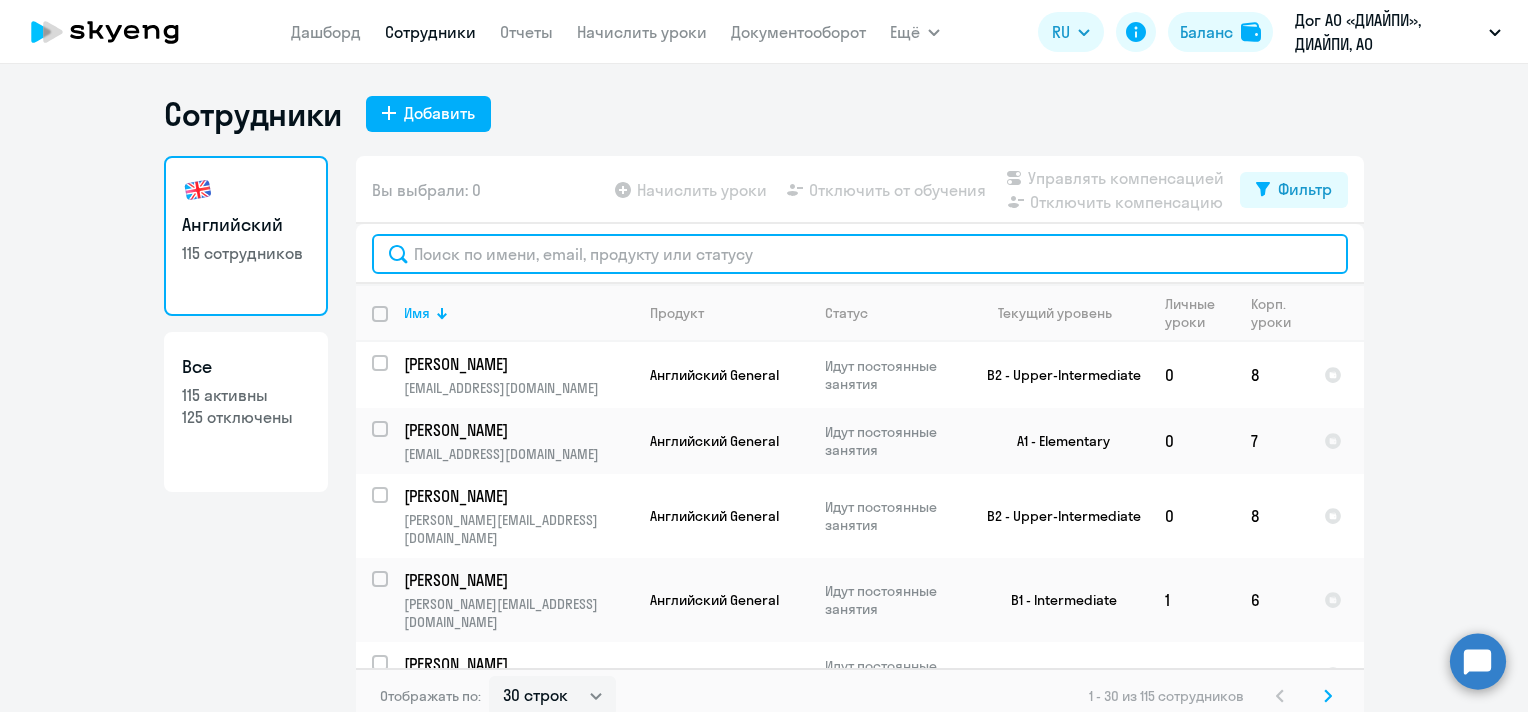 paste on "[PERSON_NAME]" 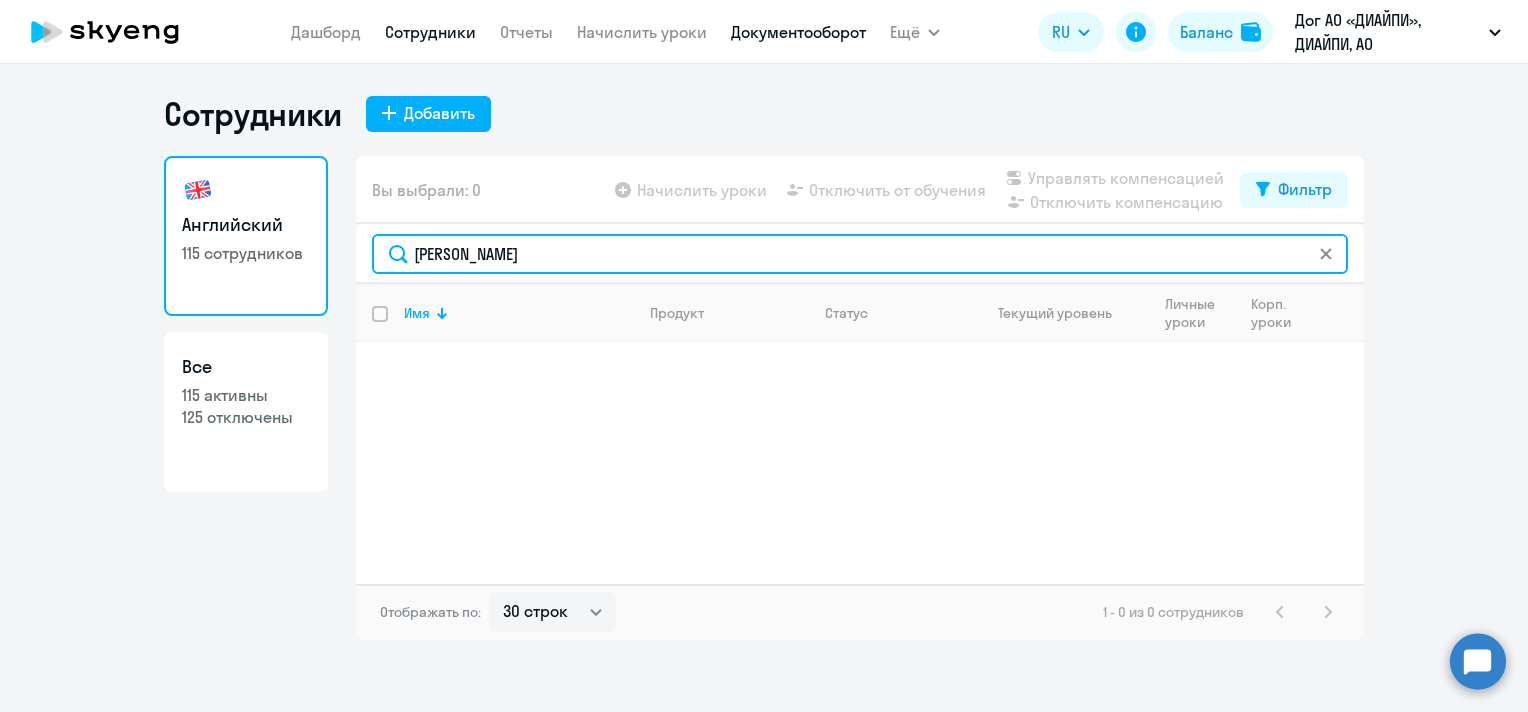 type on "[PERSON_NAME]" 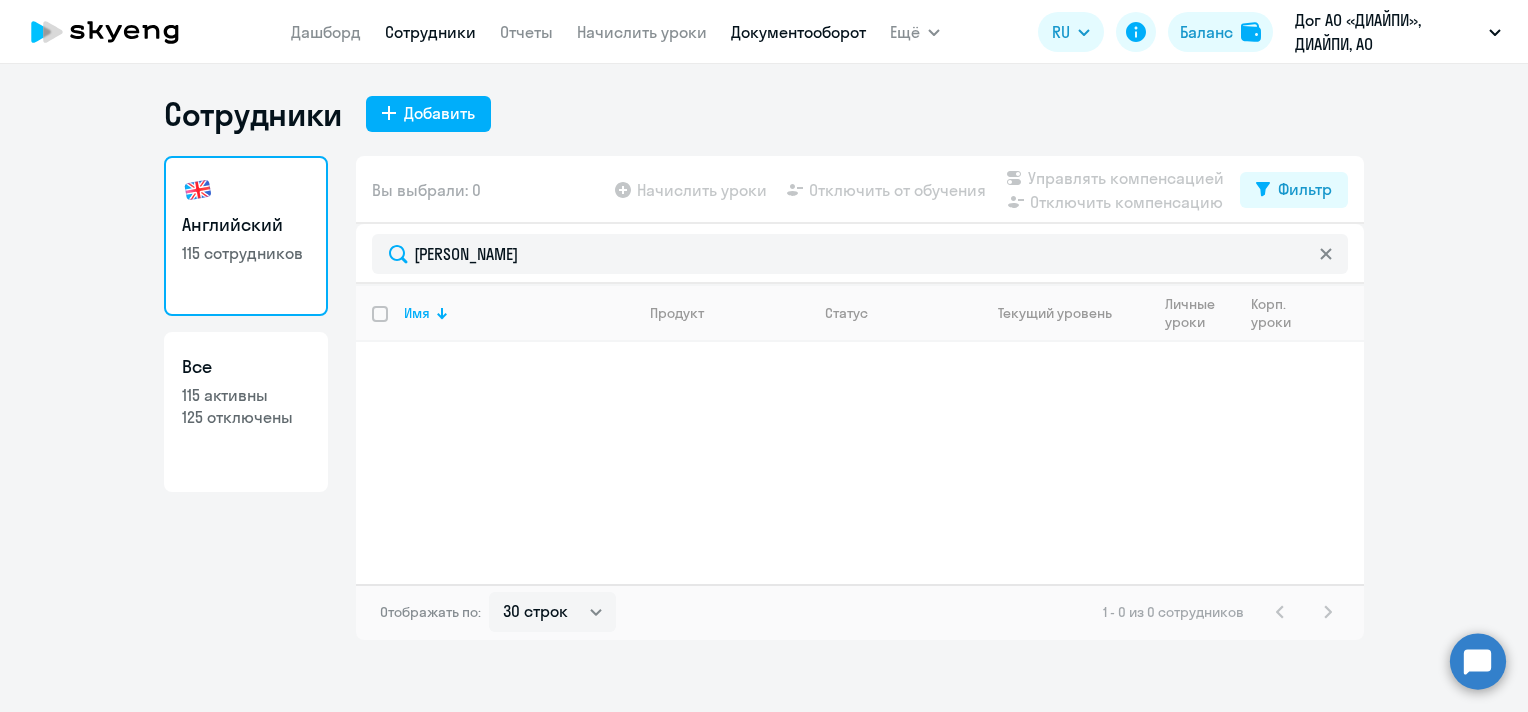 click on "Документооборот" at bounding box center (798, 32) 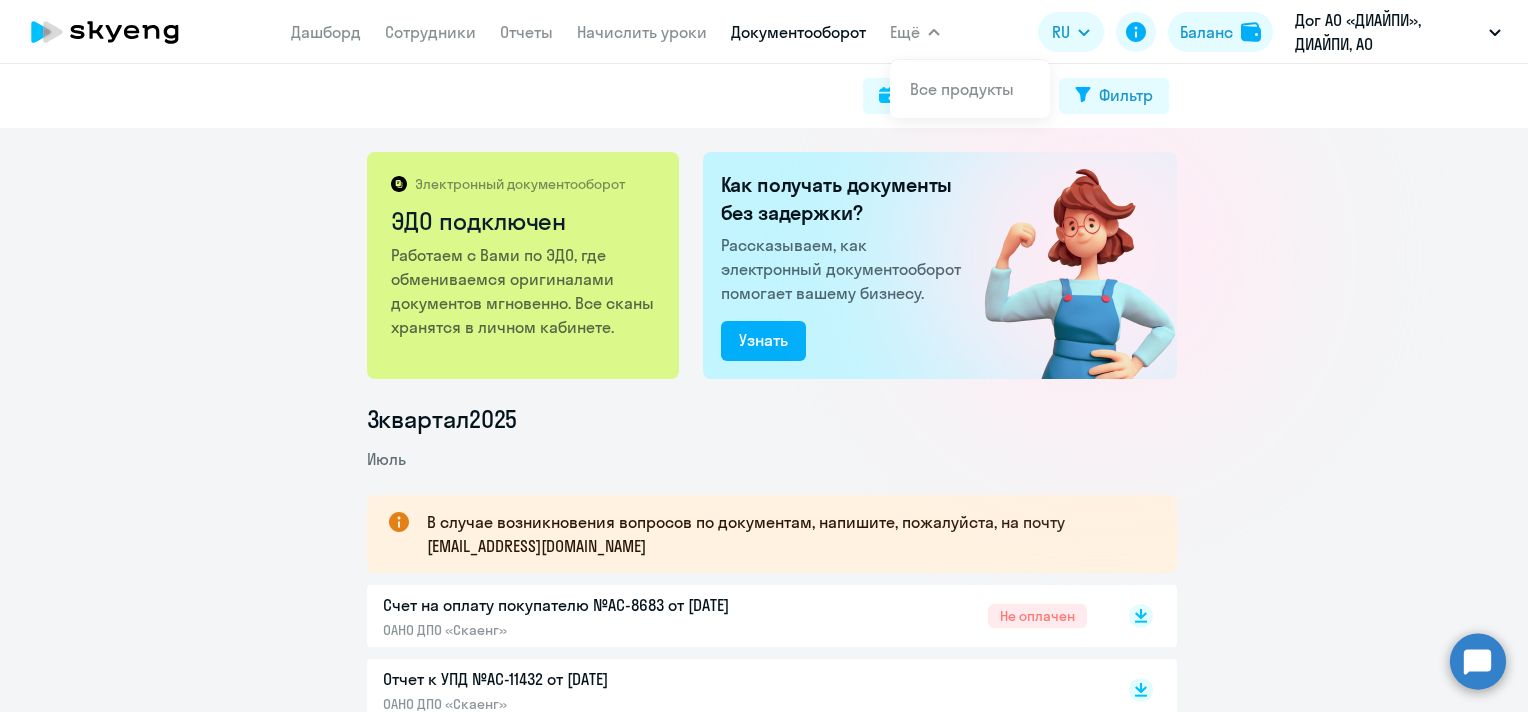 click on "Ещё" at bounding box center [905, 32] 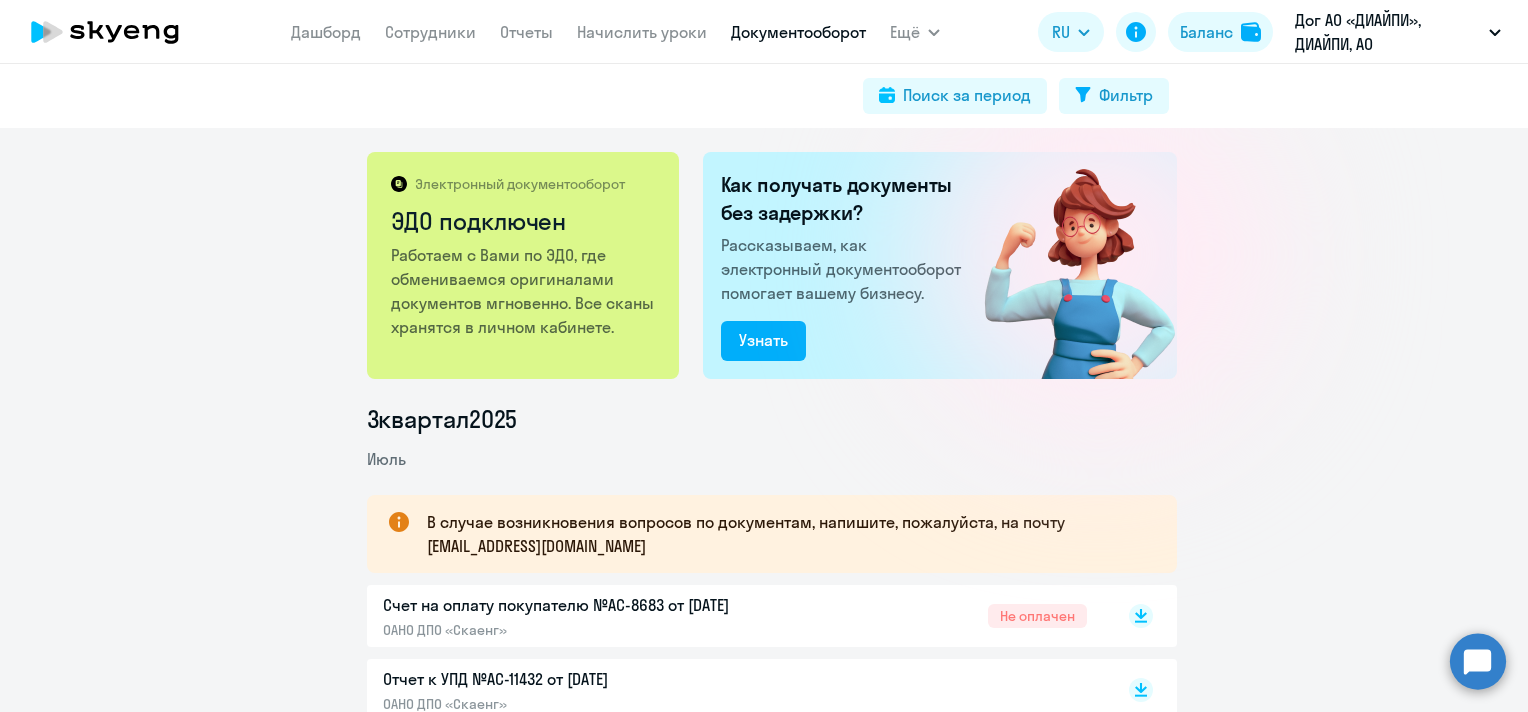 click on "Ещё" at bounding box center (915, 32) 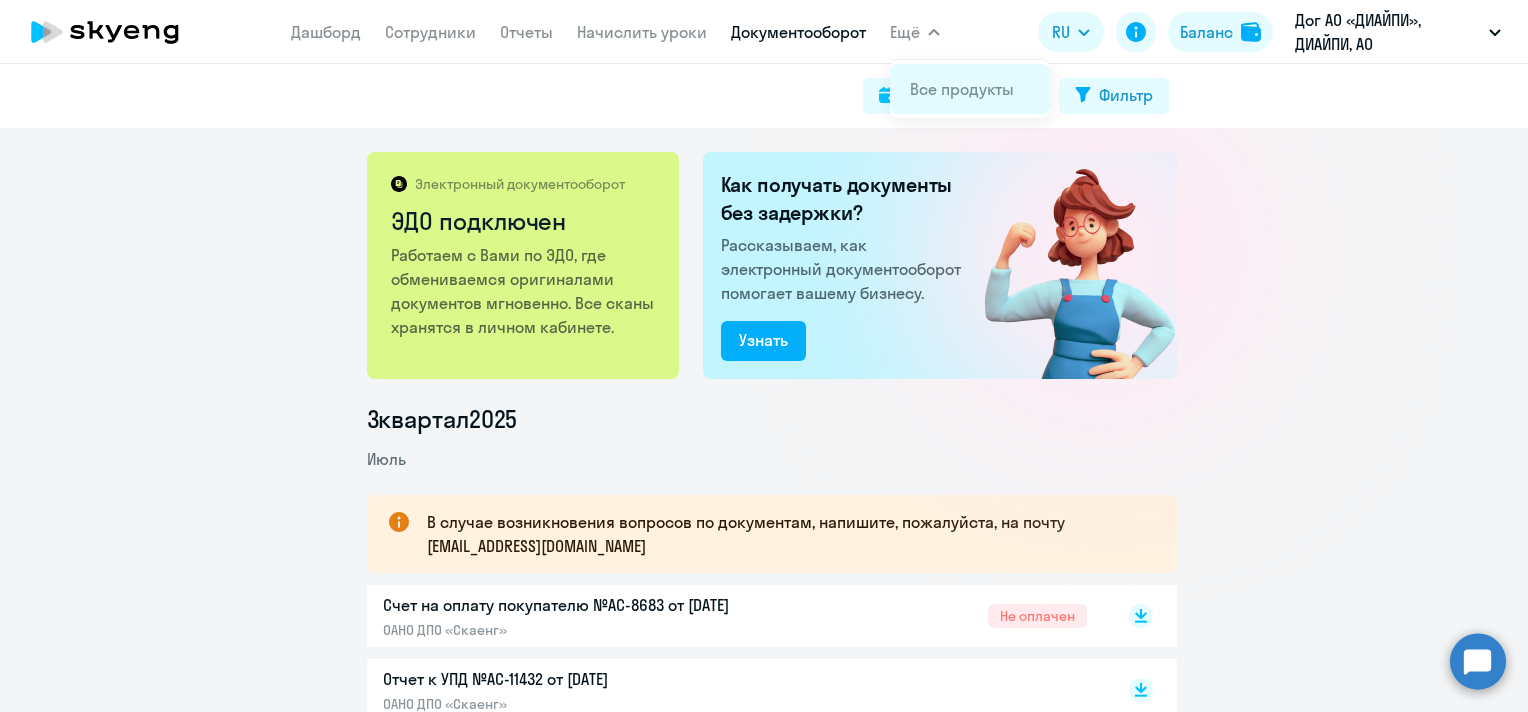 click on "Все продукты" at bounding box center (970, 89) 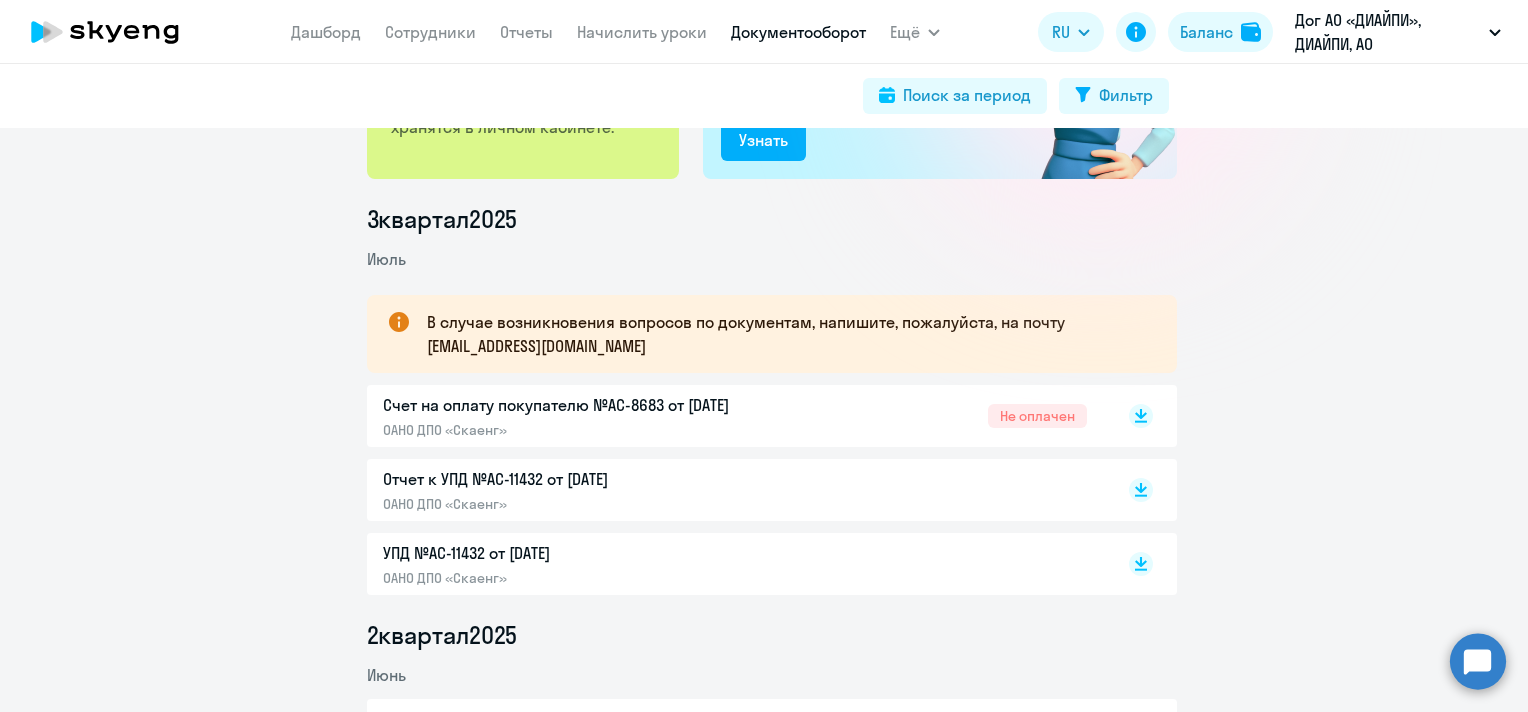 scroll, scrollTop: 0, scrollLeft: 0, axis: both 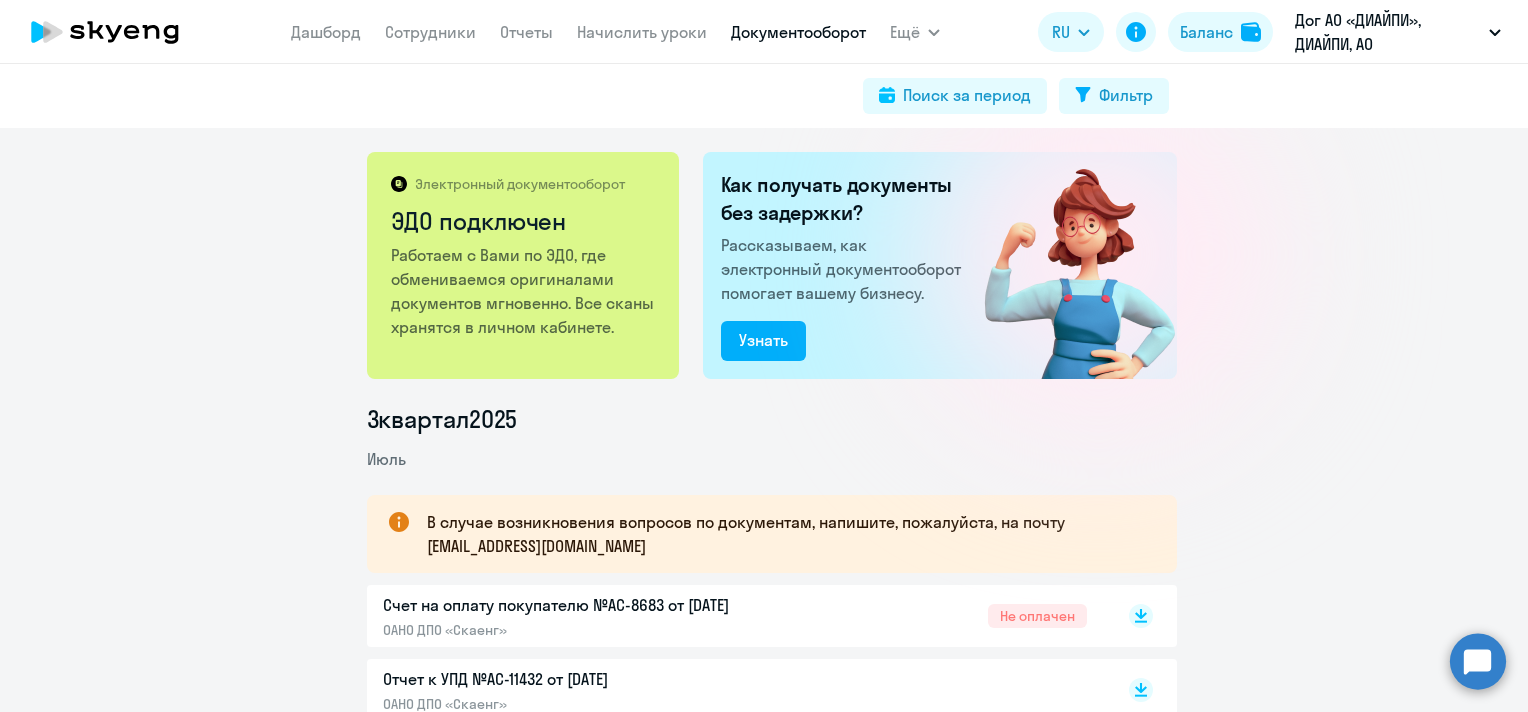 click on "Отчеты" at bounding box center (526, 32) 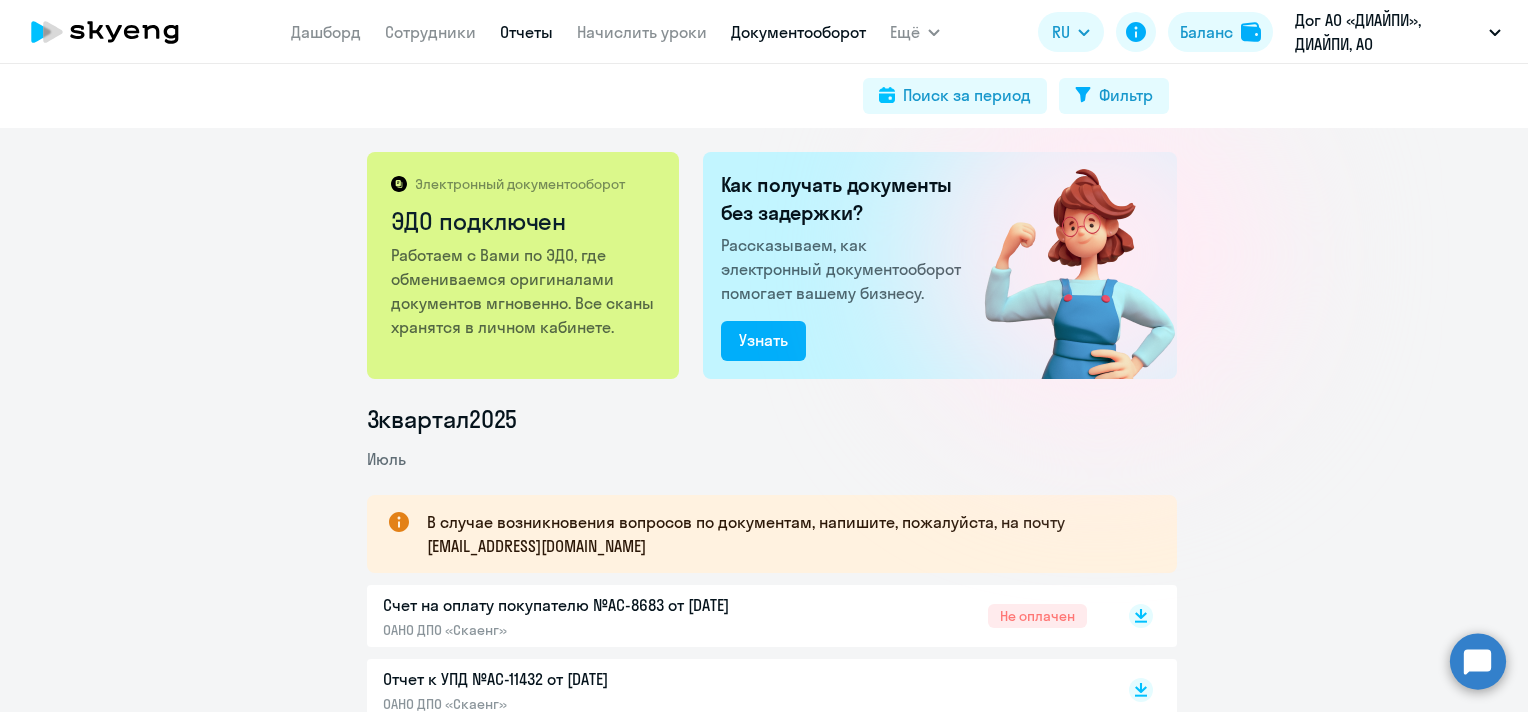 click on "Отчеты" at bounding box center (526, 32) 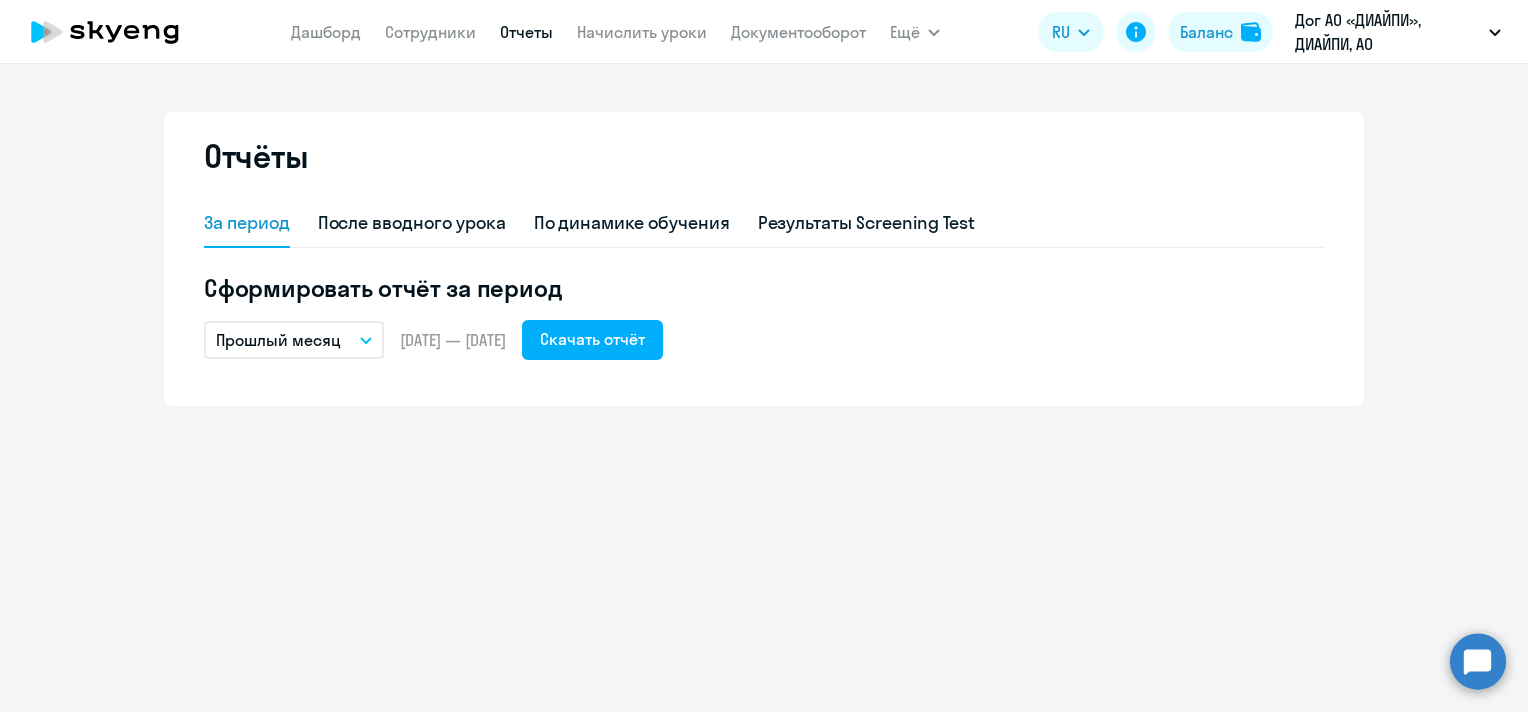 click 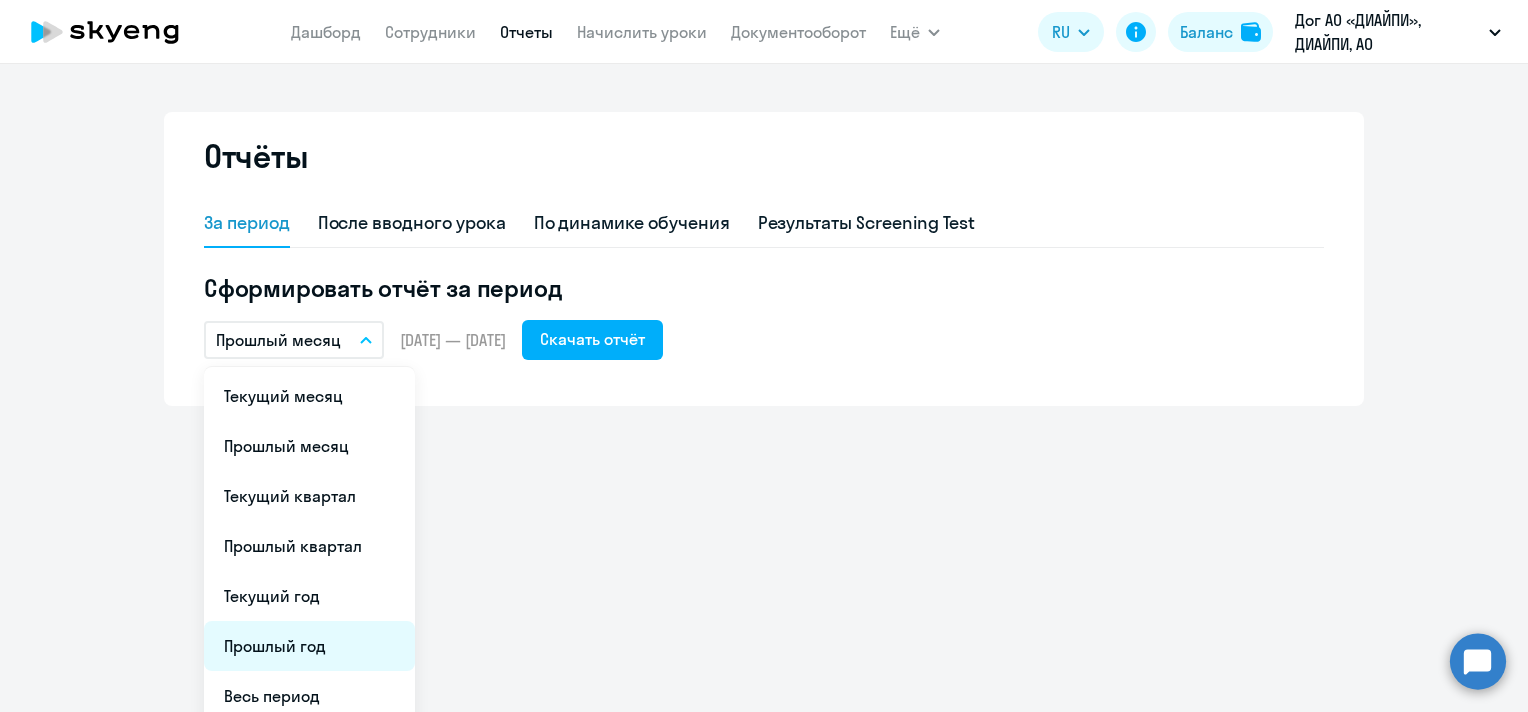 click on "Прошлый год" at bounding box center (309, 646) 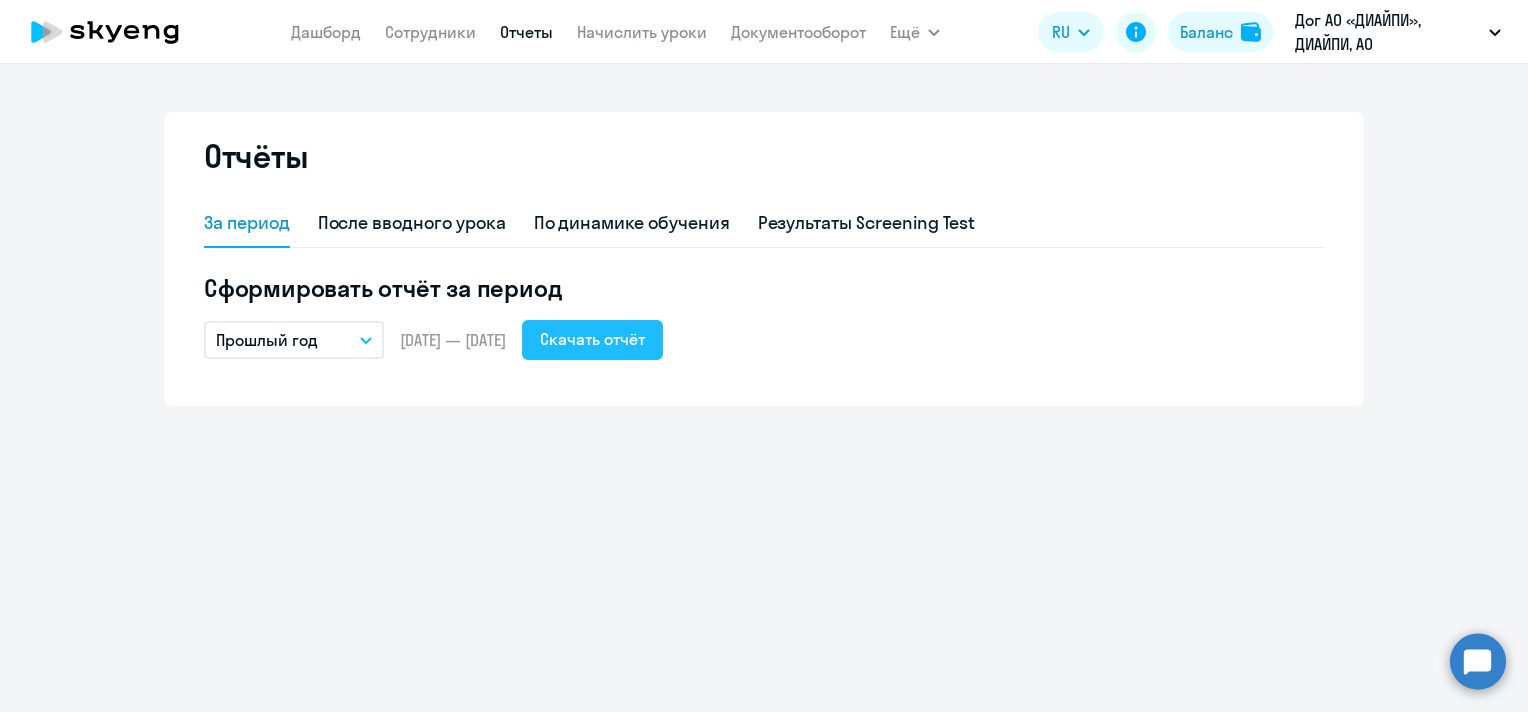 click on "Скачать отчёт" 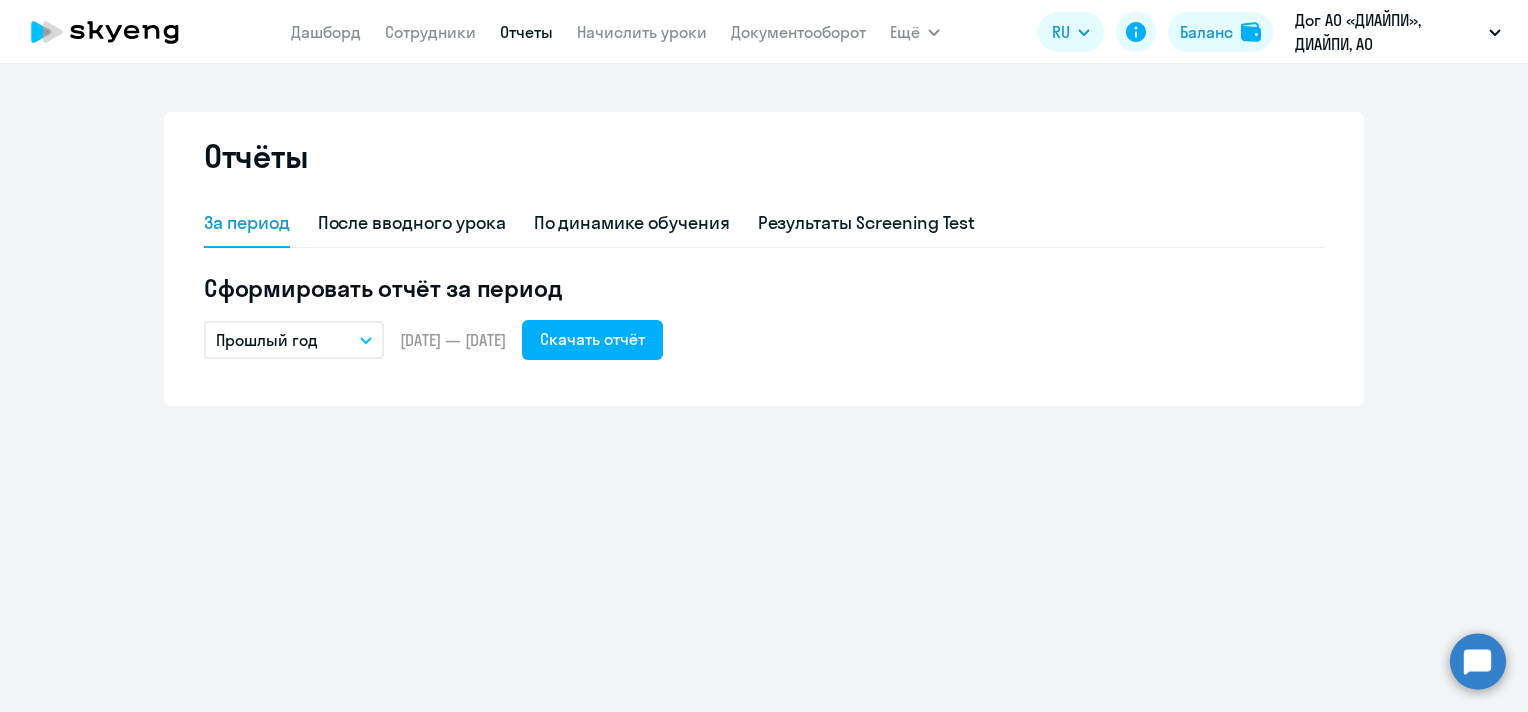 click 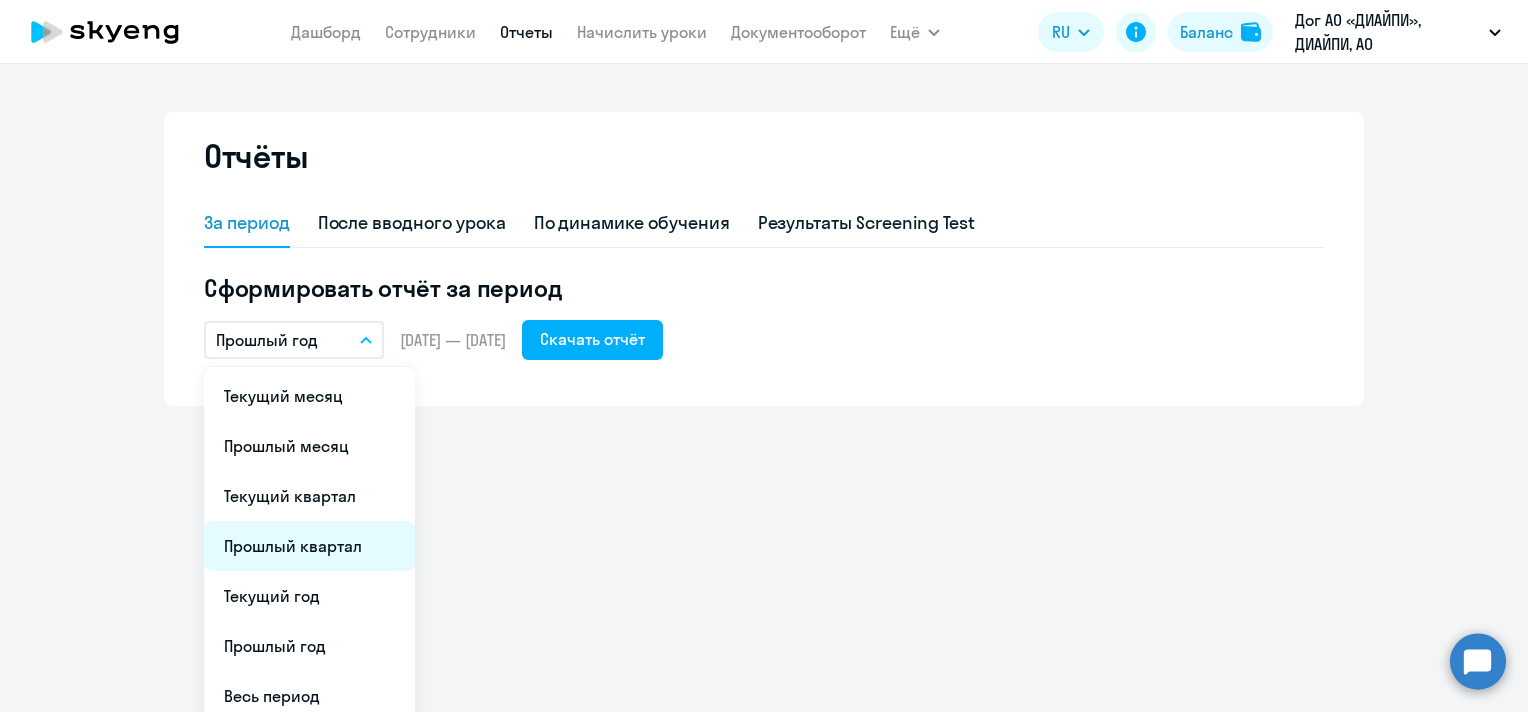 click on "Прошлый квартал" at bounding box center (309, 546) 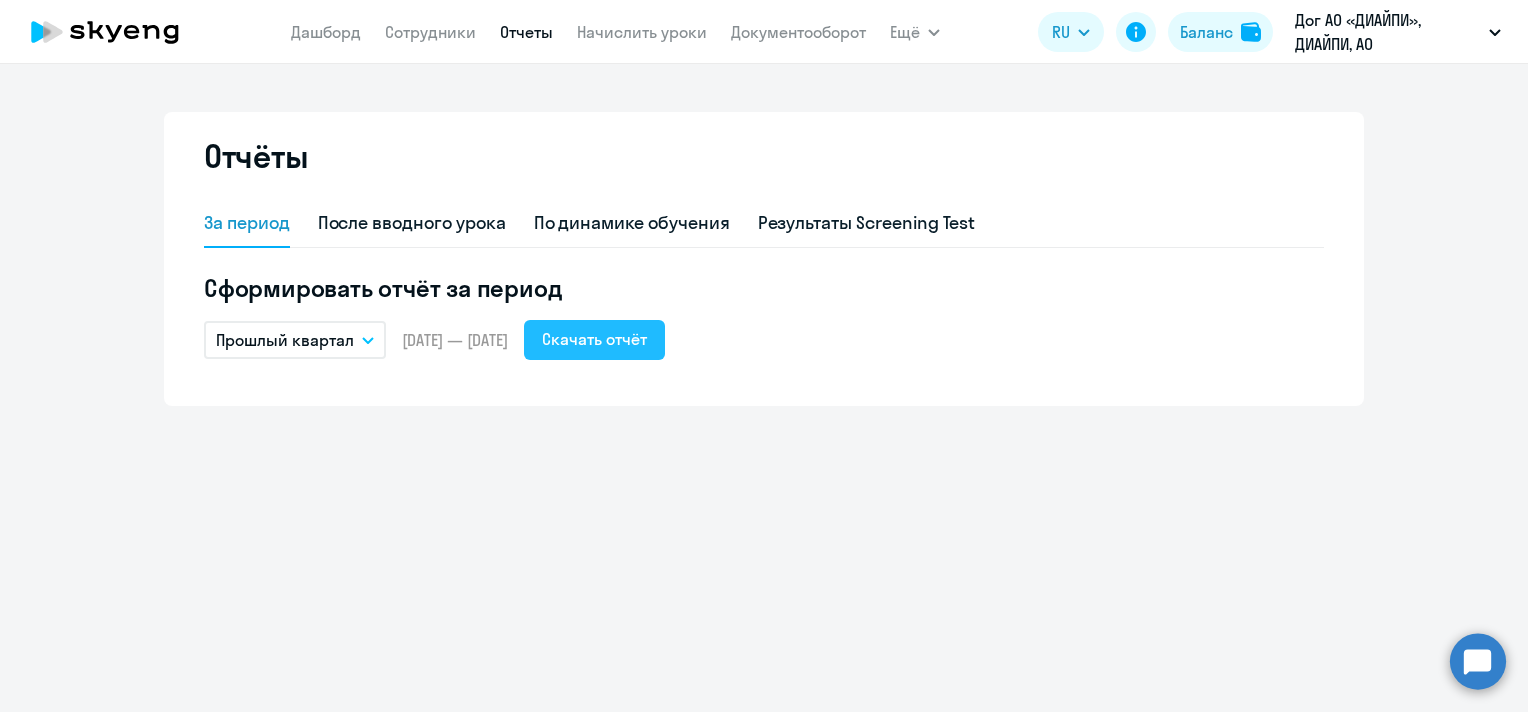 click on "Скачать отчёт" 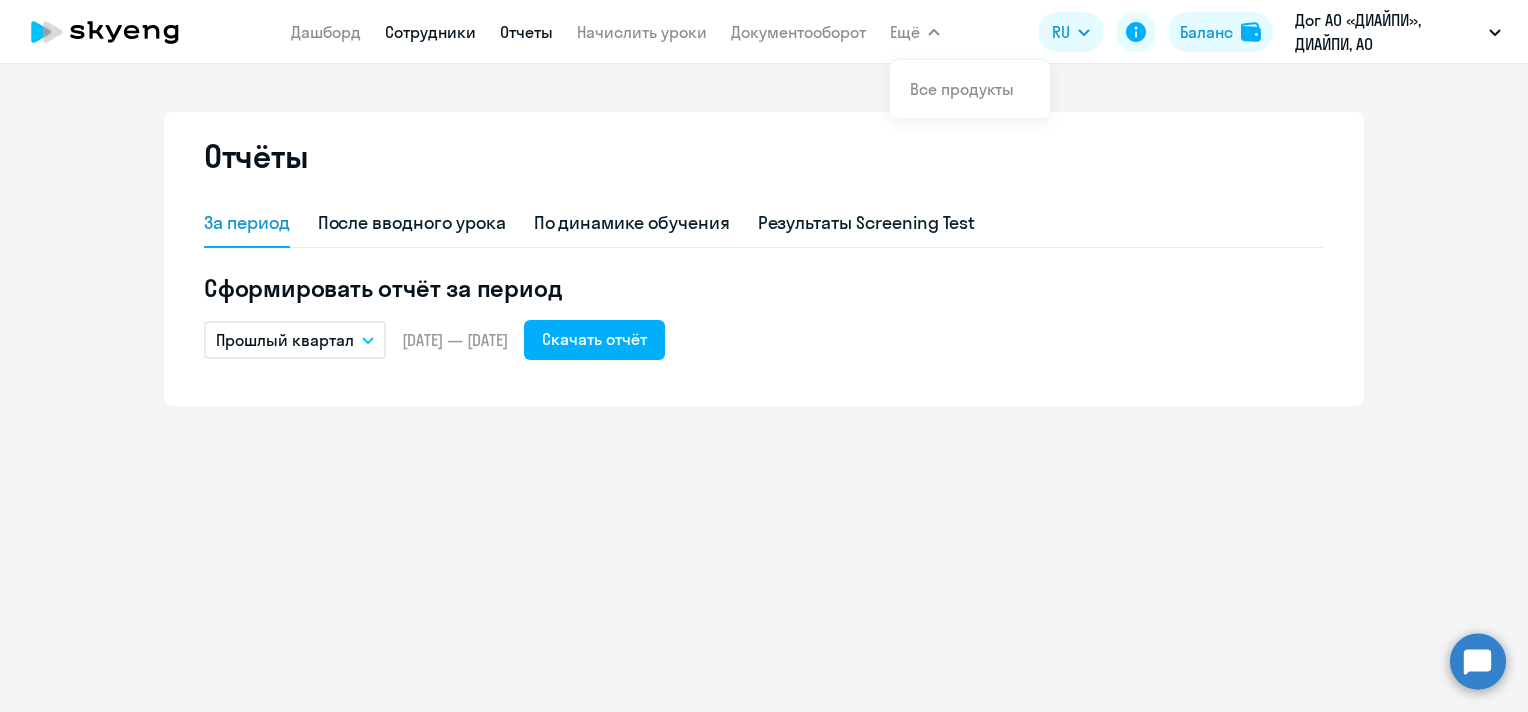 click on "Сотрудники" at bounding box center [430, 32] 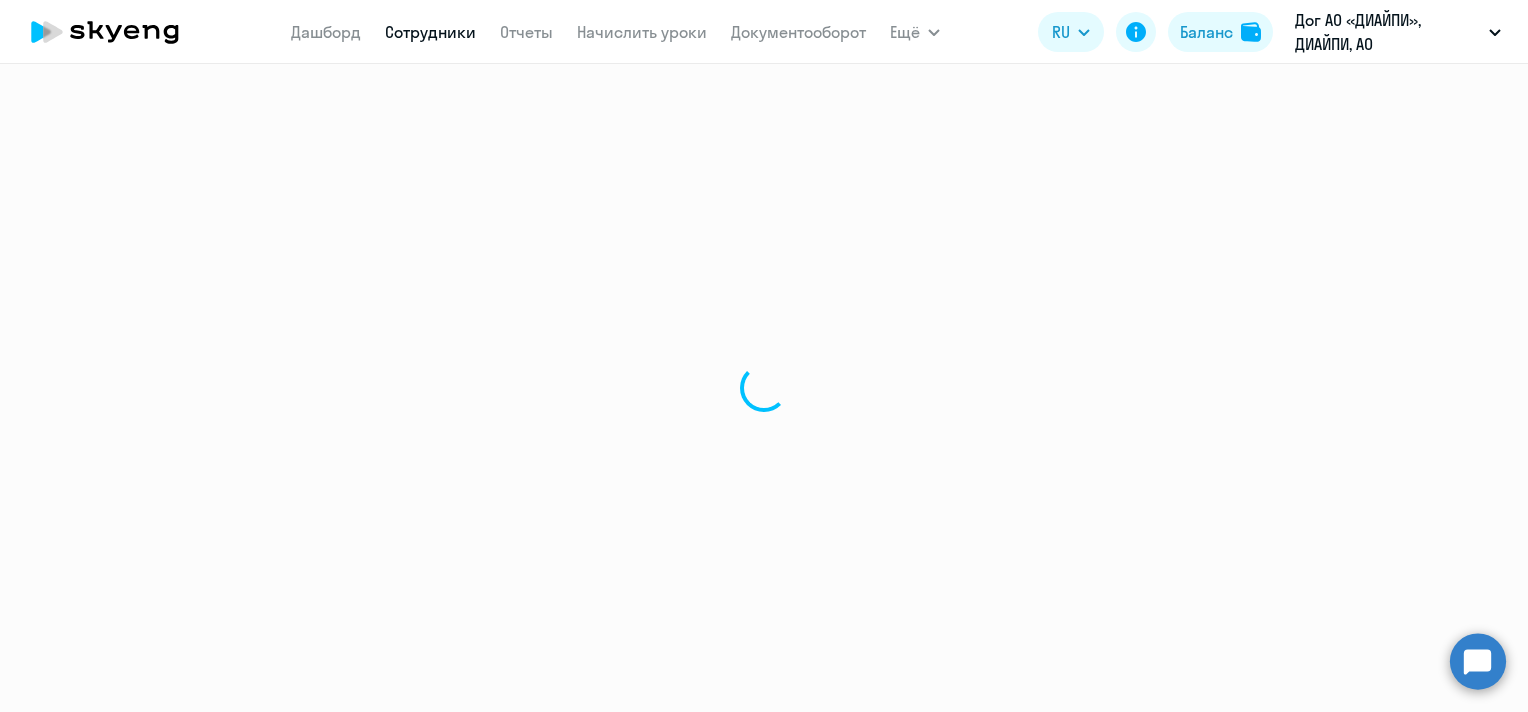 select on "30" 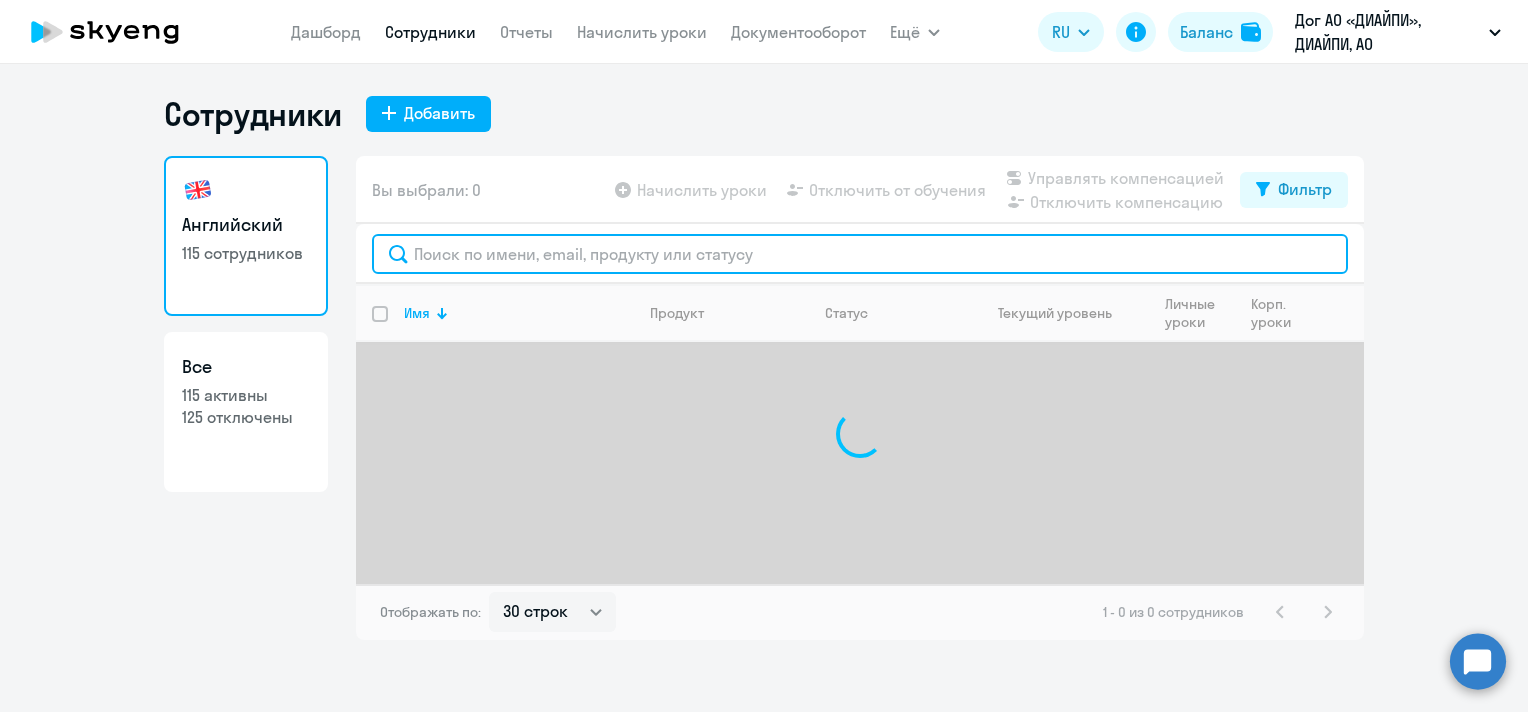 click 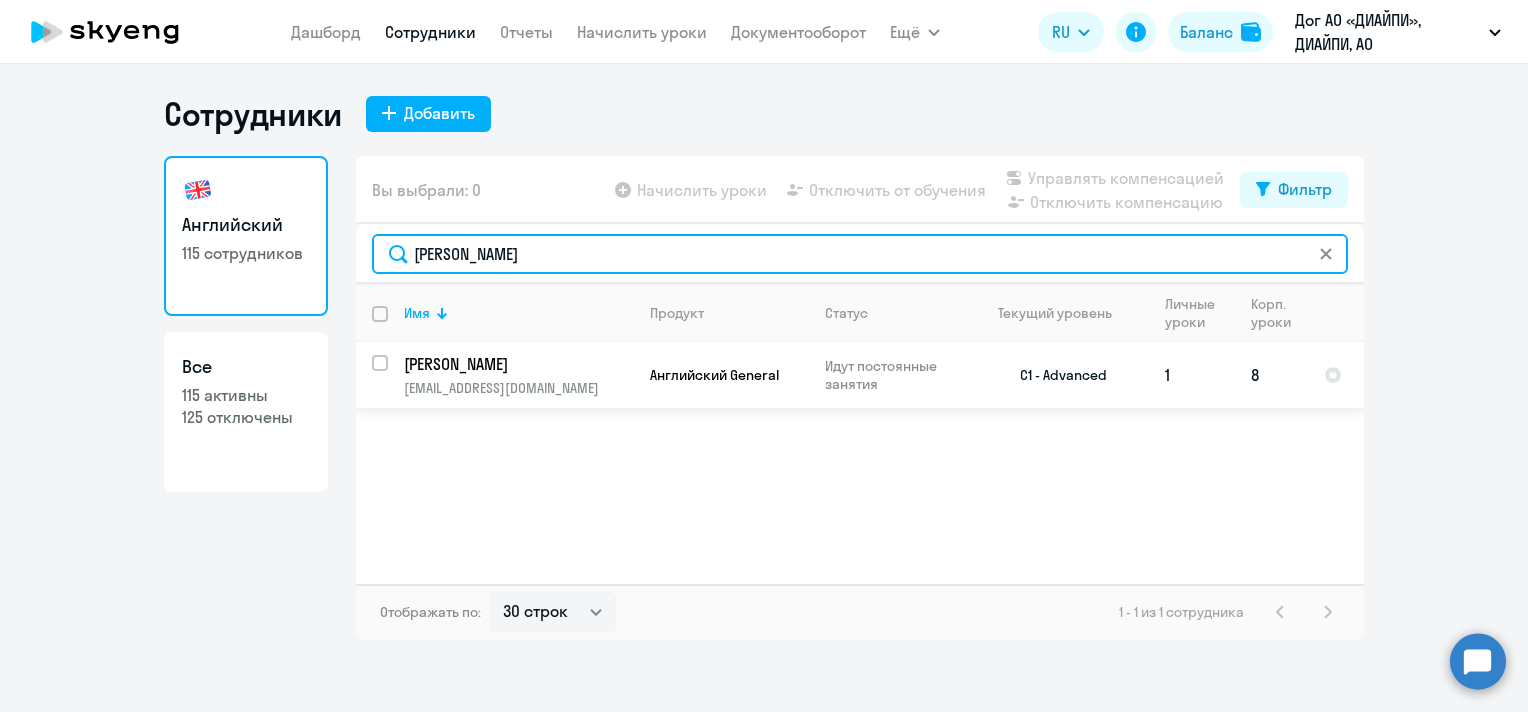 type on "[PERSON_NAME]" 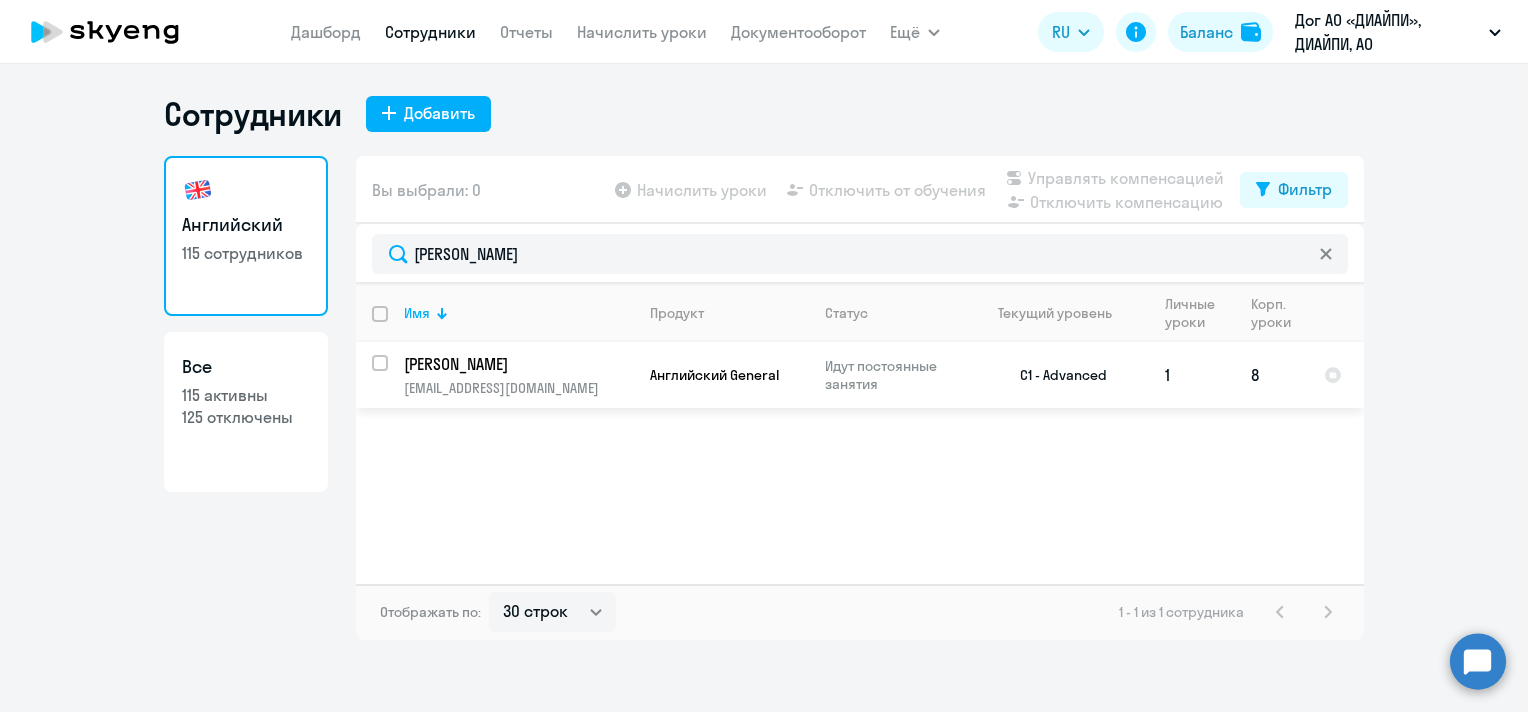 click on "[PERSON_NAME]" 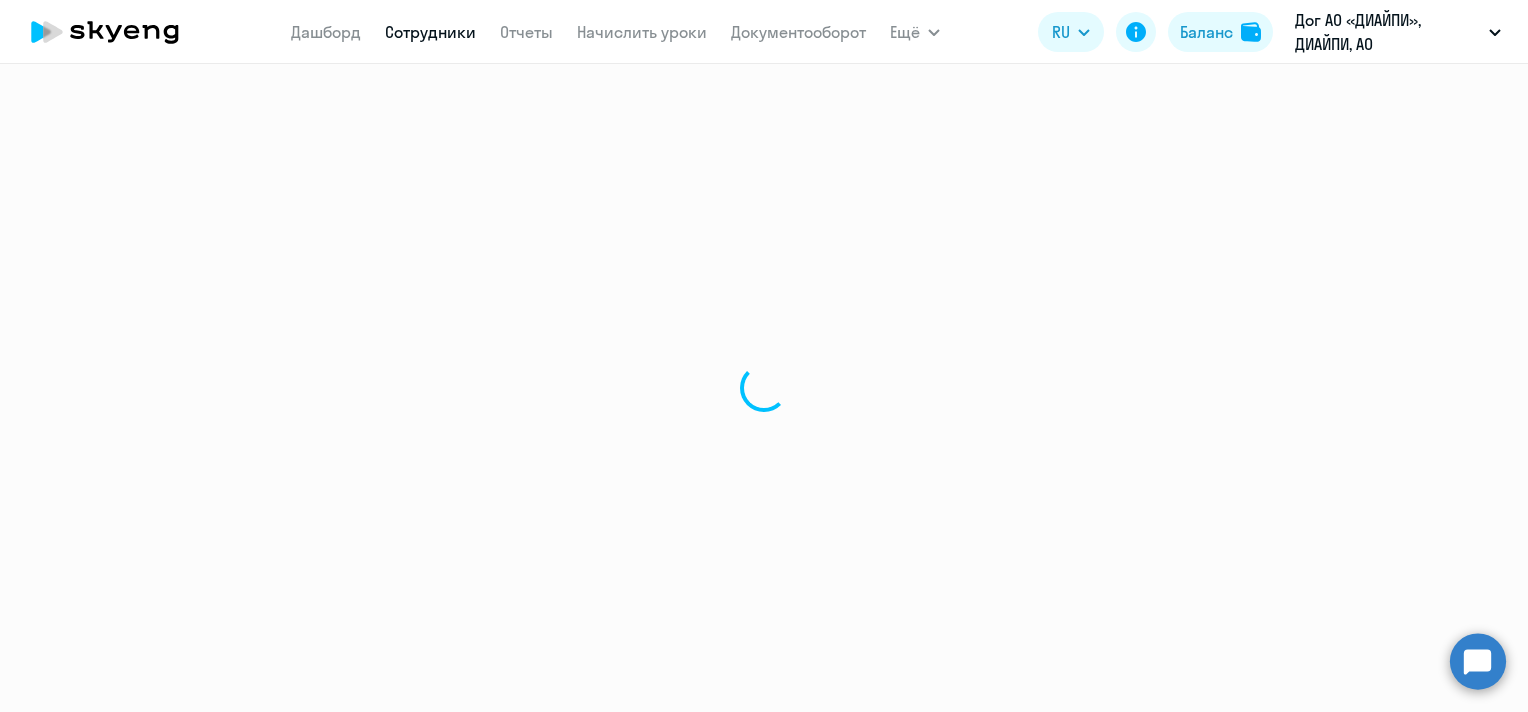 select on "english" 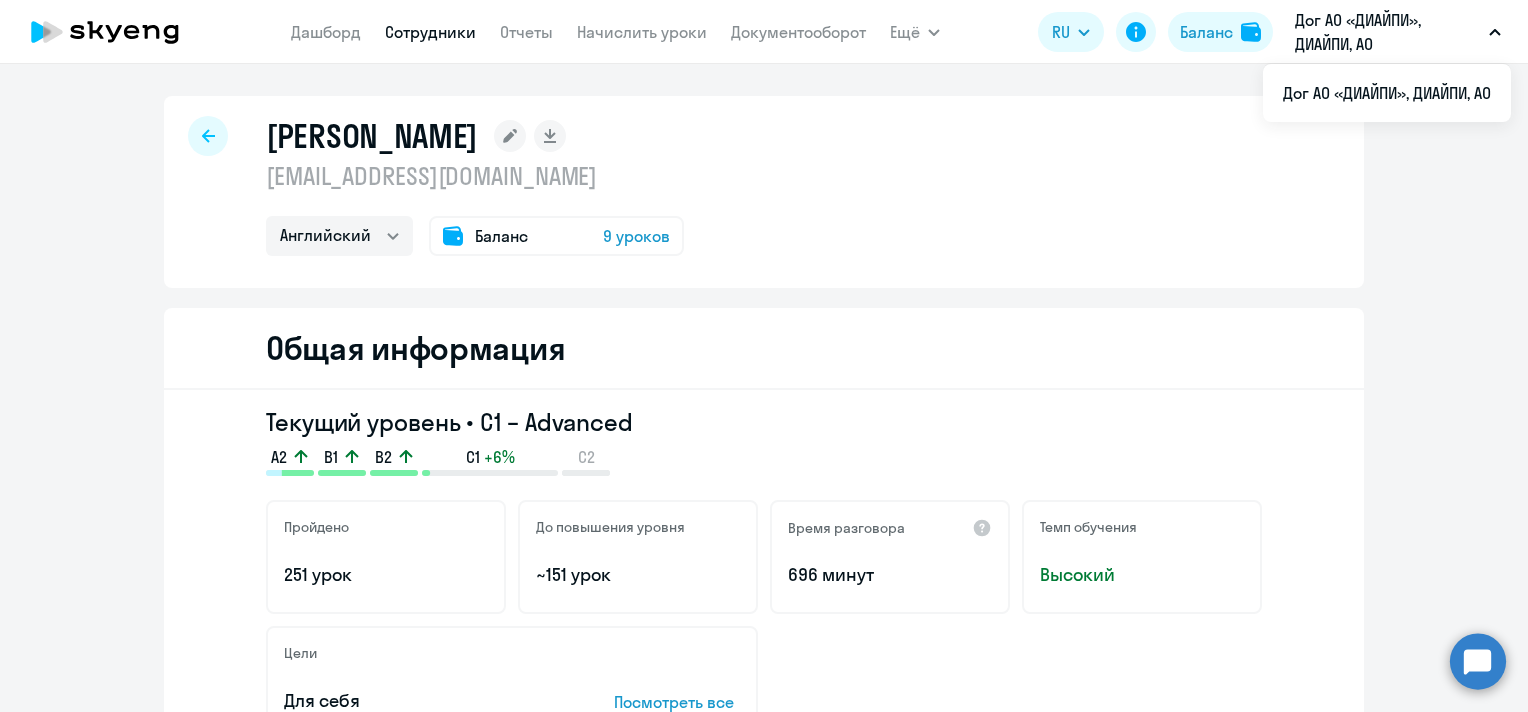 click on "[PERSON_NAME]
[EMAIL_ADDRESS][DOMAIN_NAME]  Английский
Баланс 9 уроков Общая информация  Текущий уровень • C1 – Advanced   A2
B1
B2
C1   +6%  C2 Пройдено  251 урок  До повышения уровня  ~151 урок  Время разговора
696 минут  Темп обучения  Высокий  Цели Для себя Посмотреть все [DEMOGRAPHIC_DATA] General
Добавить продукт  Название курса  New General  Обучение начато
[DATE]  Статус  Идут постоянные занятия  Преподаватель  [PERSON_NAME]  Условия софинансирования – Лимит уроков  Без ограничений  Остаток от лимита  Без ограничений  Дата обновления лимита – Навыки
–  A2" 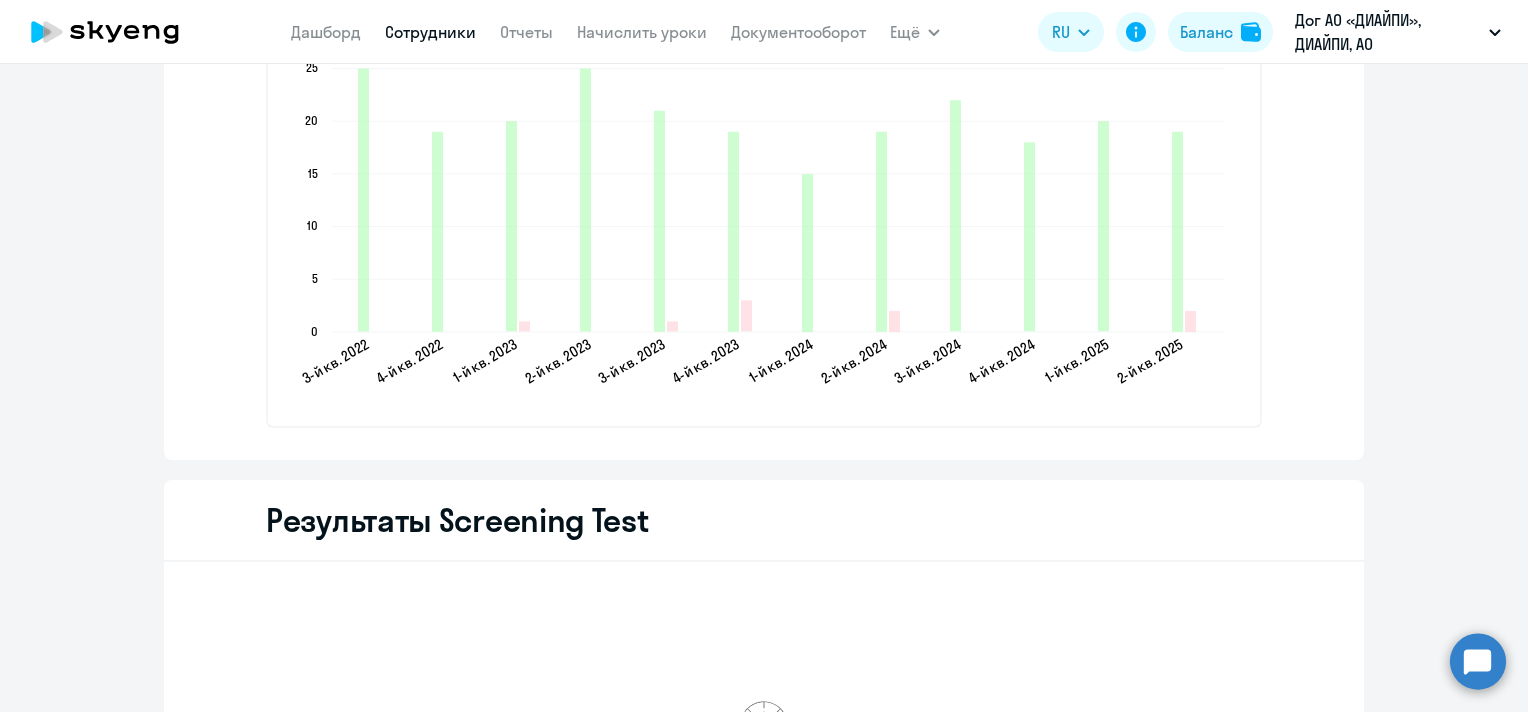 scroll, scrollTop: 2900, scrollLeft: 0, axis: vertical 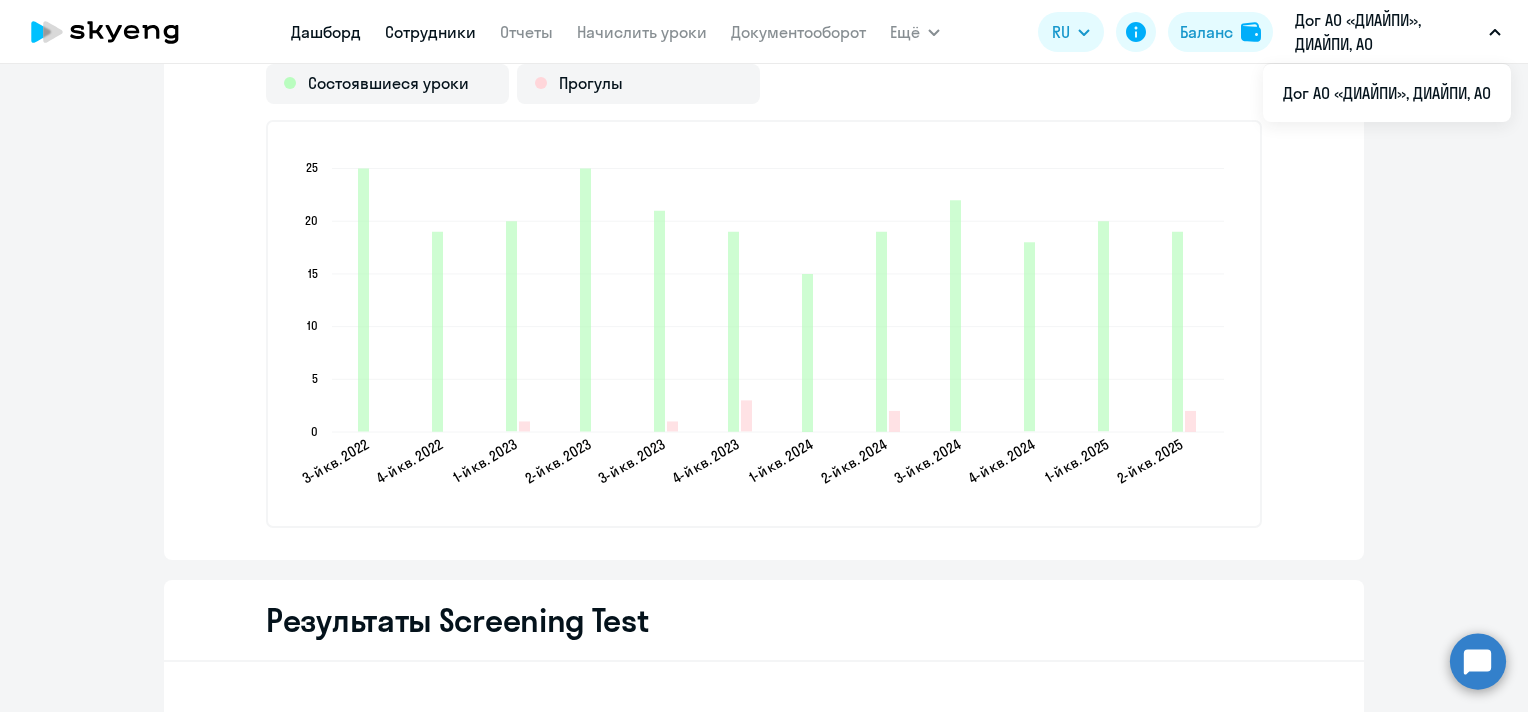 click on "Дашборд" at bounding box center (326, 32) 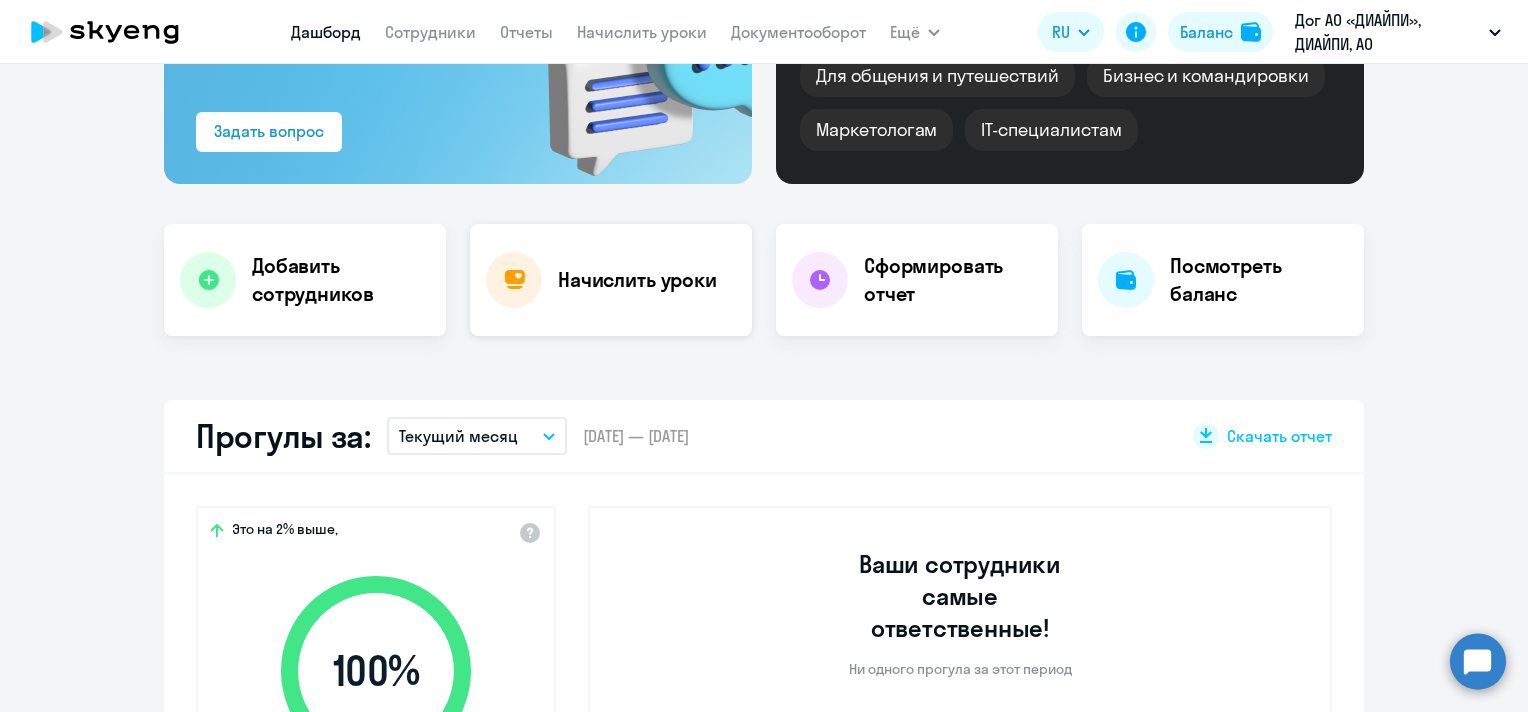 scroll, scrollTop: 414, scrollLeft: 0, axis: vertical 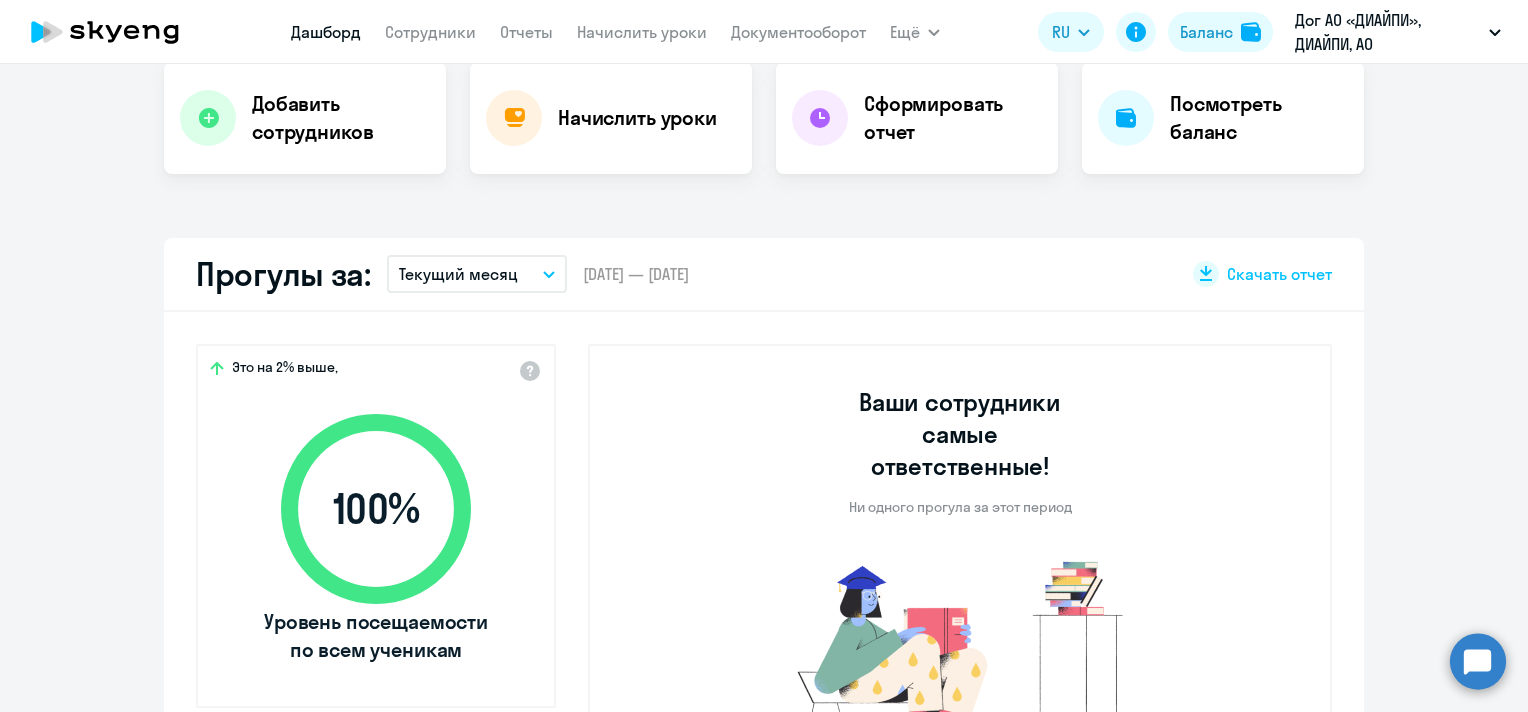 click on "Текущий месяц" at bounding box center (477, 274) 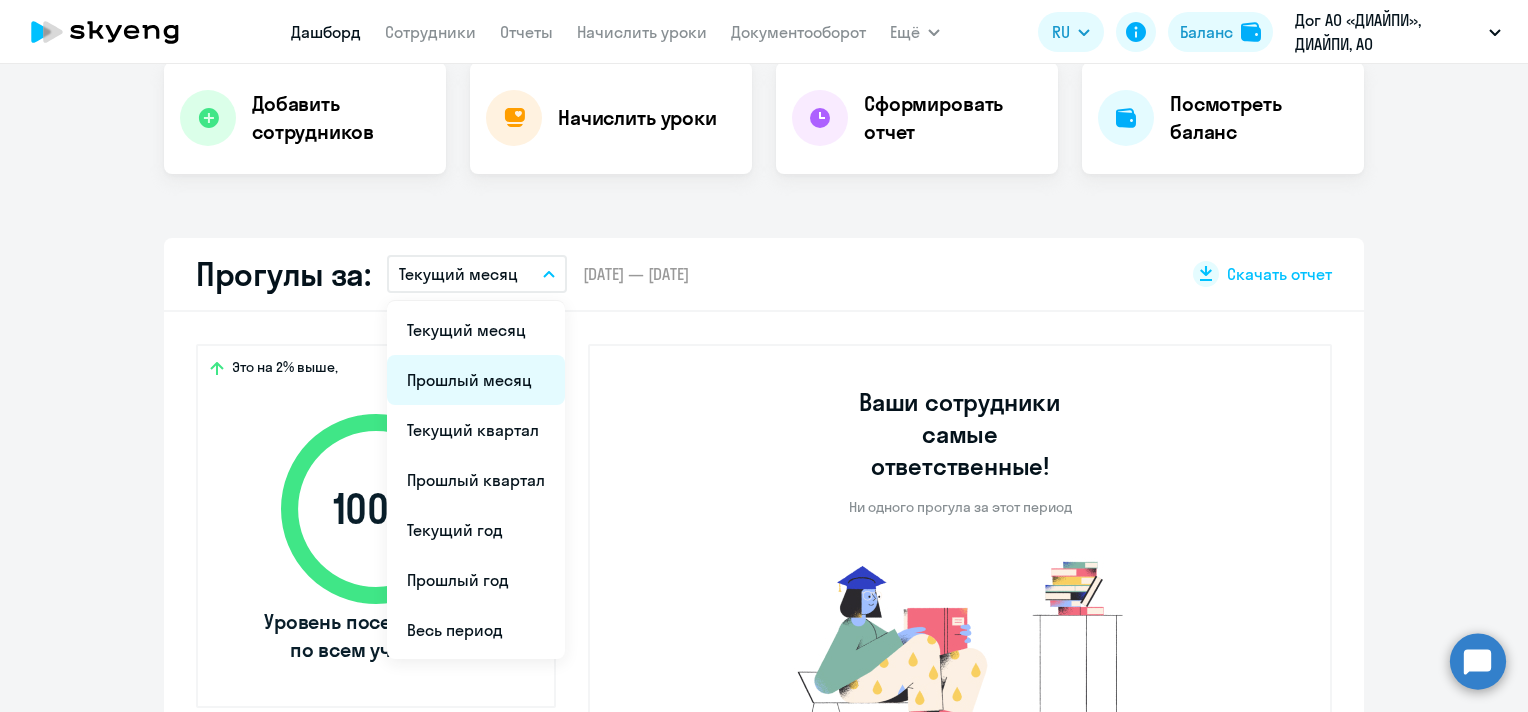 click on "Прошлый месяц" at bounding box center (476, 380) 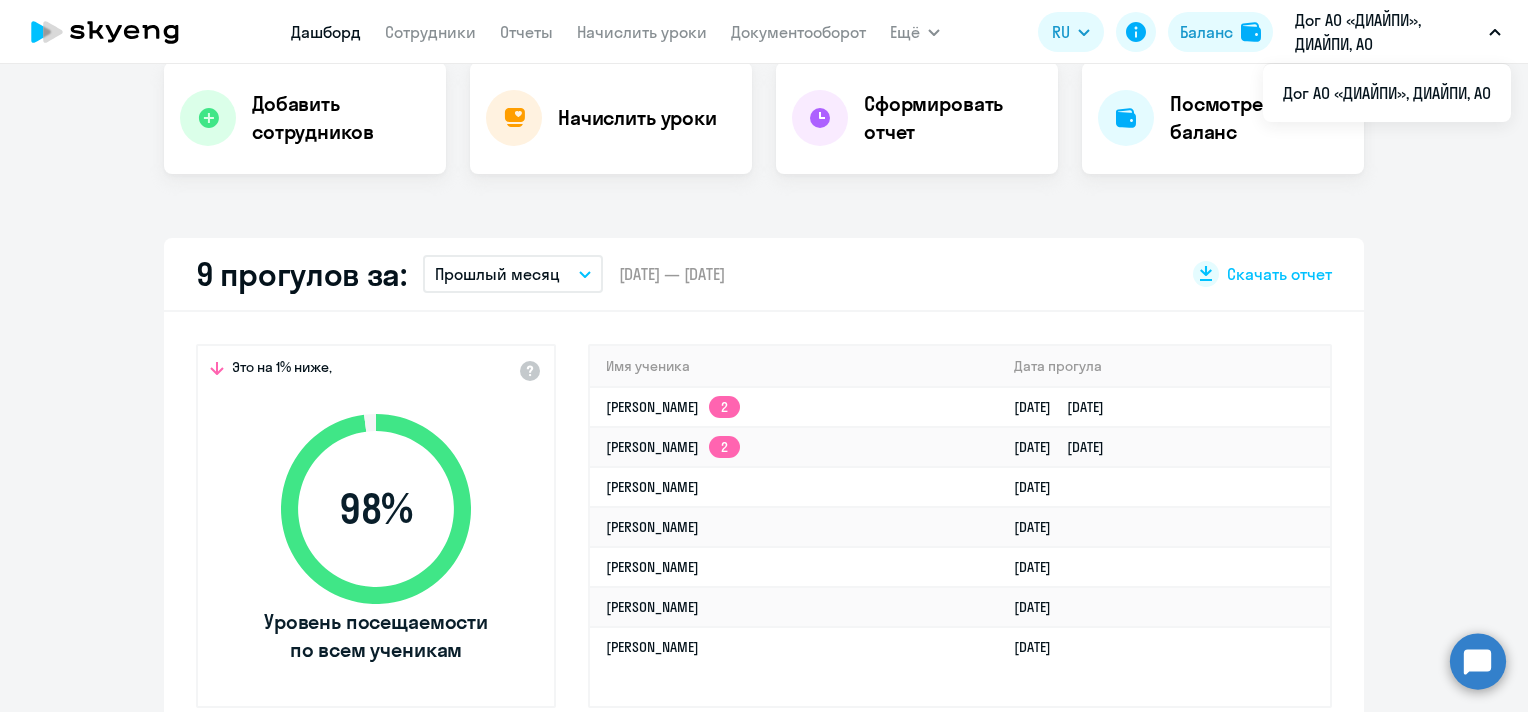 select on "30" 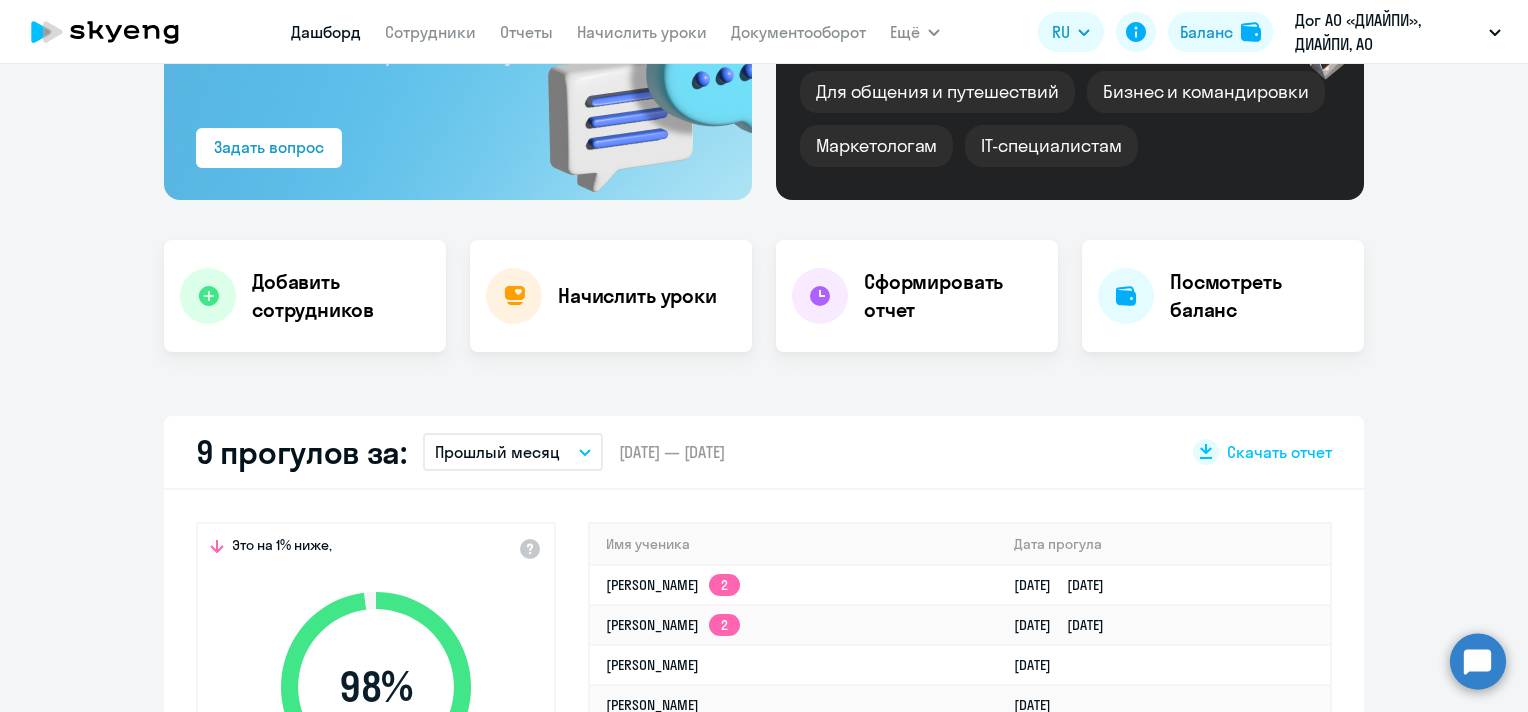 scroll, scrollTop: 0, scrollLeft: 0, axis: both 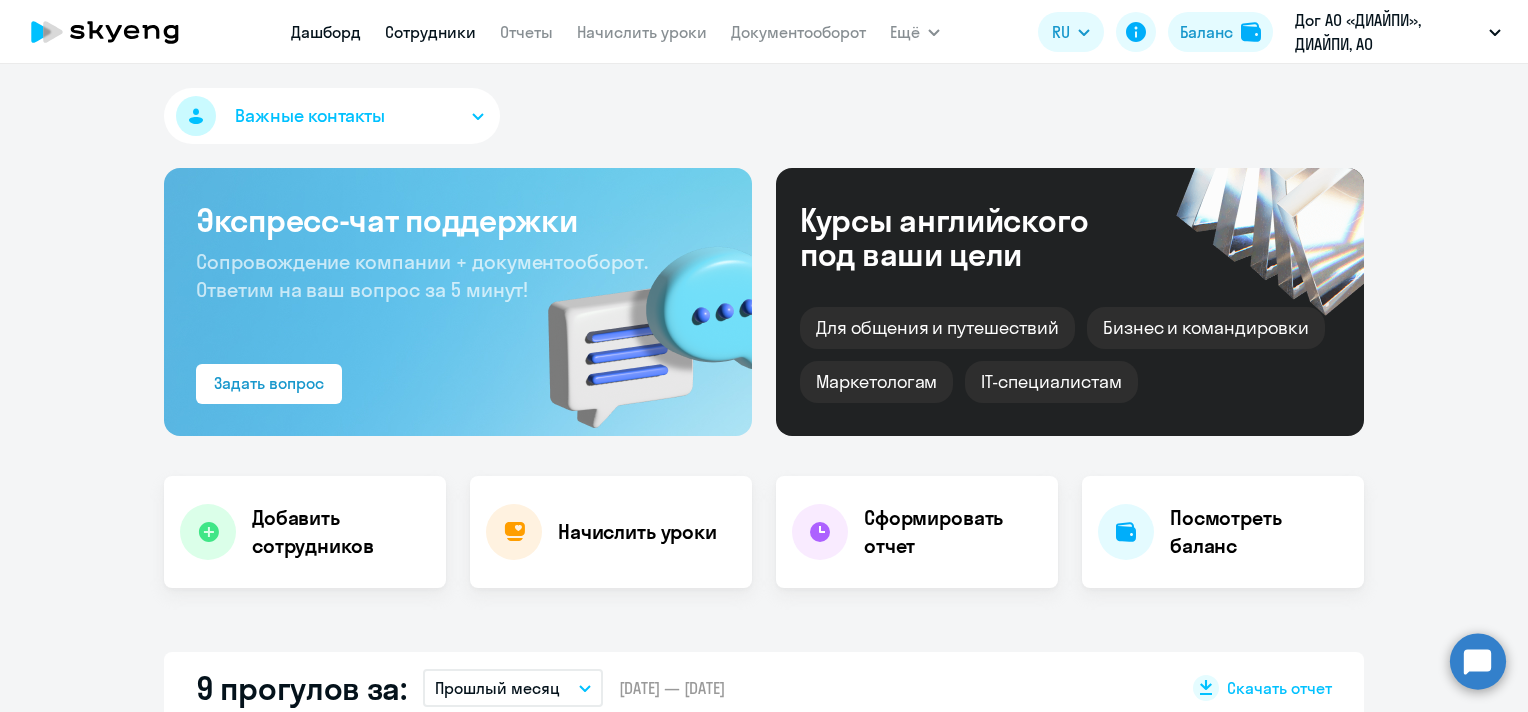 click on "Сотрудники" at bounding box center [430, 32] 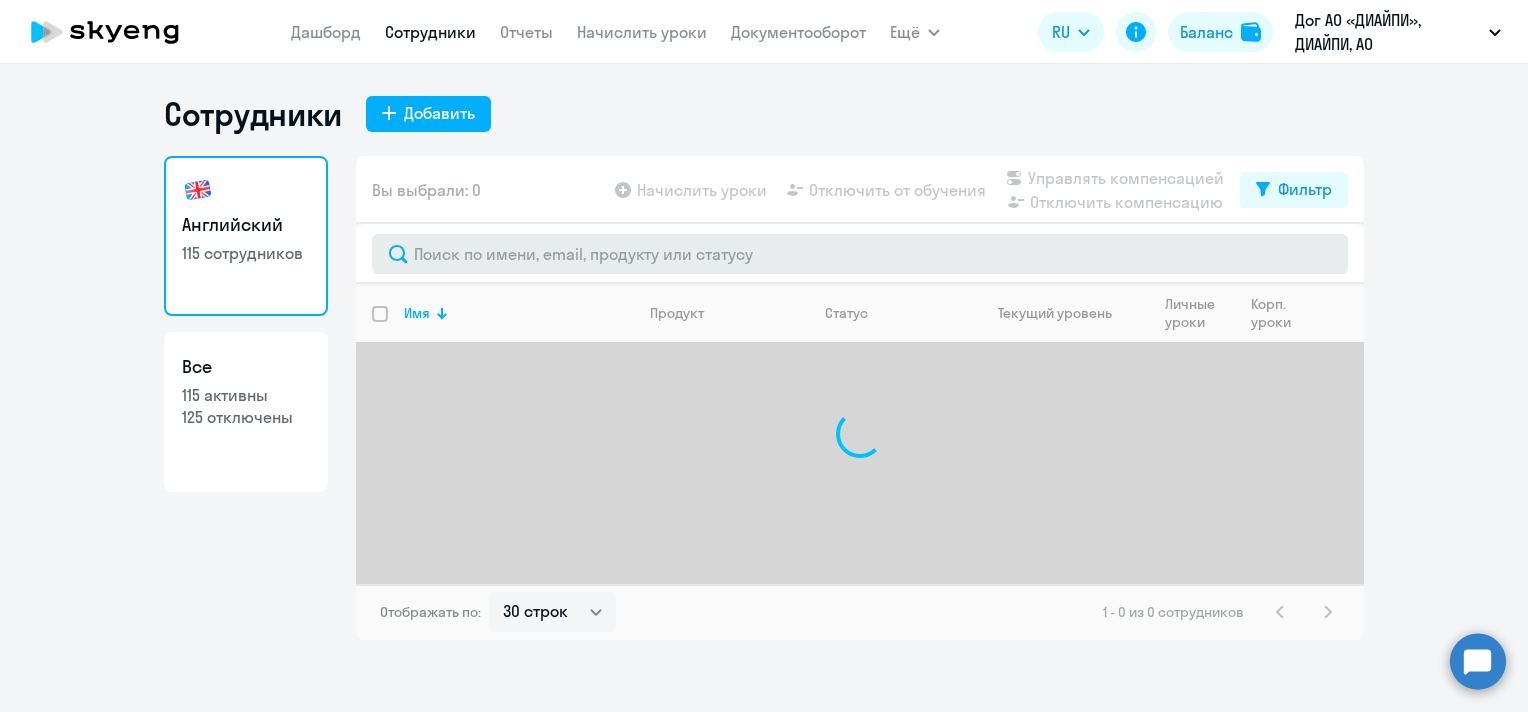 click 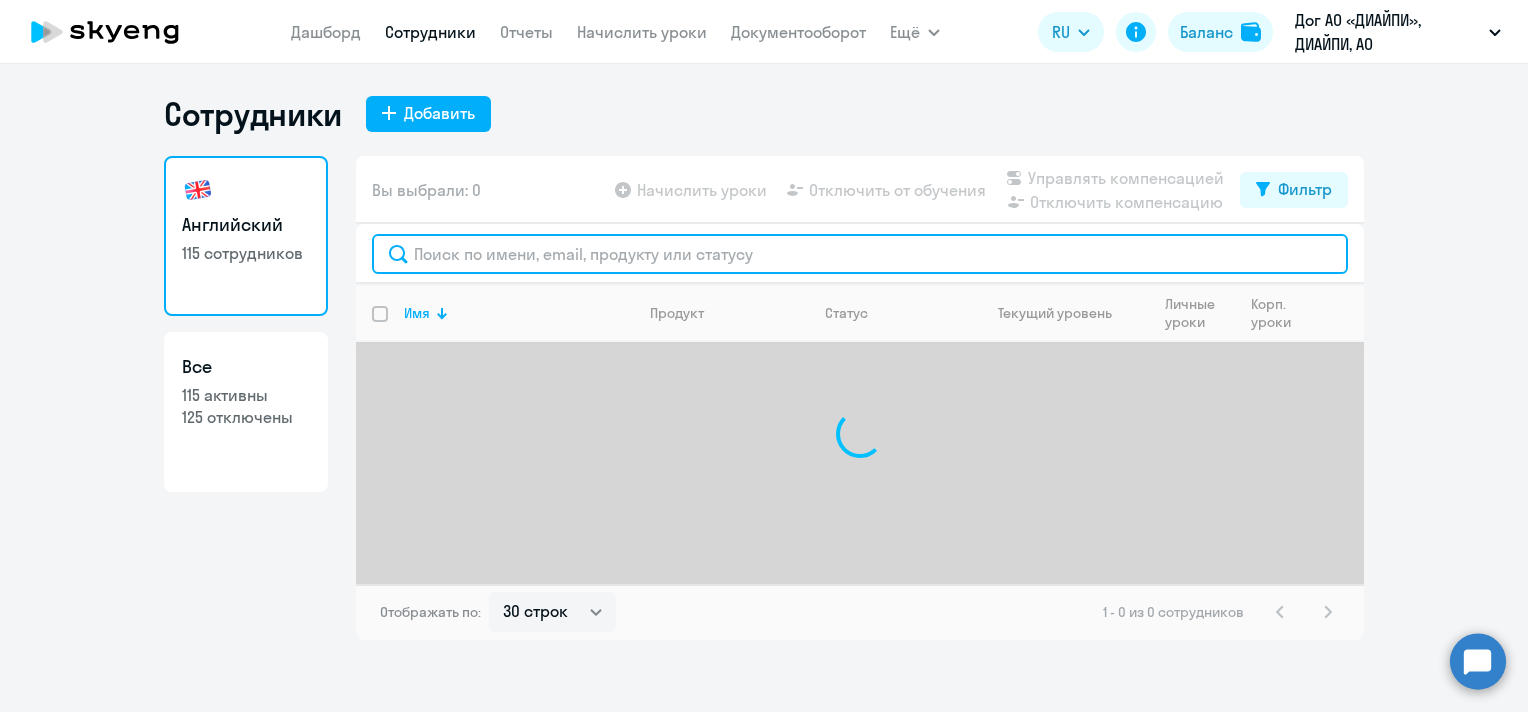 click 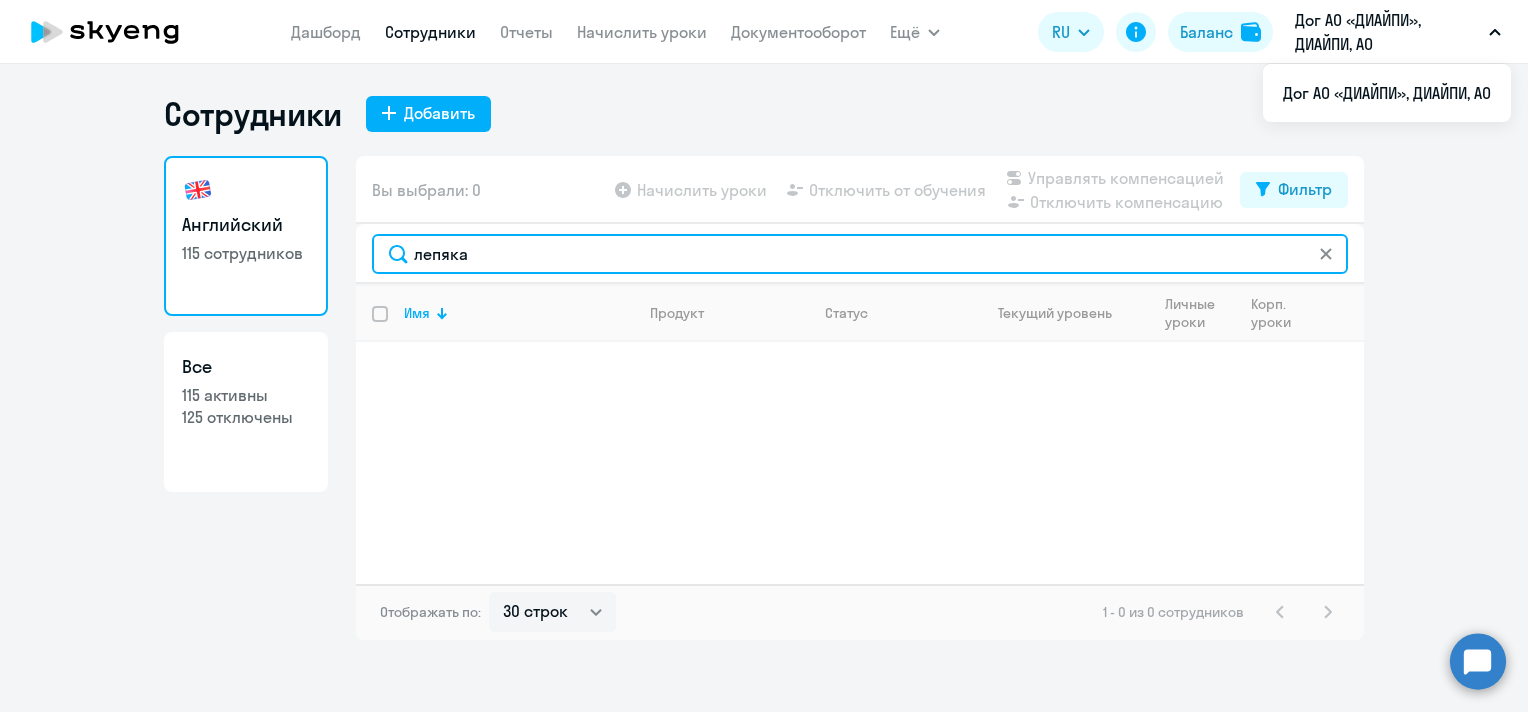 drag, startPoint x: 472, startPoint y: 256, endPoint x: 392, endPoint y: 249, distance: 80.305664 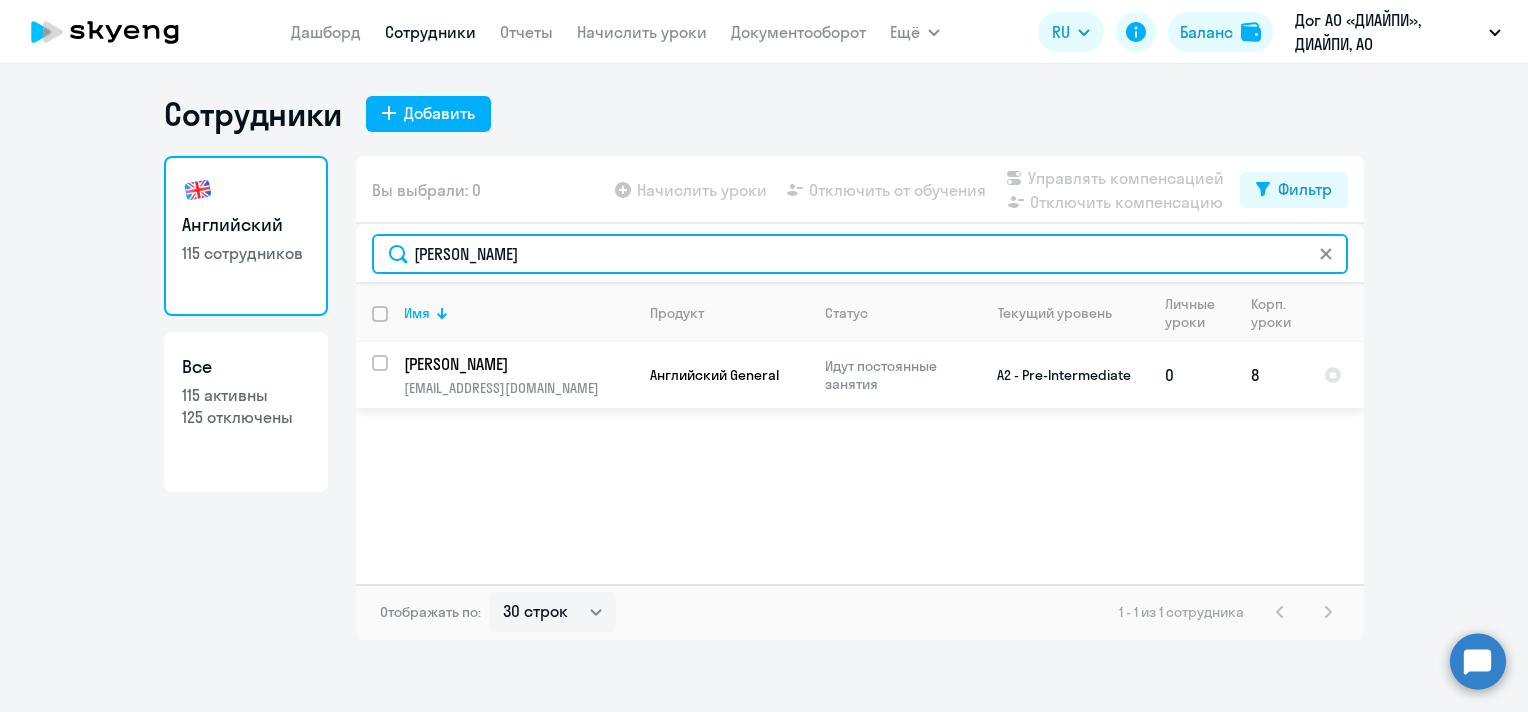 type on "[PERSON_NAME]" 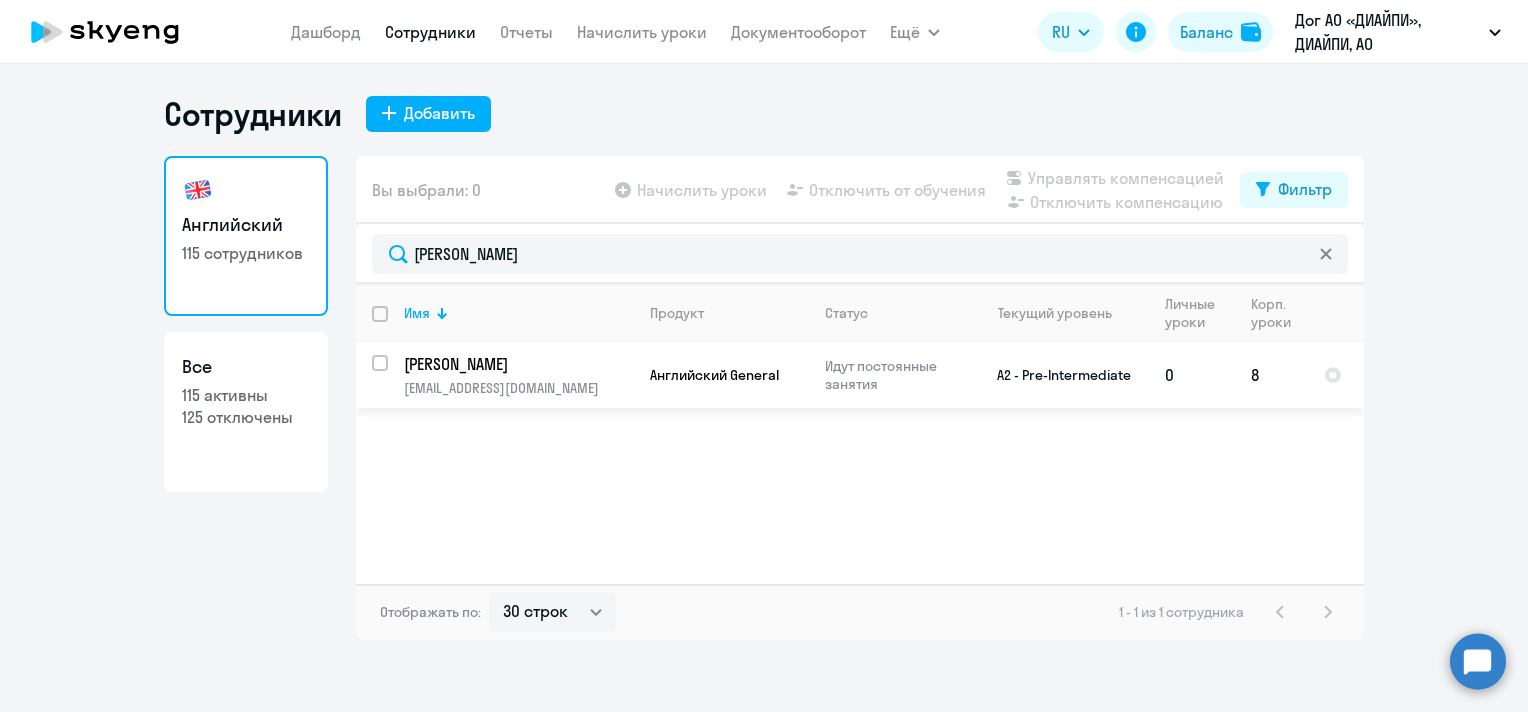 click on "[PERSON_NAME]" 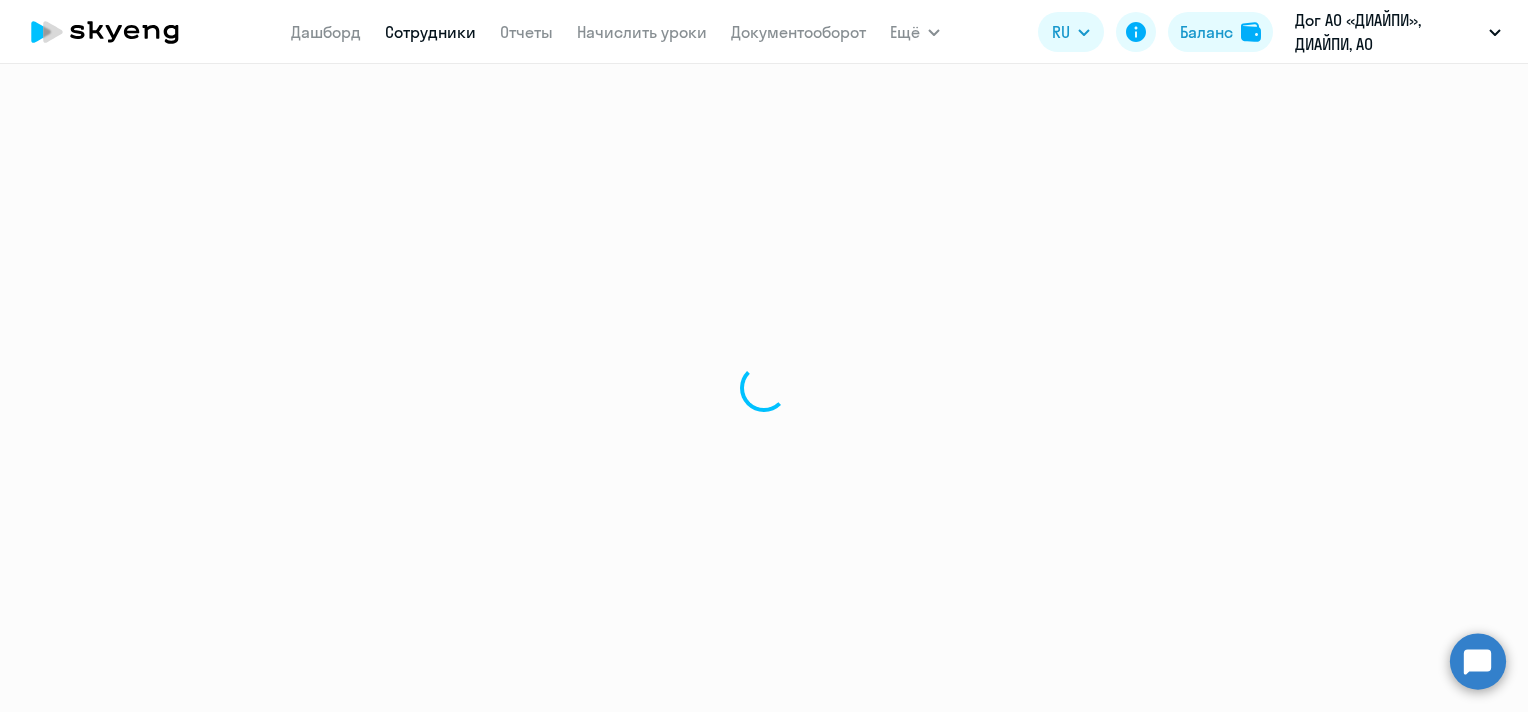 select on "english" 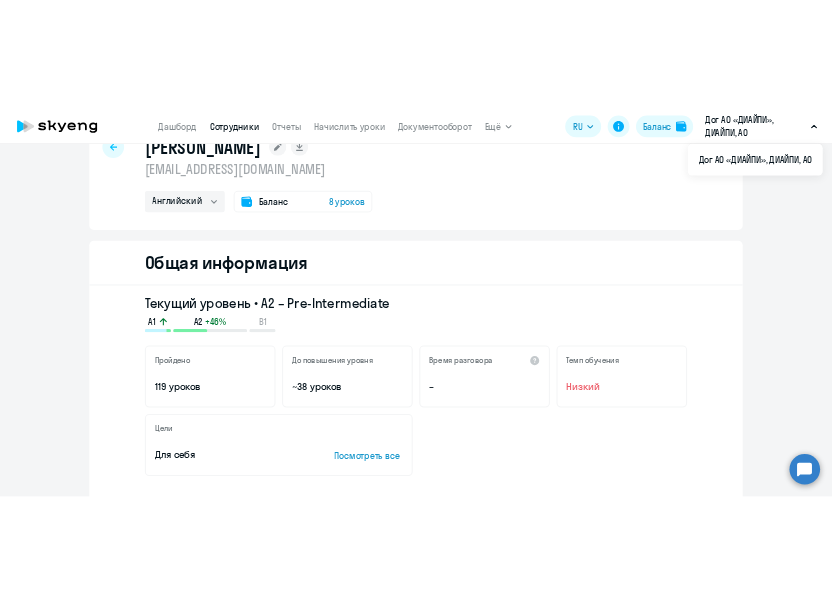 scroll, scrollTop: 0, scrollLeft: 0, axis: both 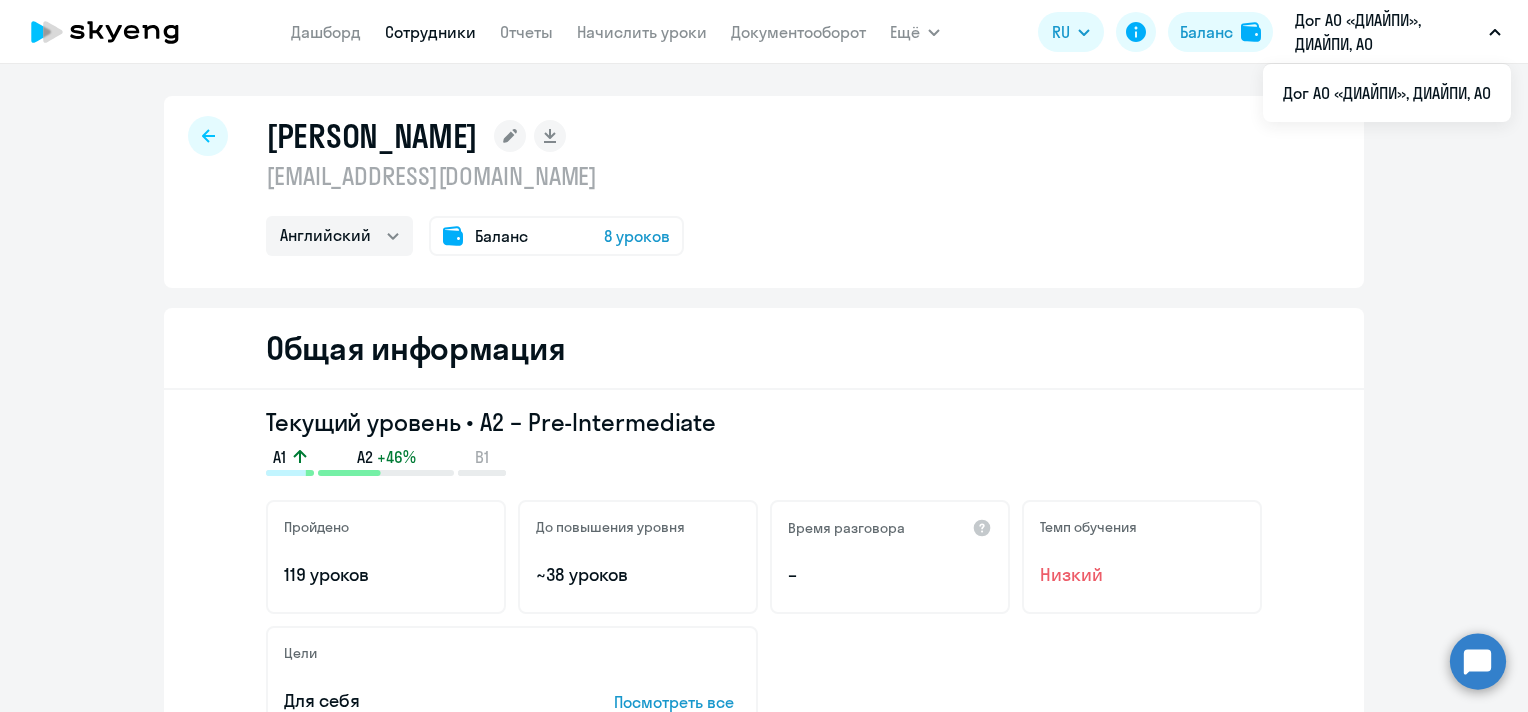 click 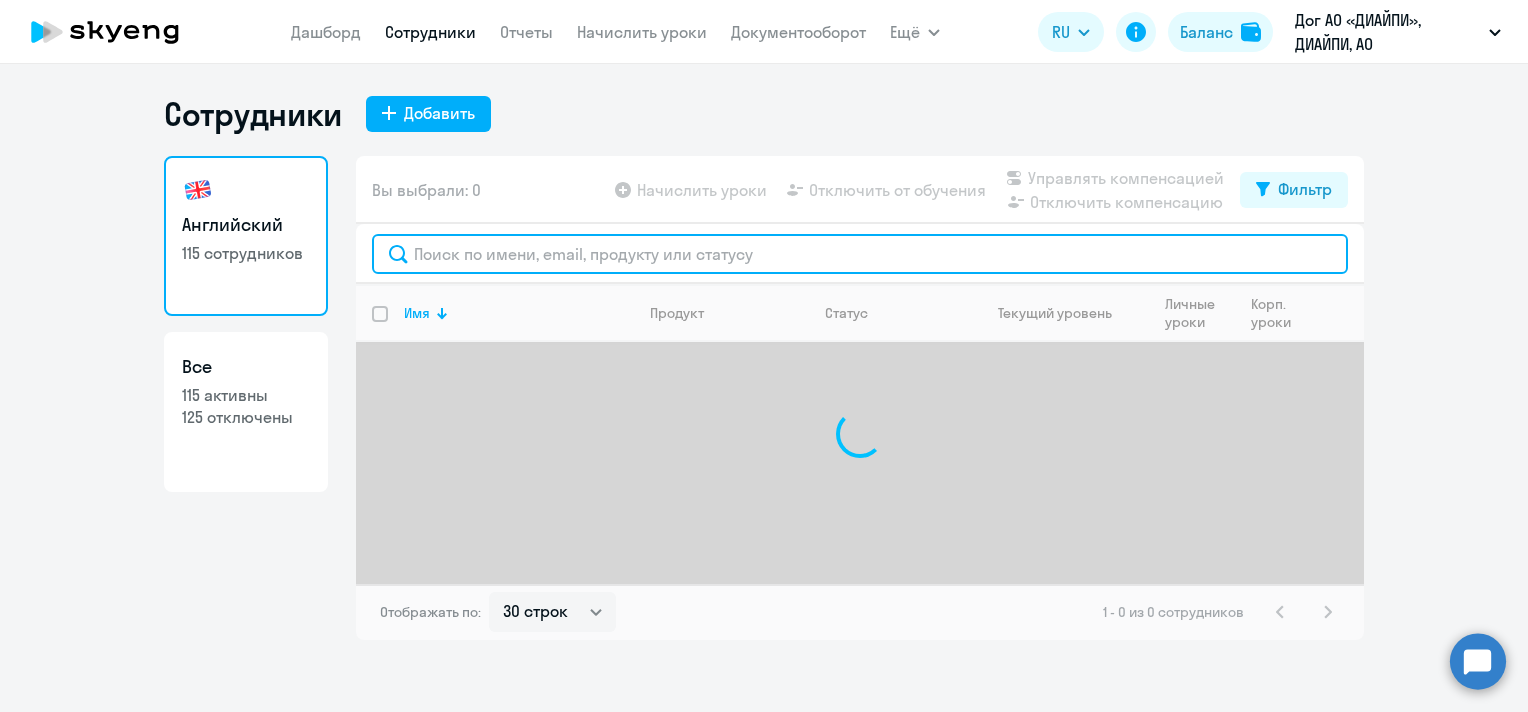 click 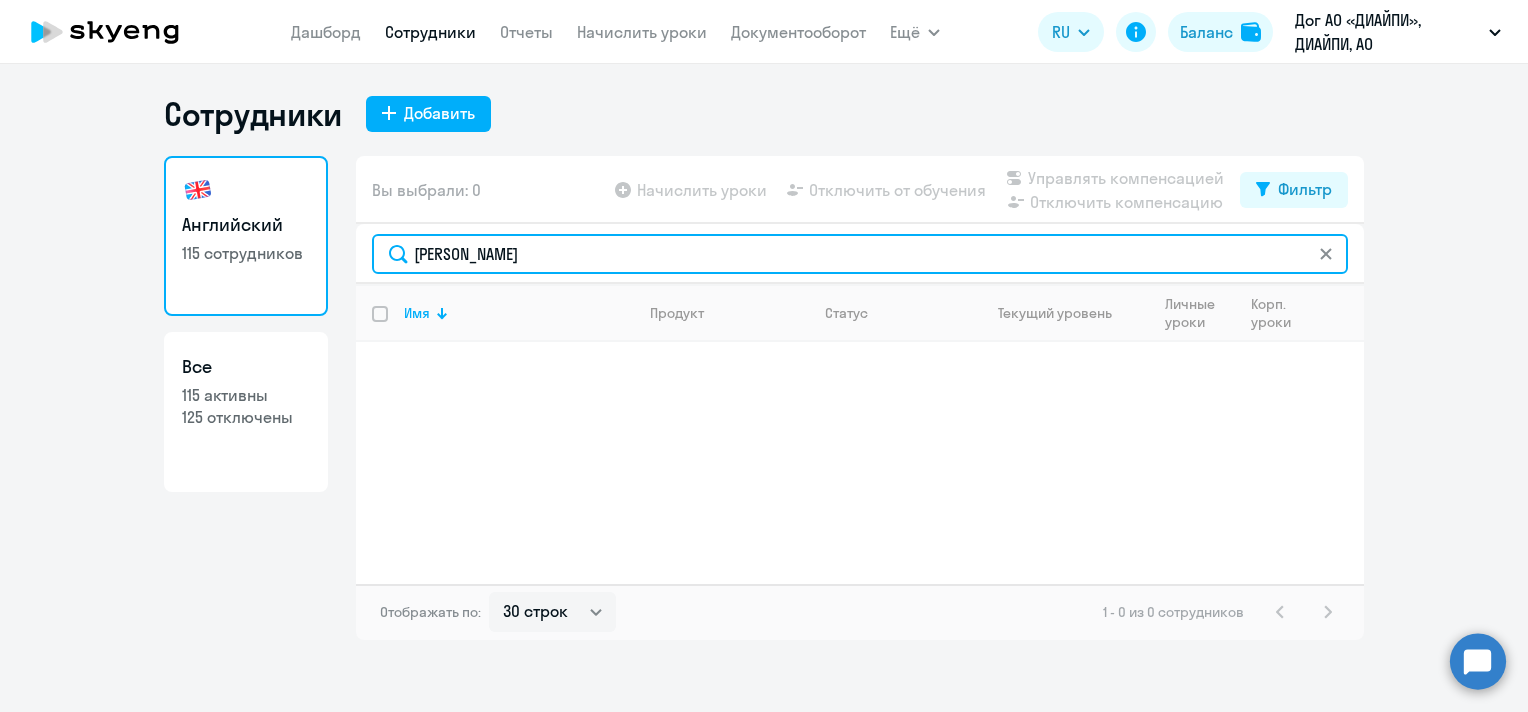 drag, startPoint x: 694, startPoint y: 249, endPoint x: 498, endPoint y: 262, distance: 196.43065 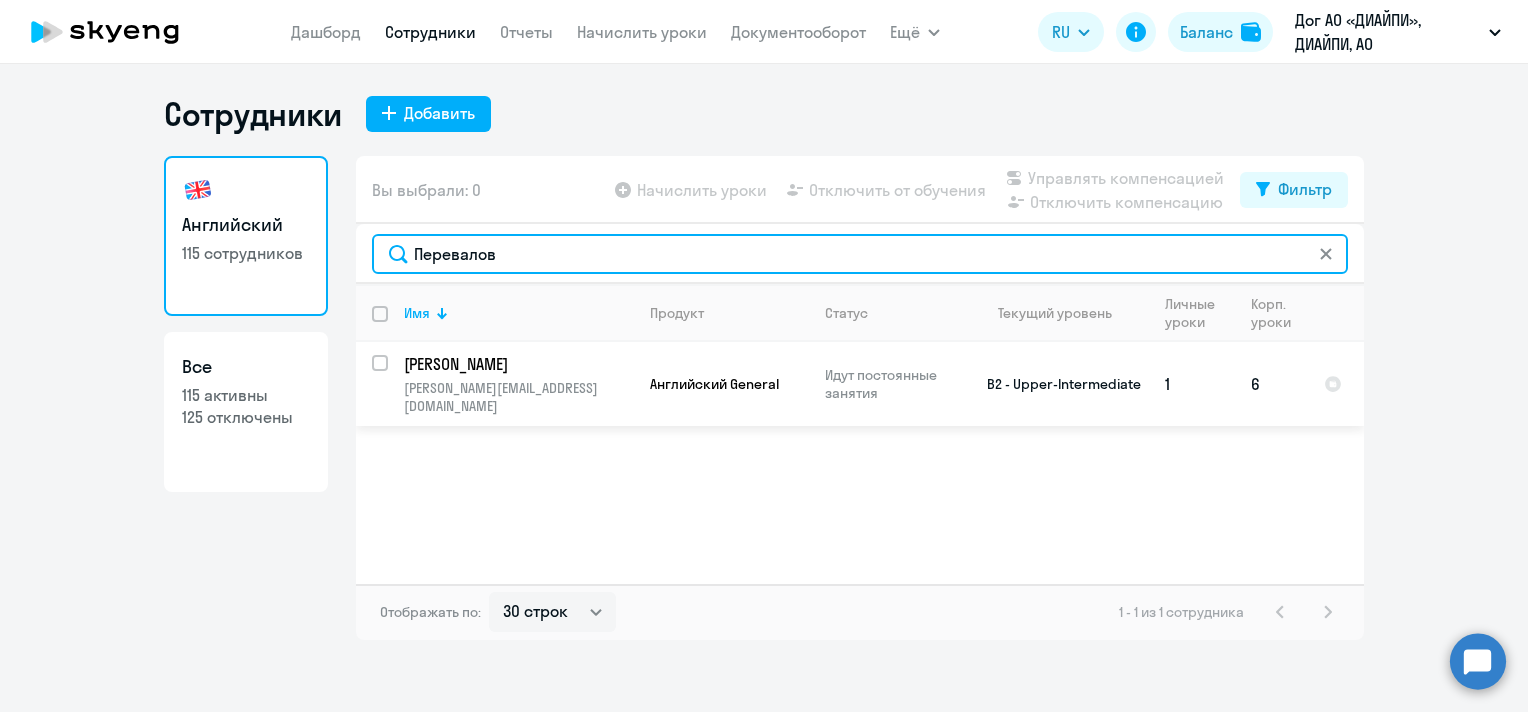 type on "Перевалов" 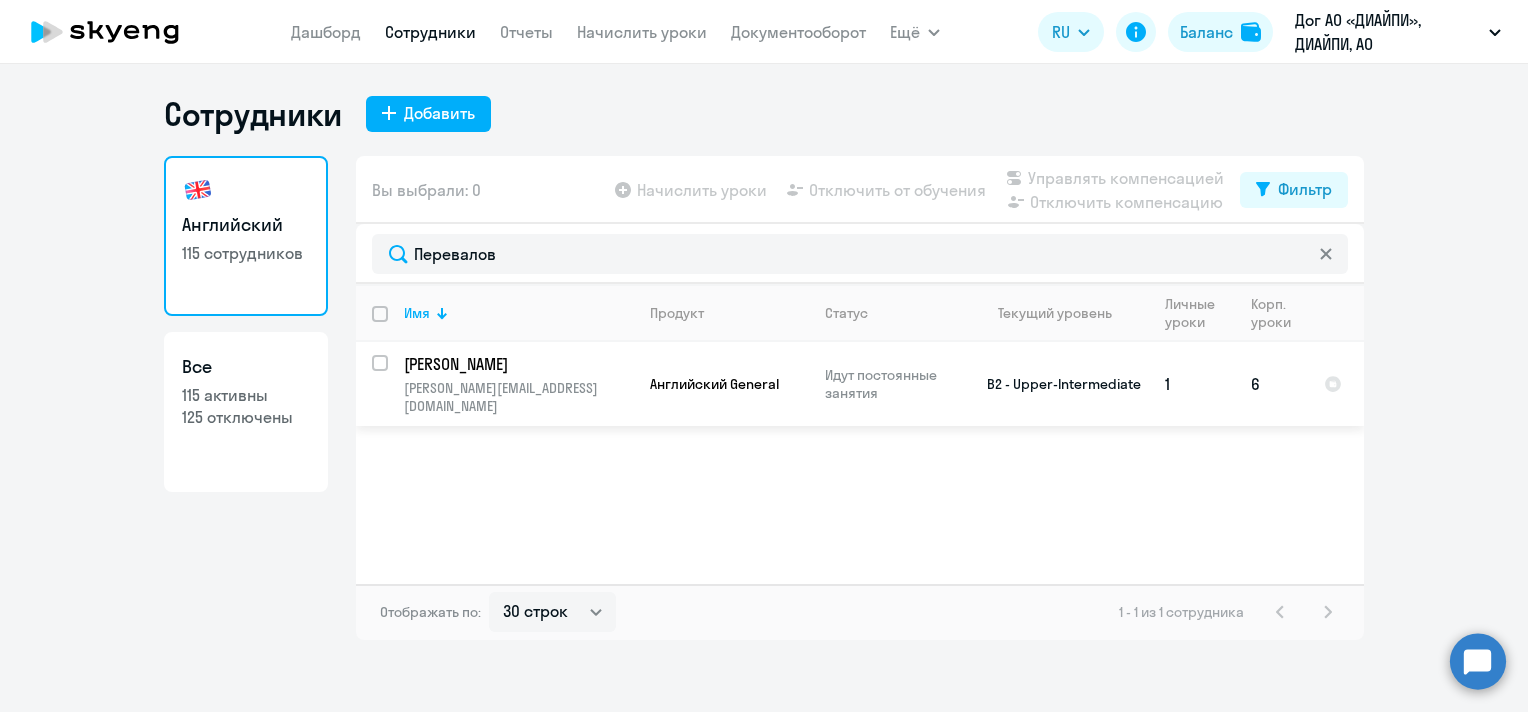 click on "[PERSON_NAME][EMAIL_ADDRESS][DOMAIN_NAME]" 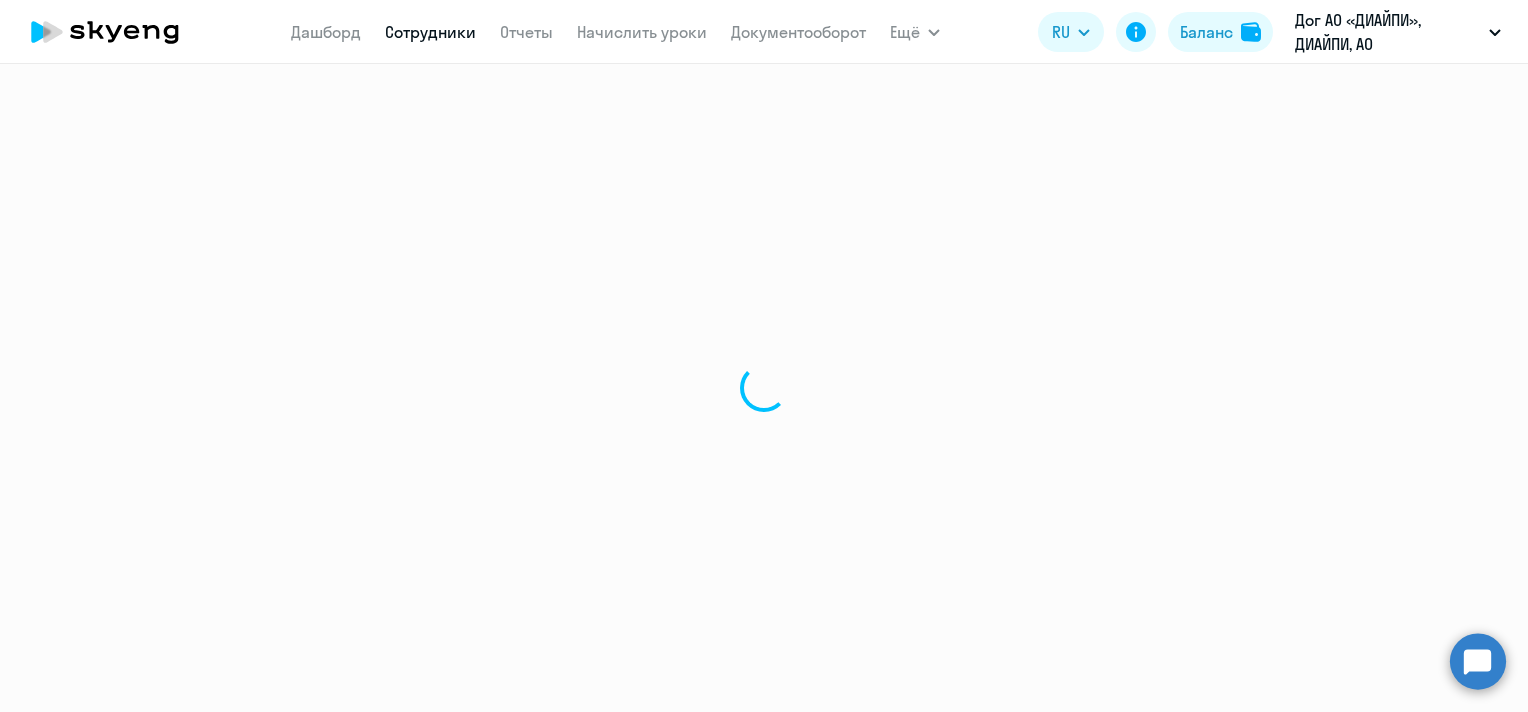 select on "english" 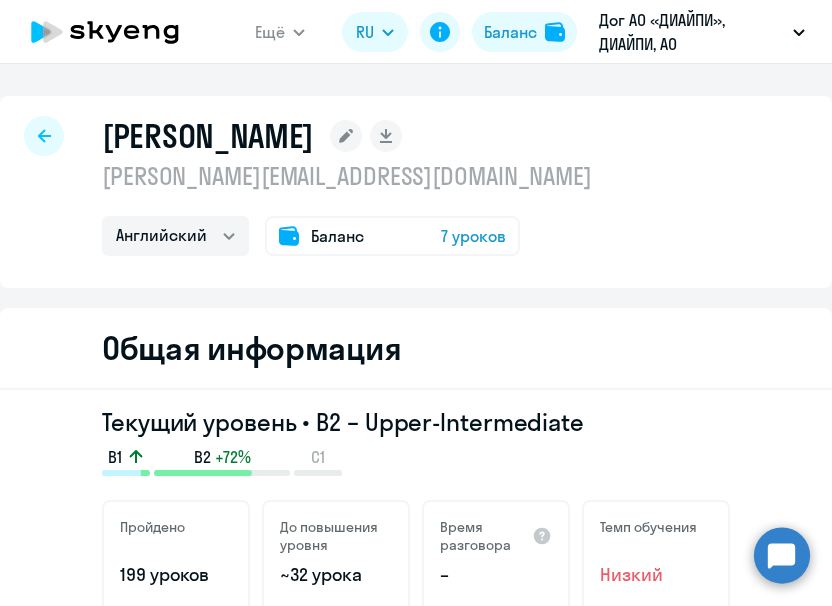 click 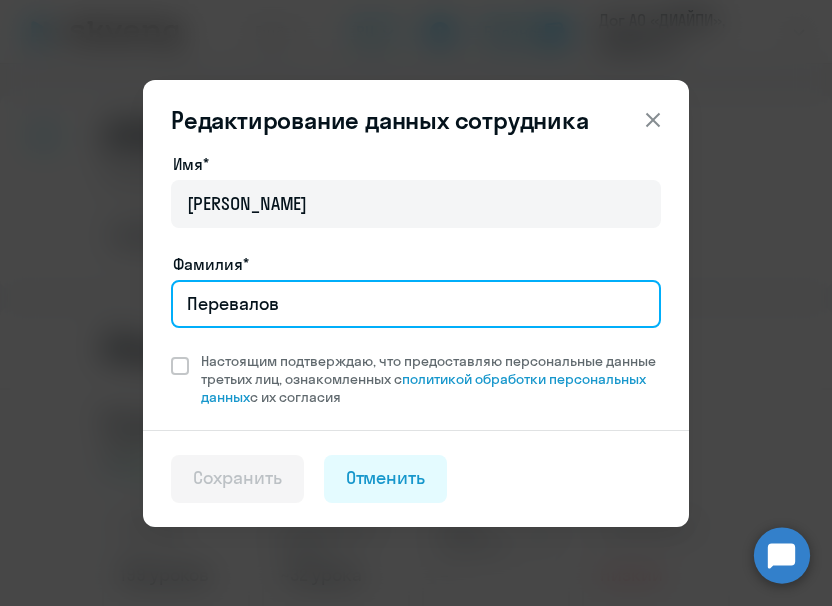 click on "Перевалов" at bounding box center (416, 304) 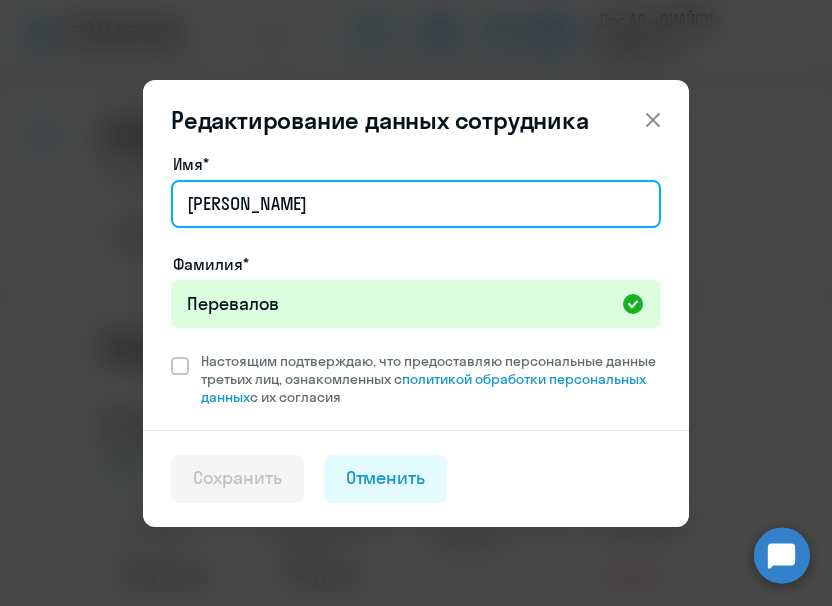 click on "[PERSON_NAME]" at bounding box center (416, 204) 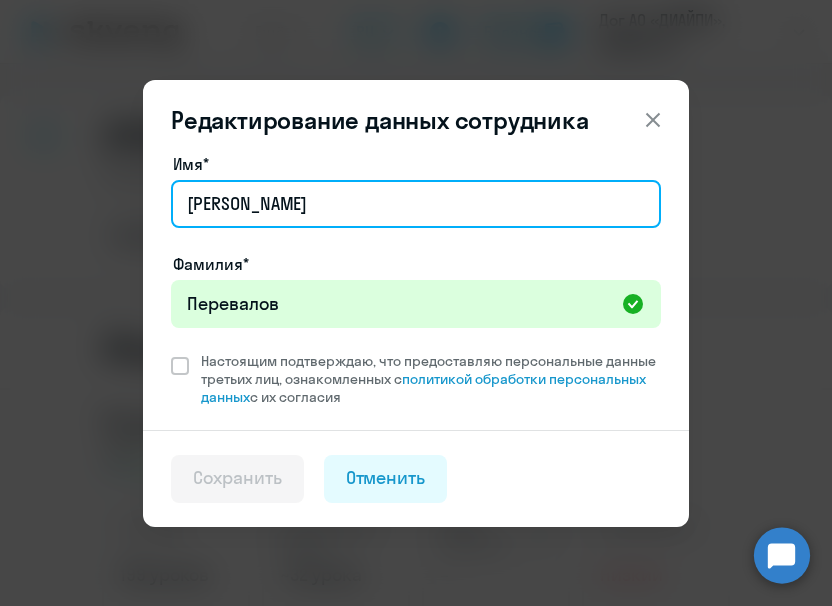 type on "[PERSON_NAME]" 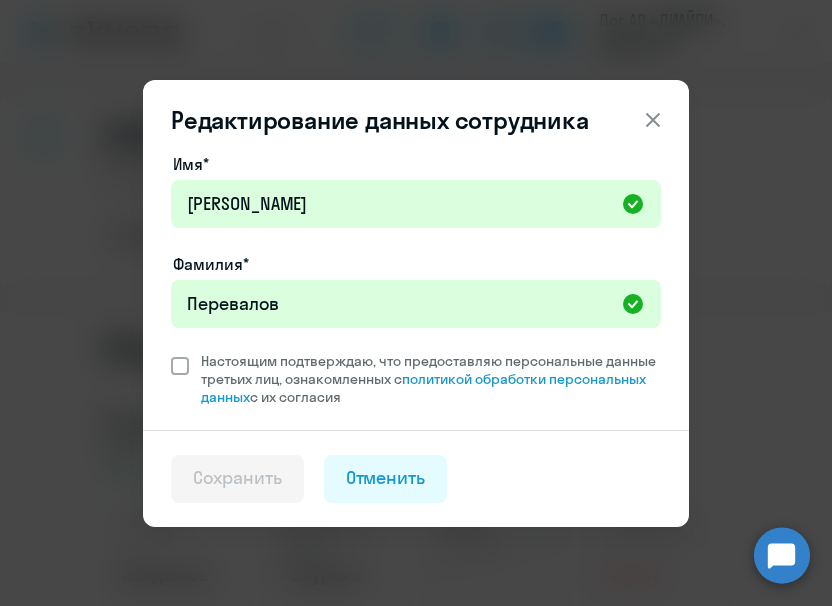 click at bounding box center (180, 366) 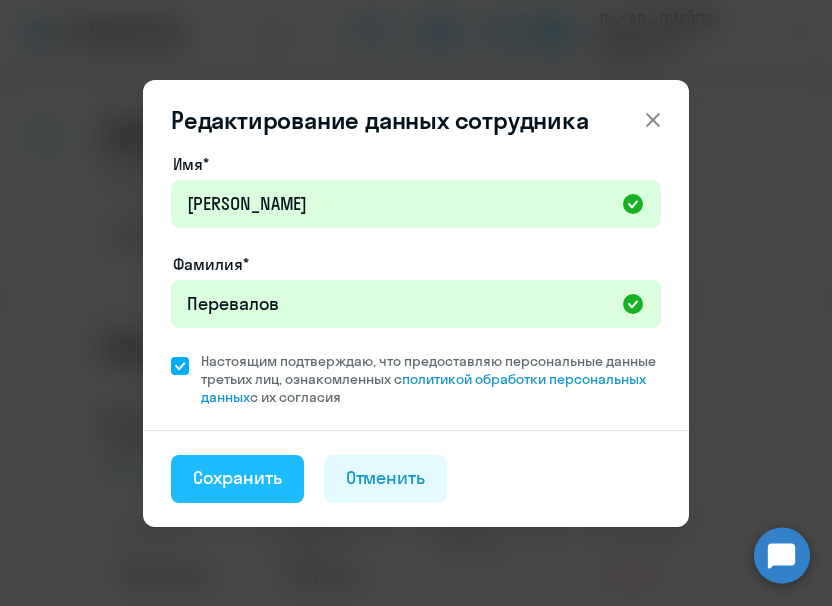 click on "Сохранить" at bounding box center [237, 479] 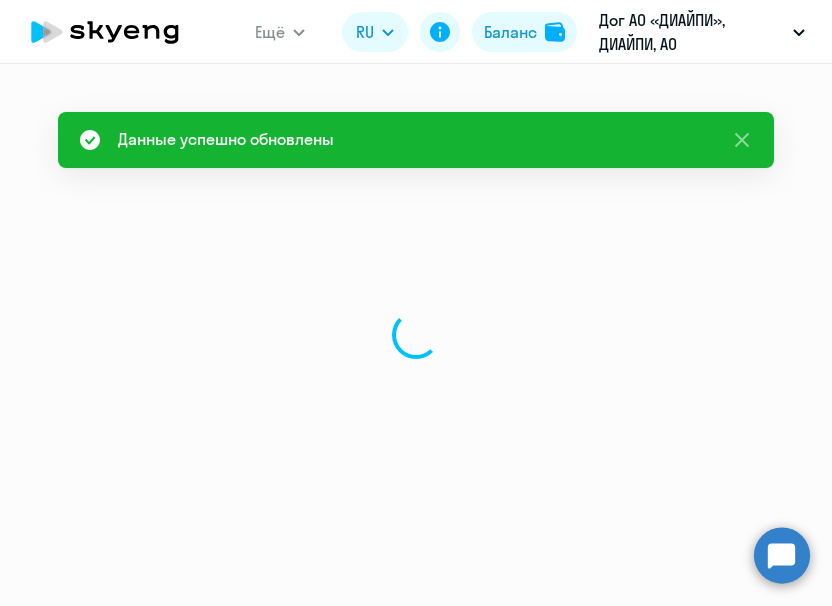 select on "english" 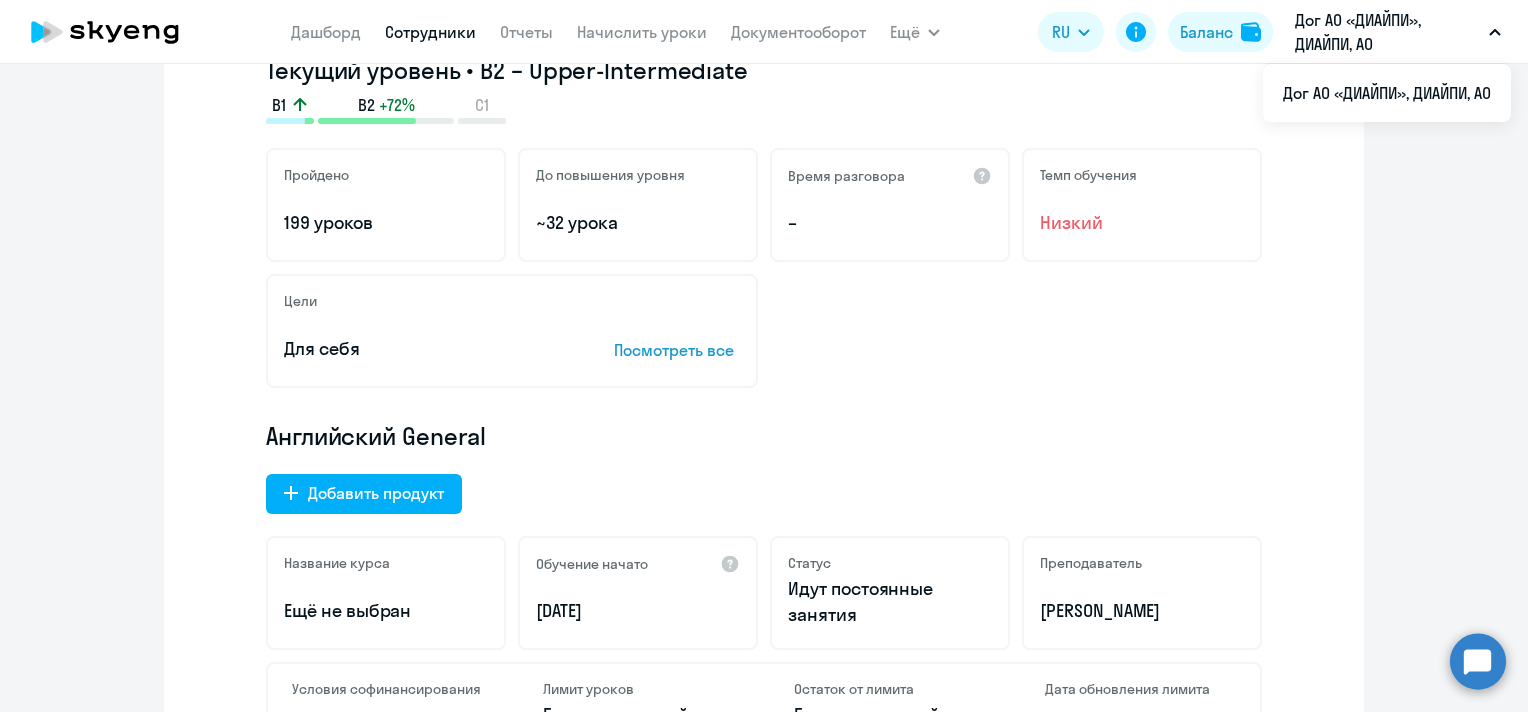 scroll, scrollTop: 0, scrollLeft: 0, axis: both 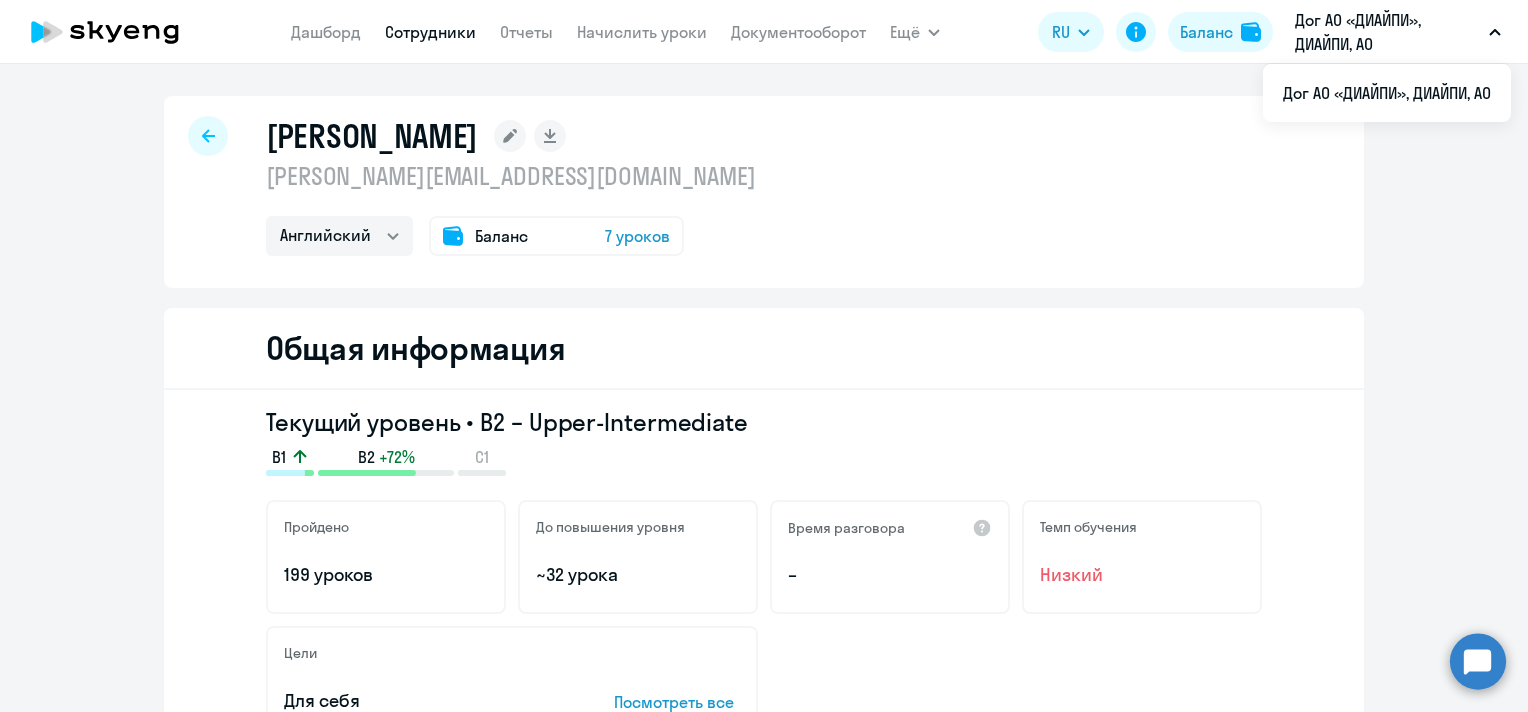 click 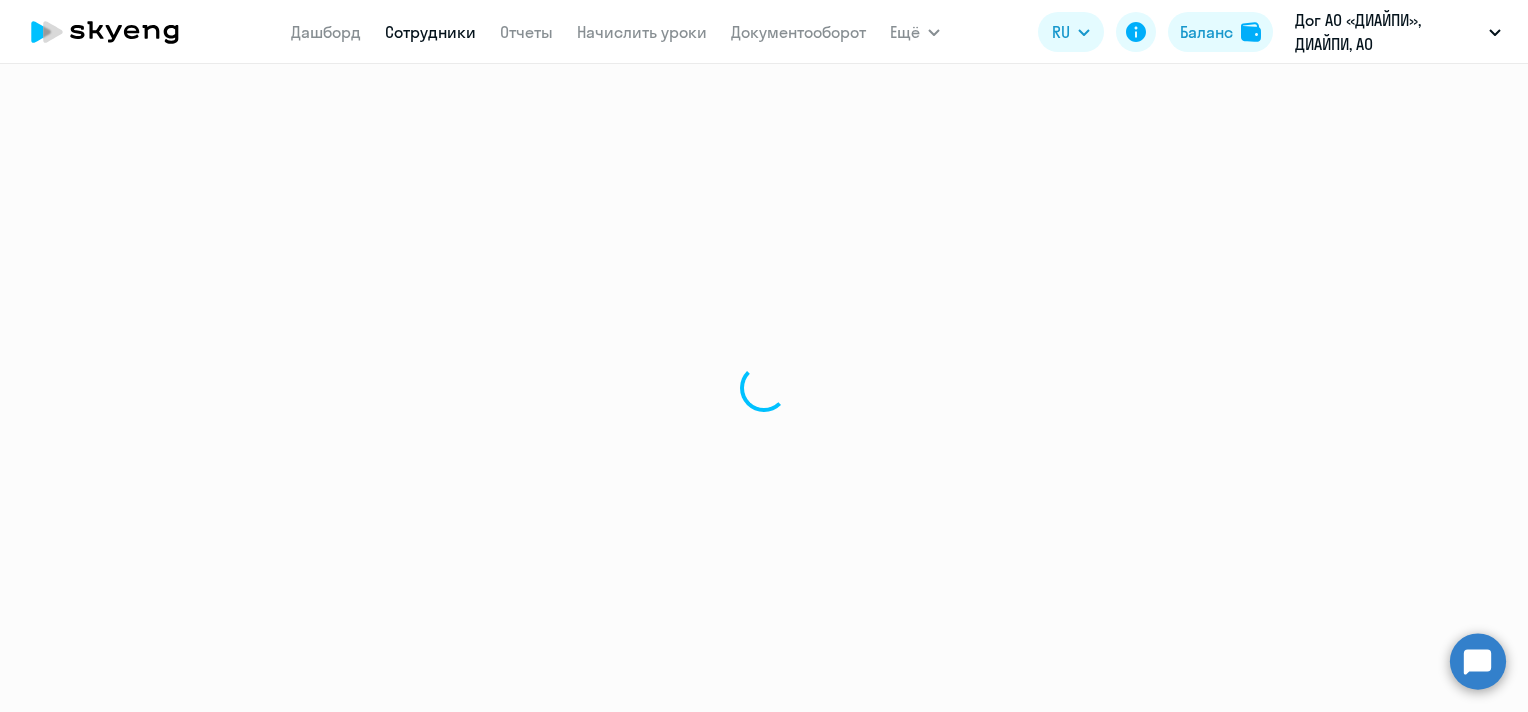 select on "30" 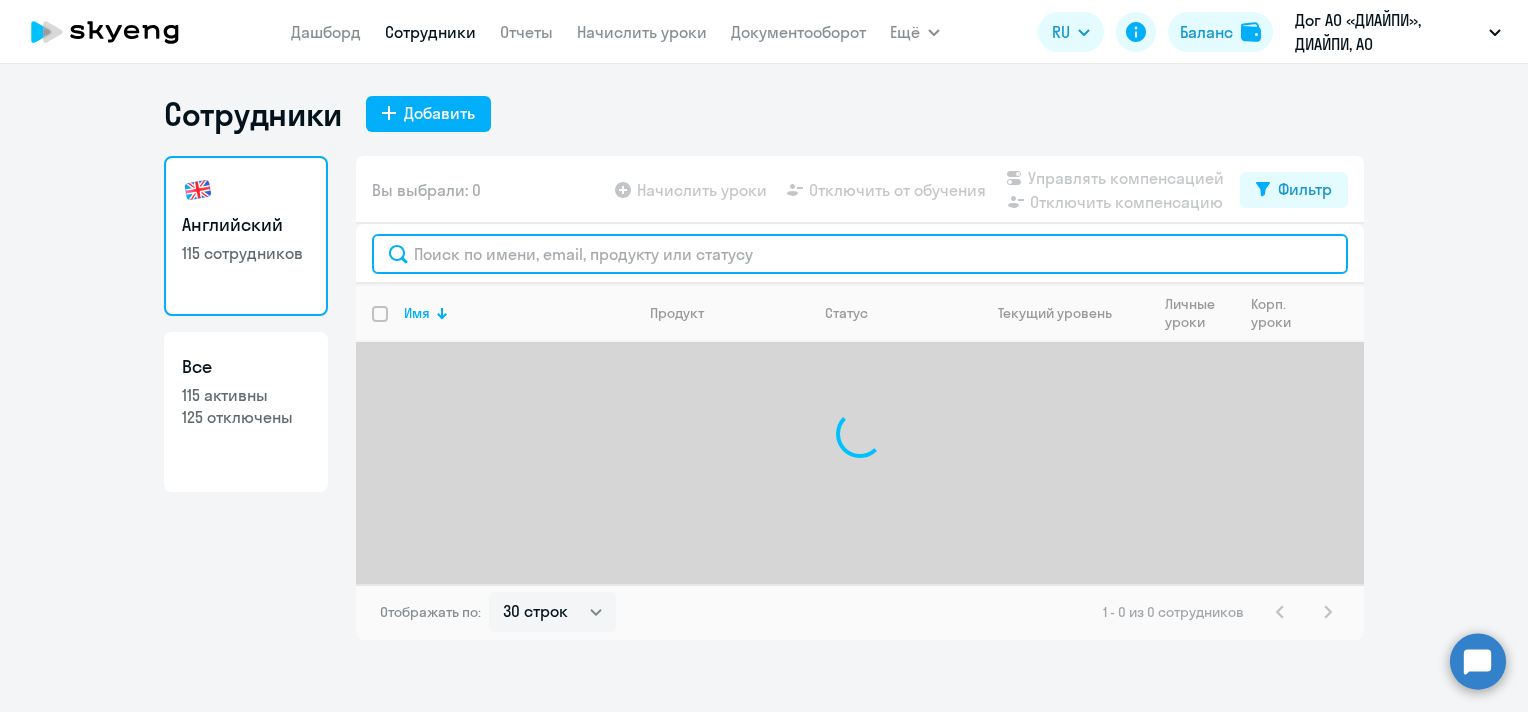 click 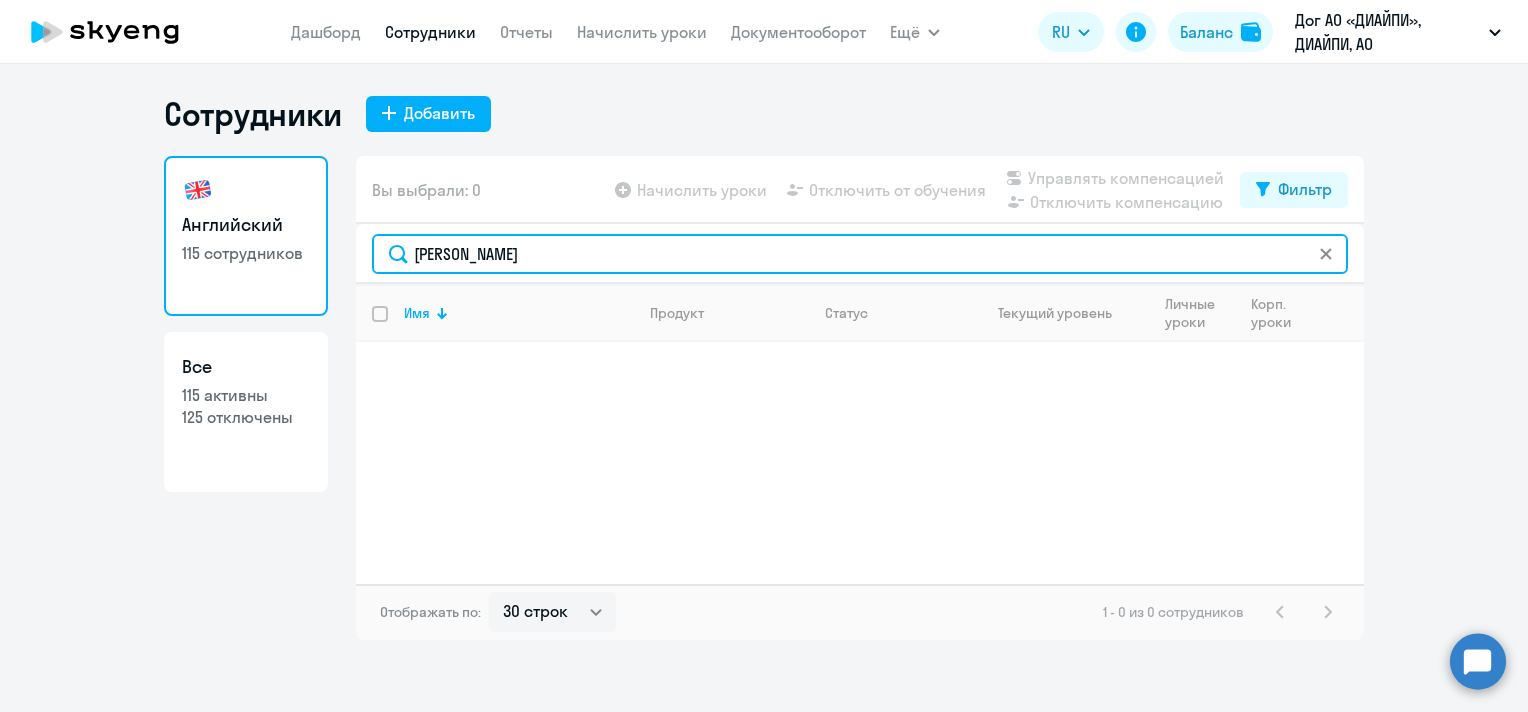 drag, startPoint x: 550, startPoint y: 263, endPoint x: 503, endPoint y: 264, distance: 47.010635 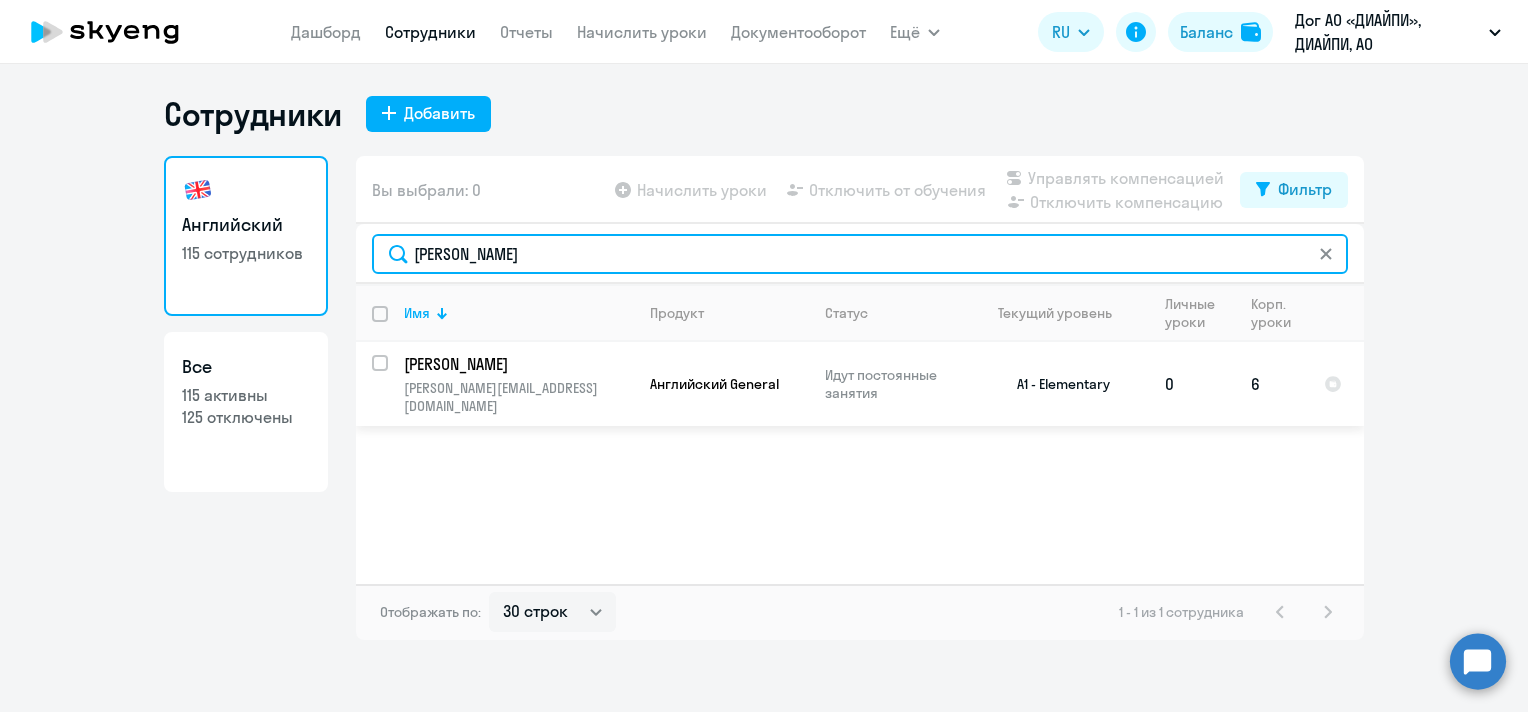 type on "[PERSON_NAME]" 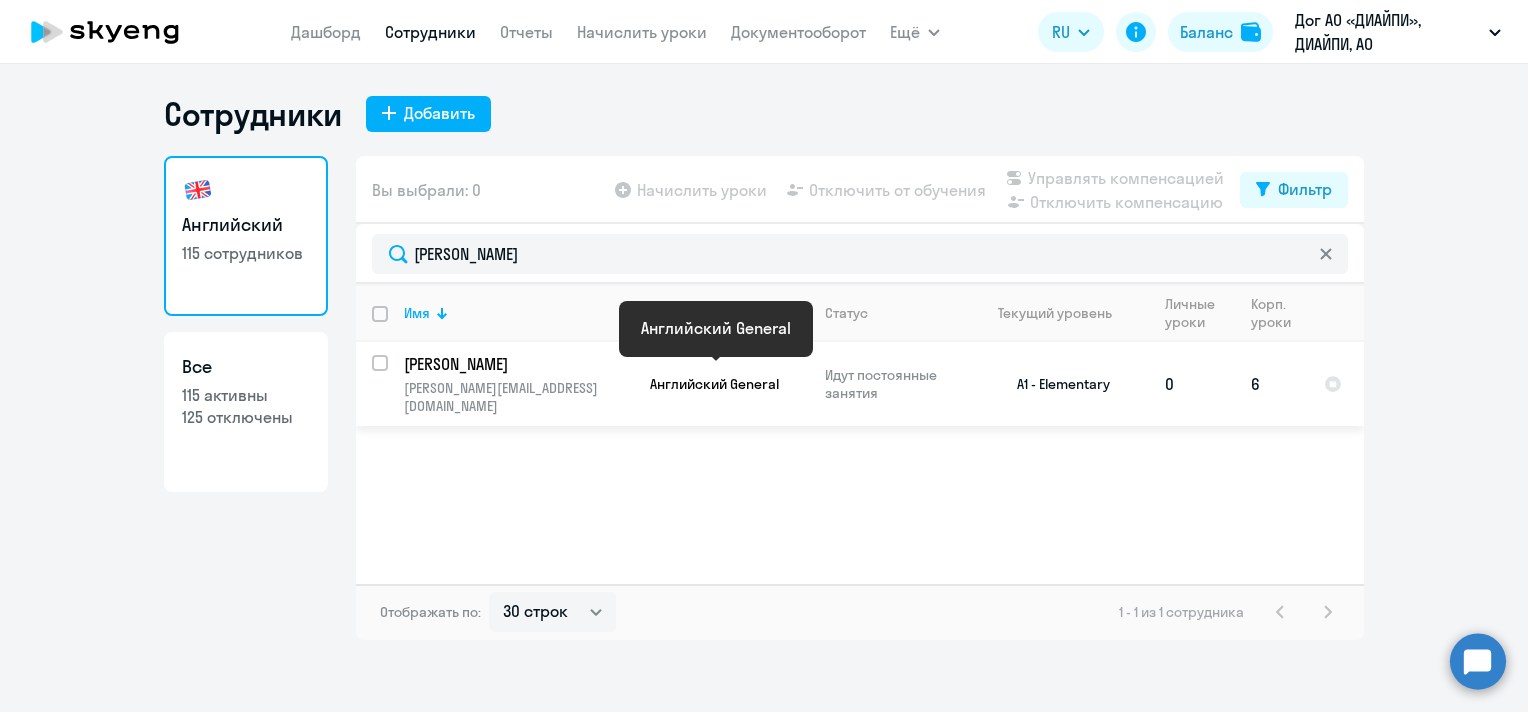 click on "Английский General" 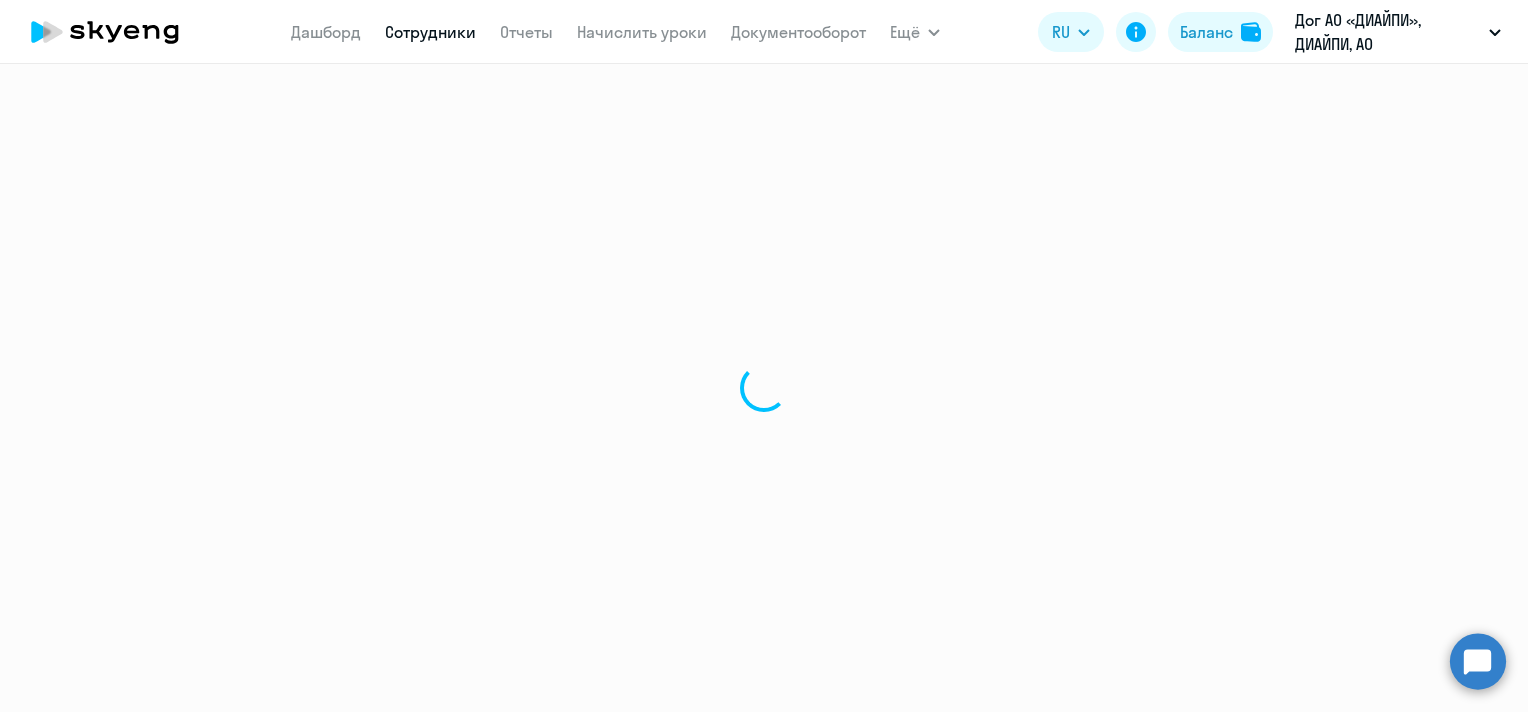 select on "english" 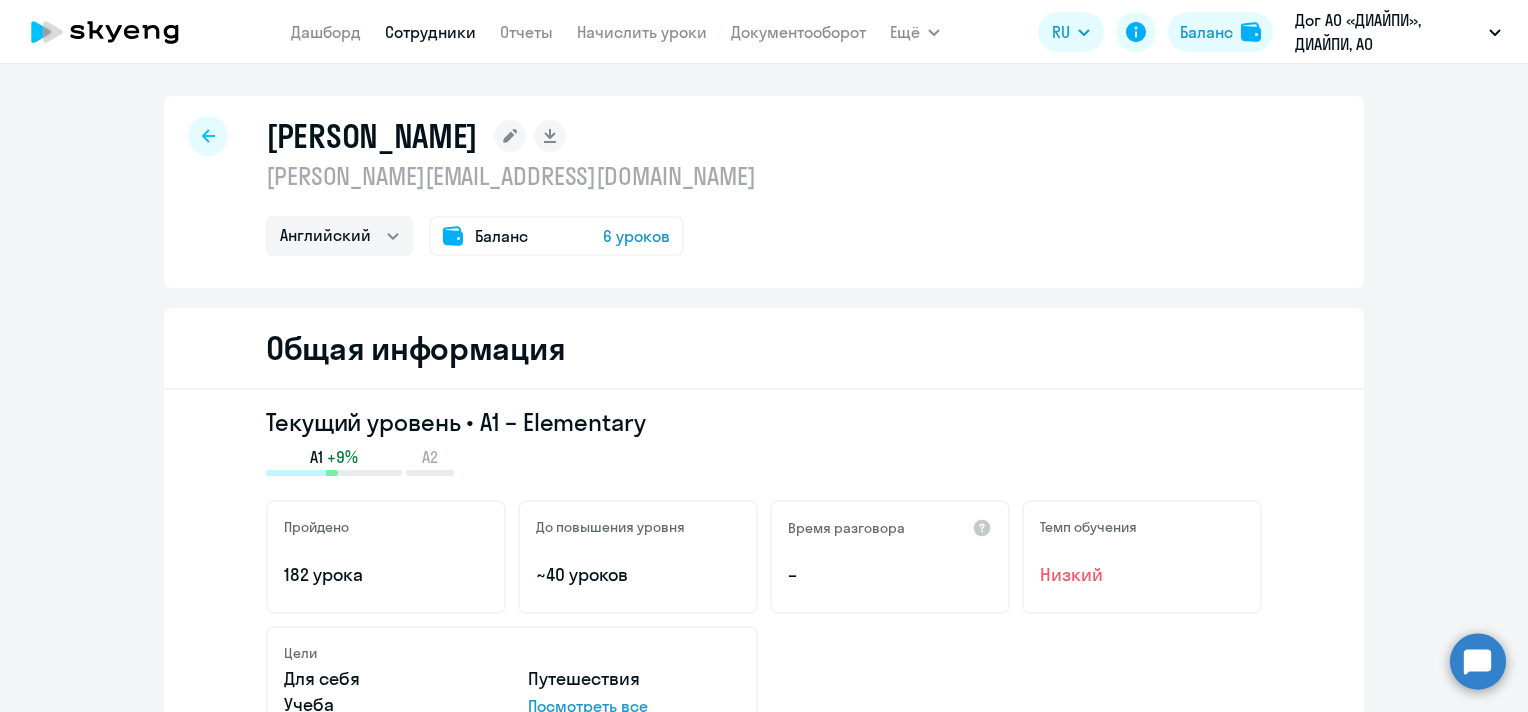 scroll, scrollTop: 100, scrollLeft: 0, axis: vertical 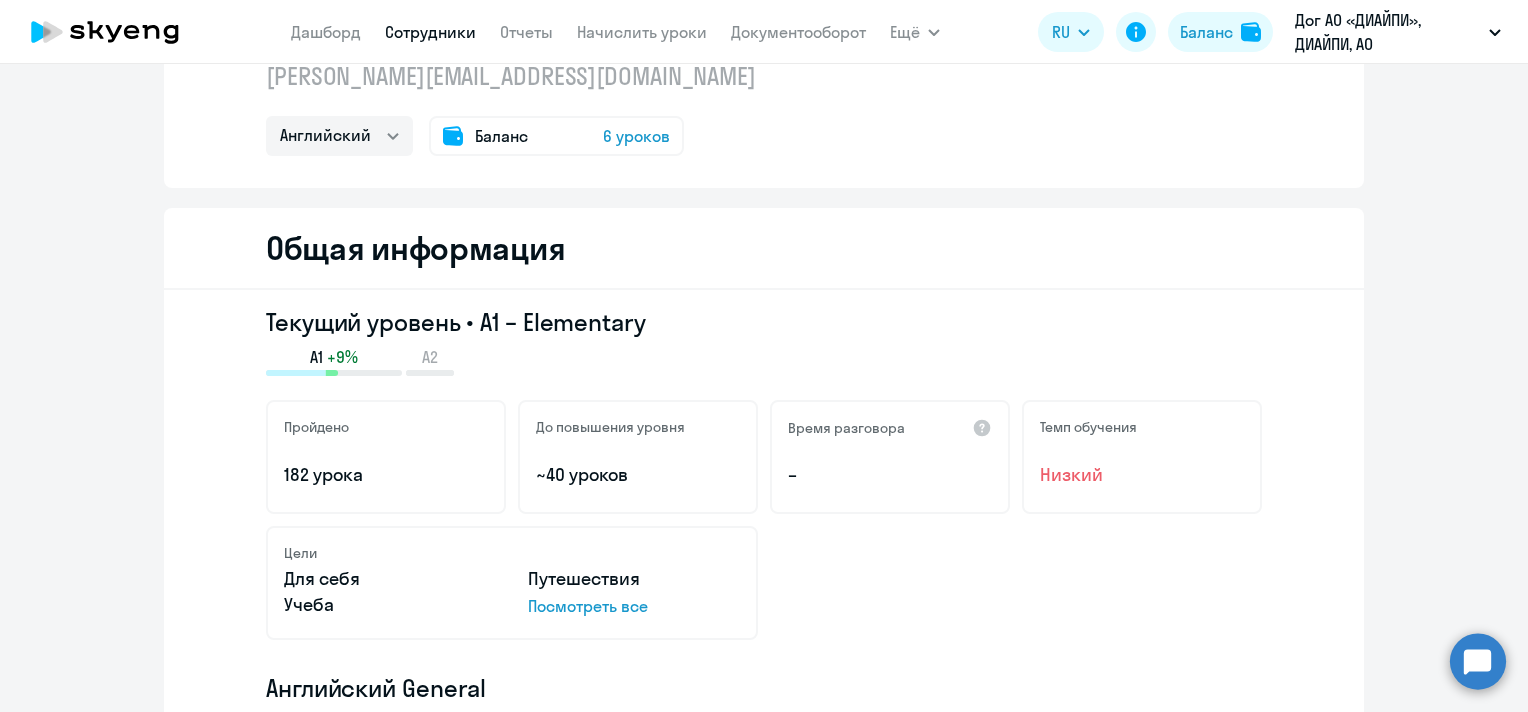 drag, startPoint x: 177, startPoint y: 484, endPoint x: 230, endPoint y: 476, distance: 53.600372 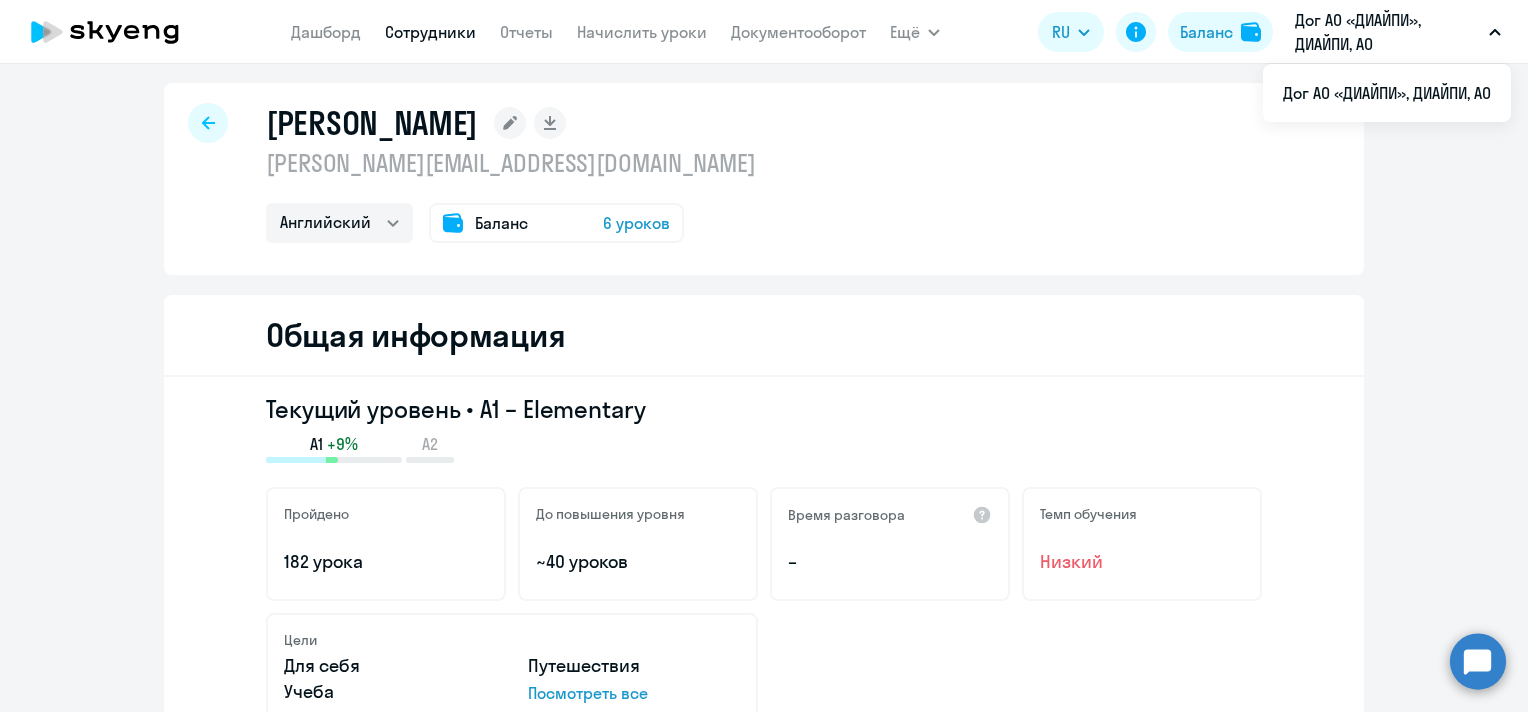 scroll, scrollTop: 0, scrollLeft: 0, axis: both 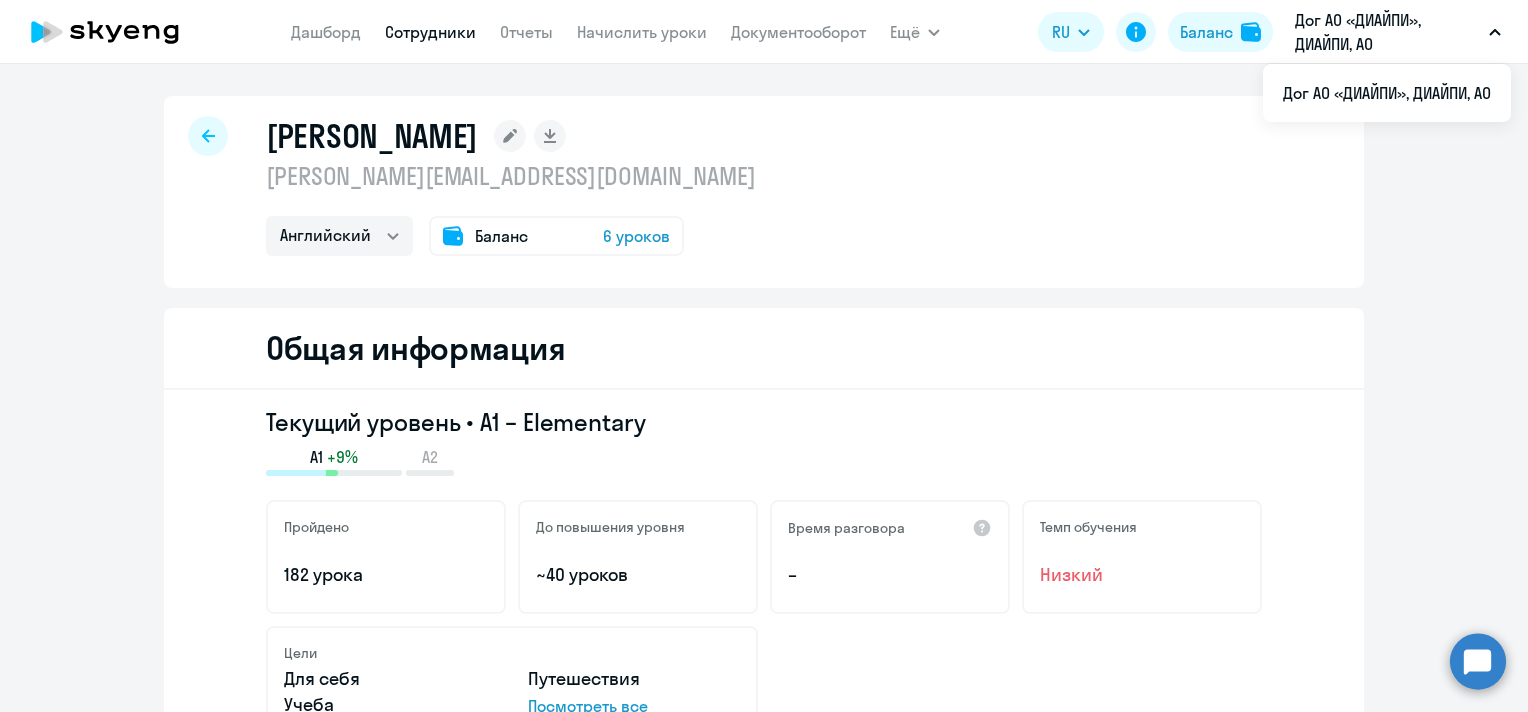 click 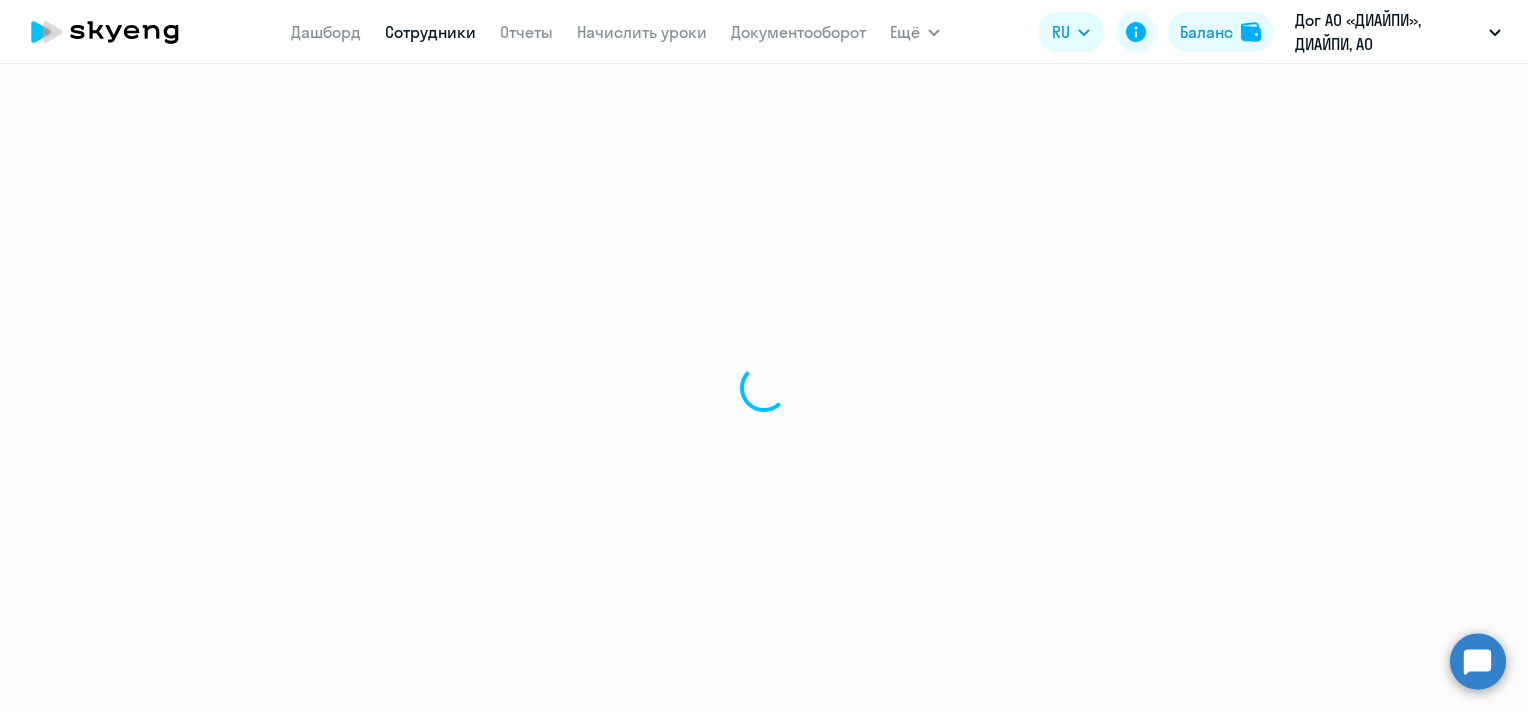 select on "30" 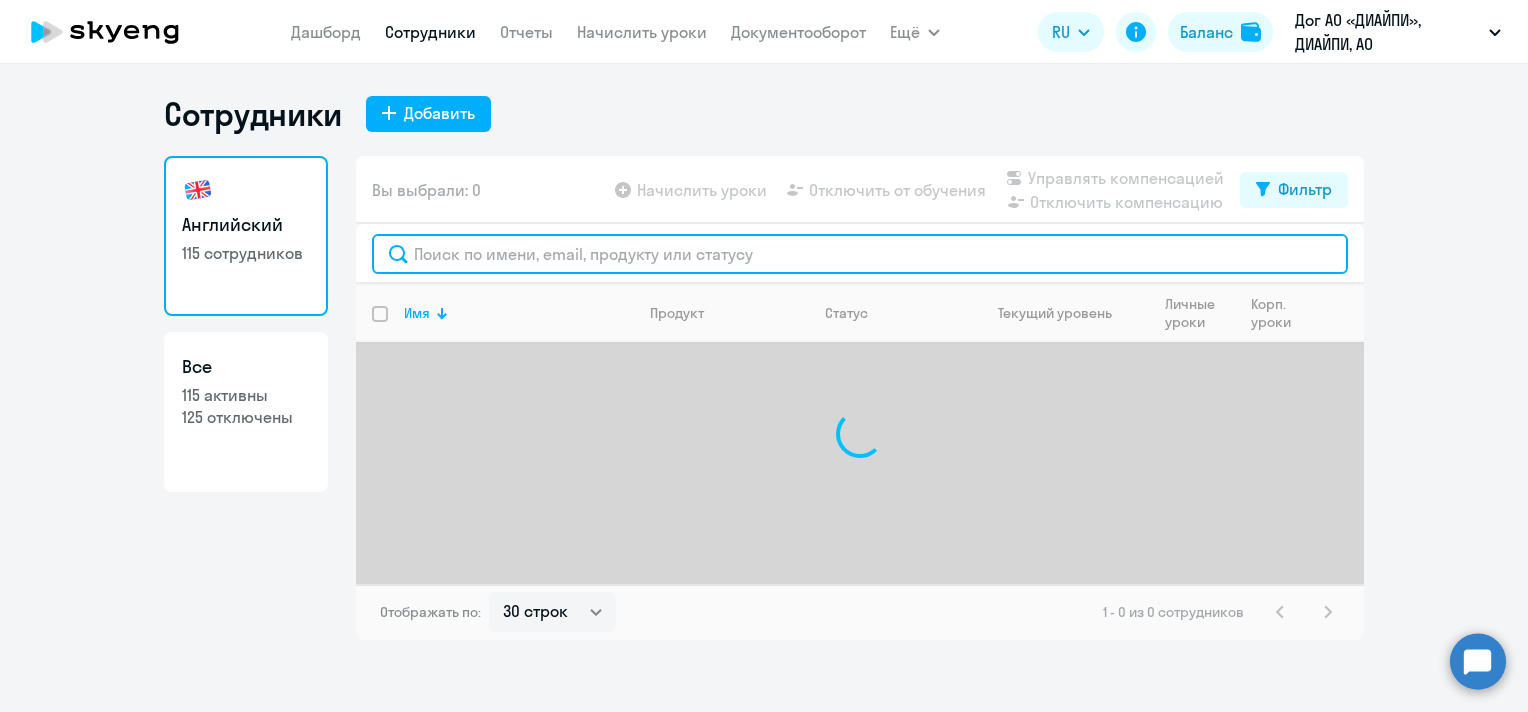 click 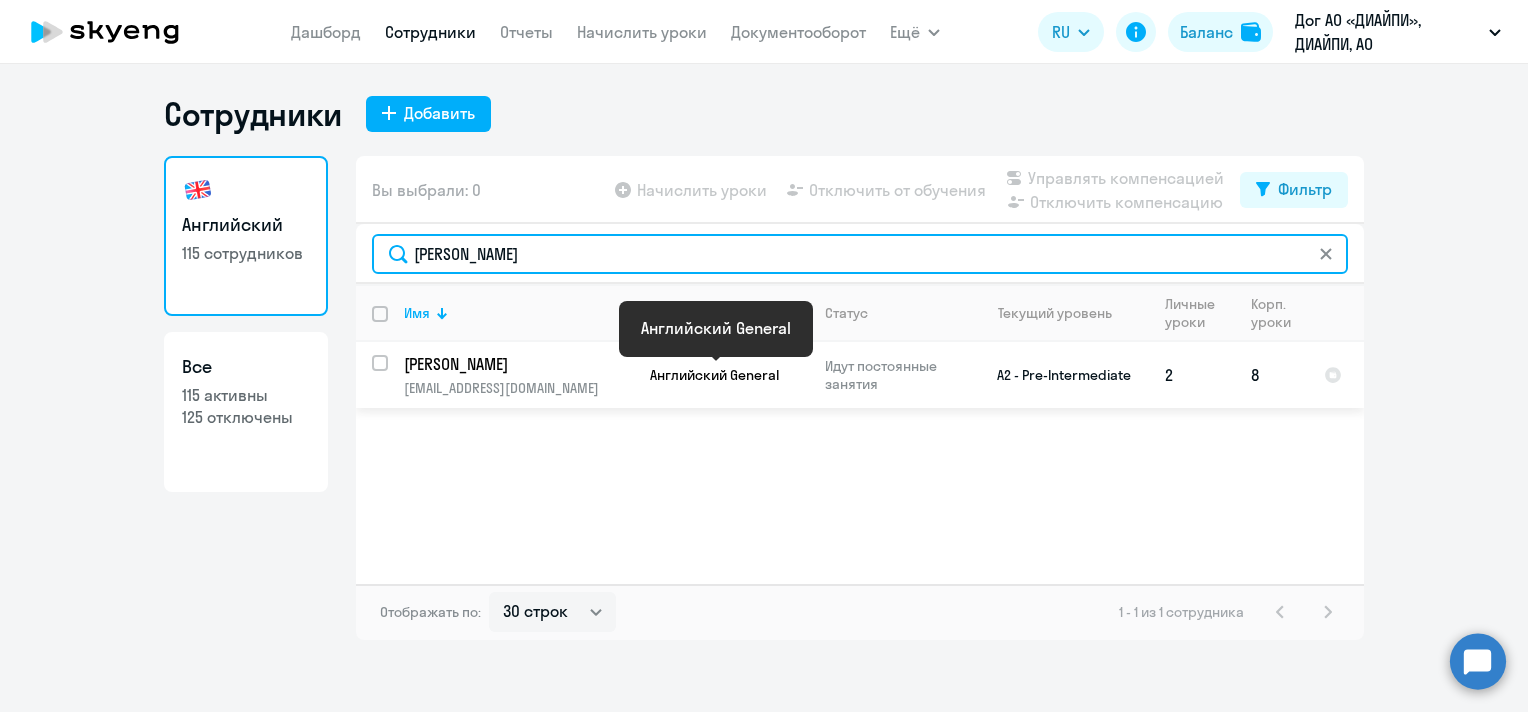type on "[PERSON_NAME]" 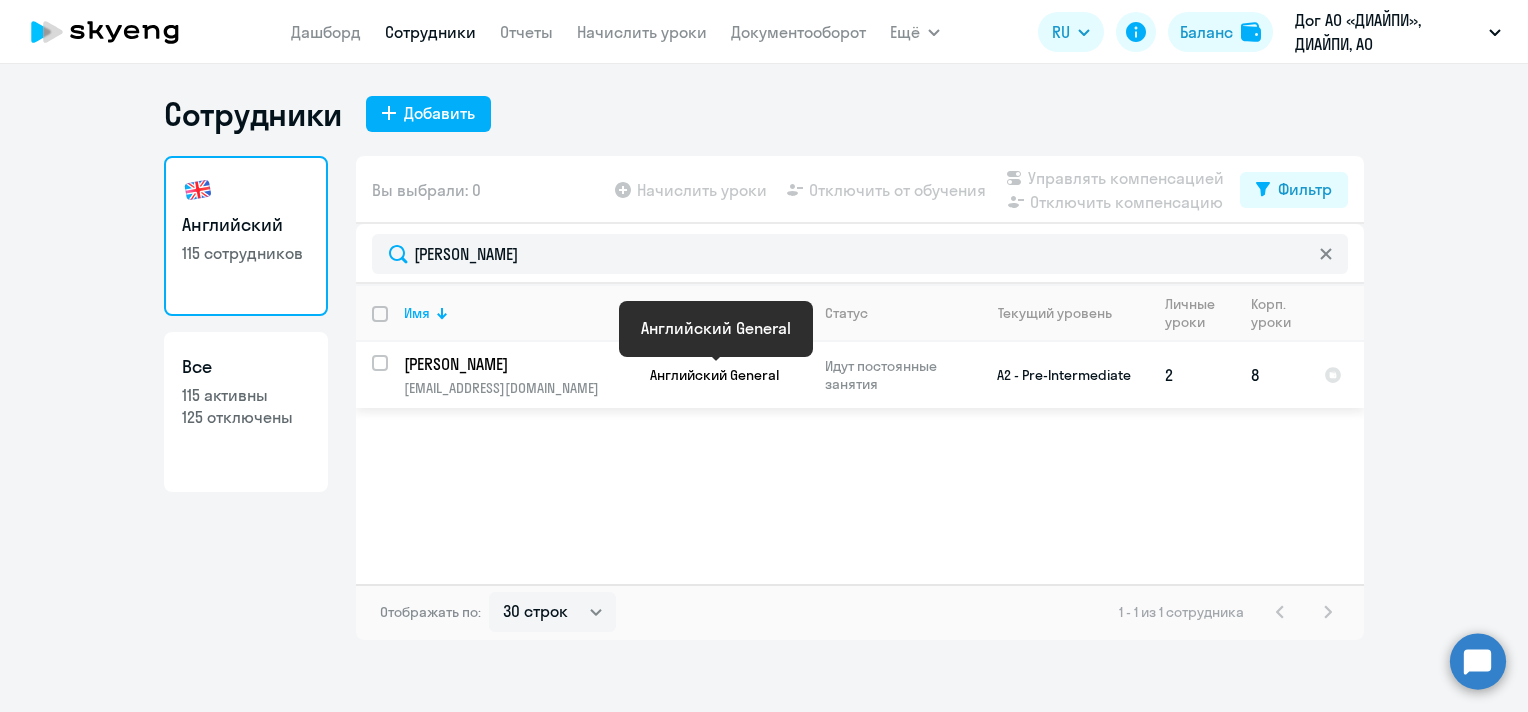 click on "Английский General" 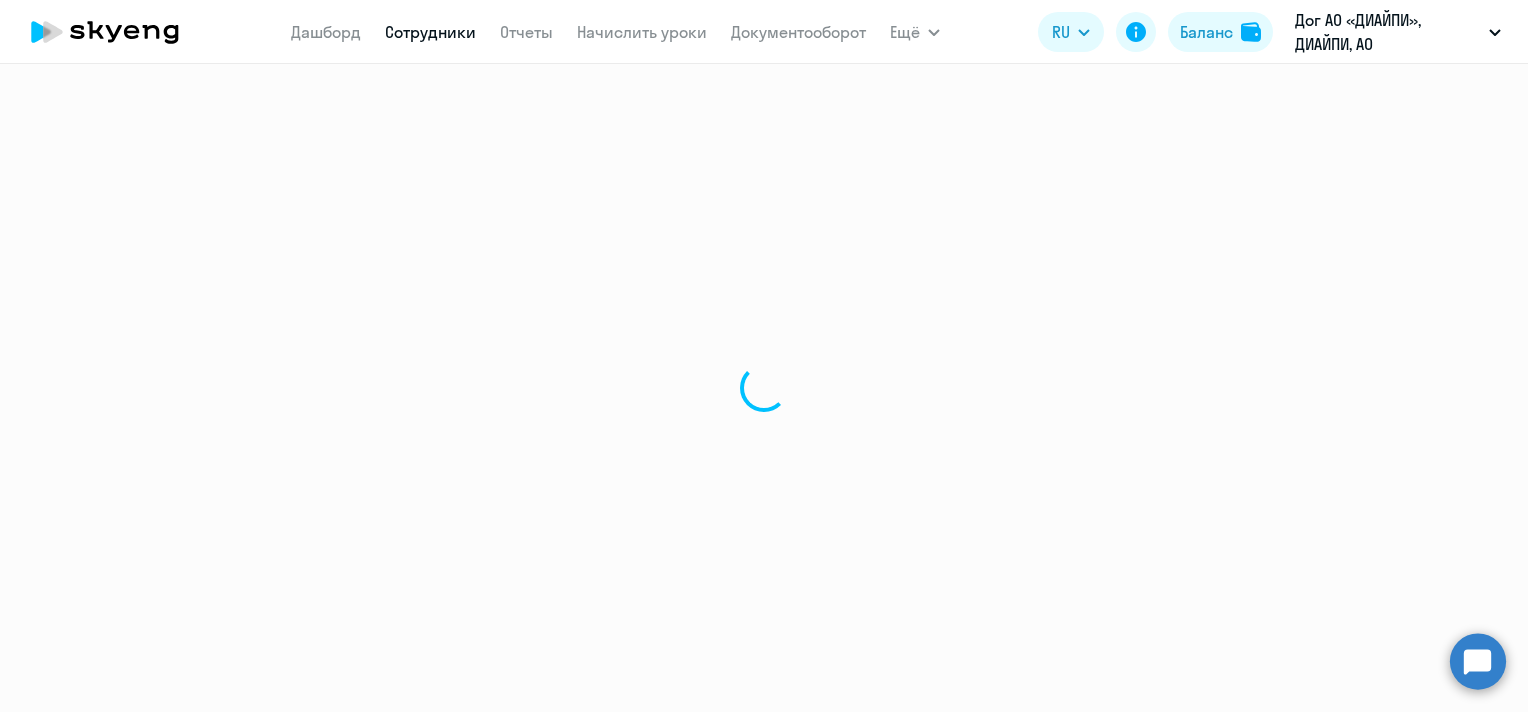 select on "english" 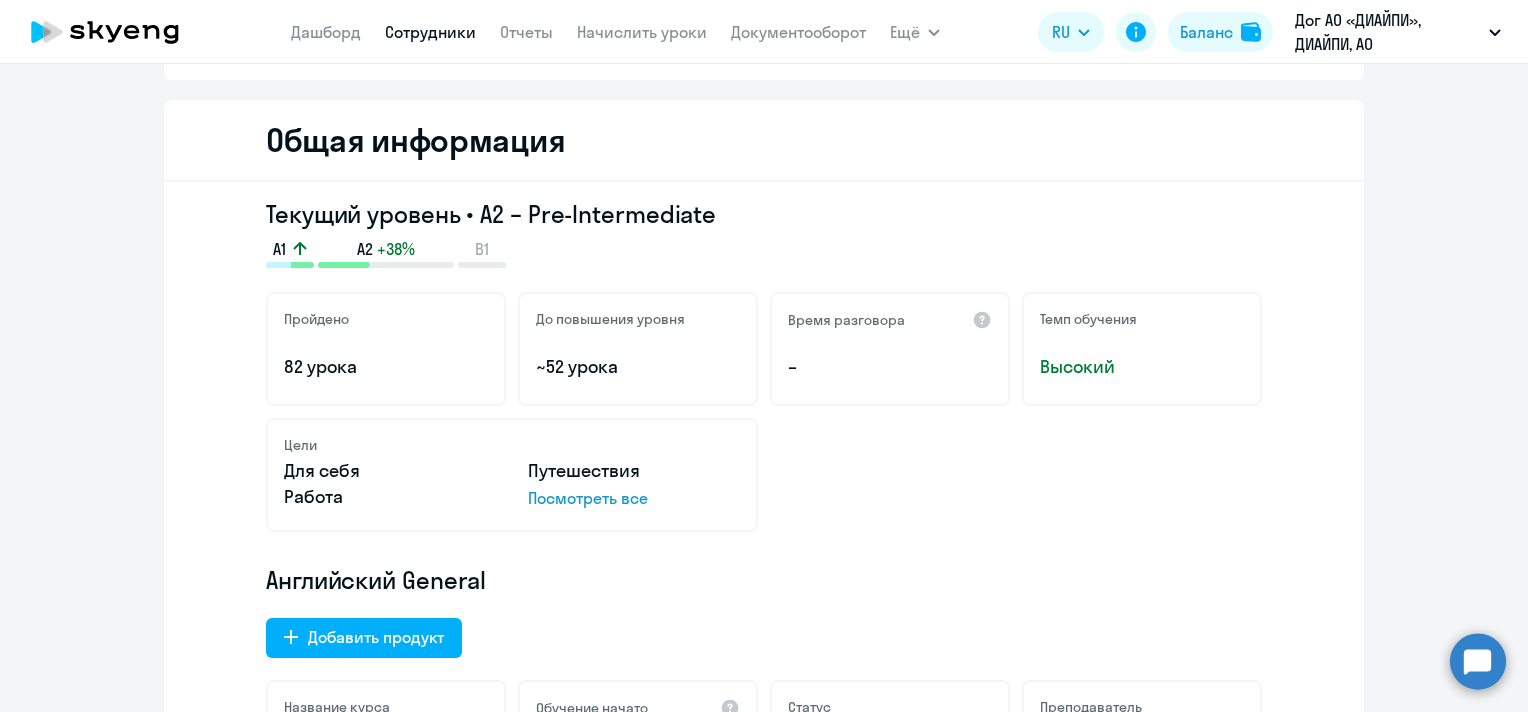 scroll, scrollTop: 0, scrollLeft: 0, axis: both 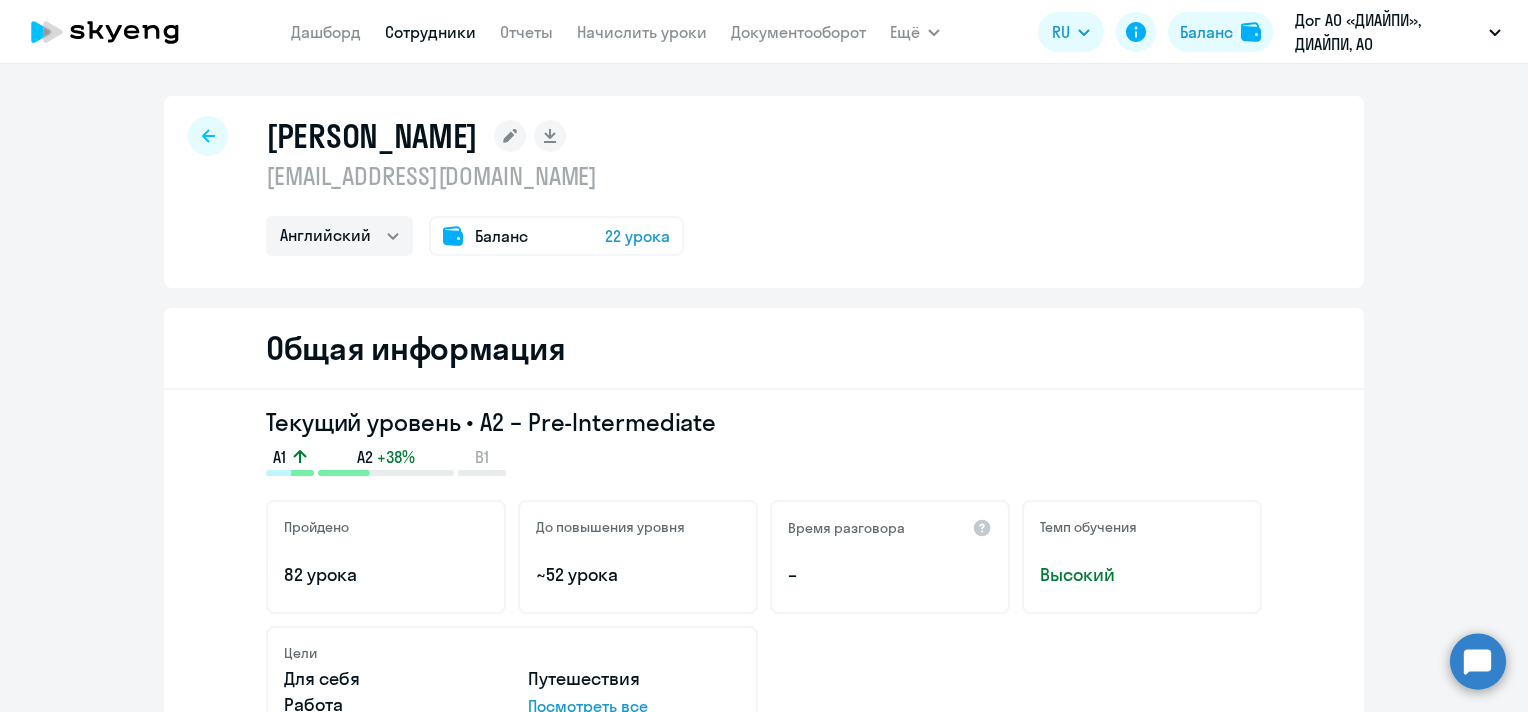 click 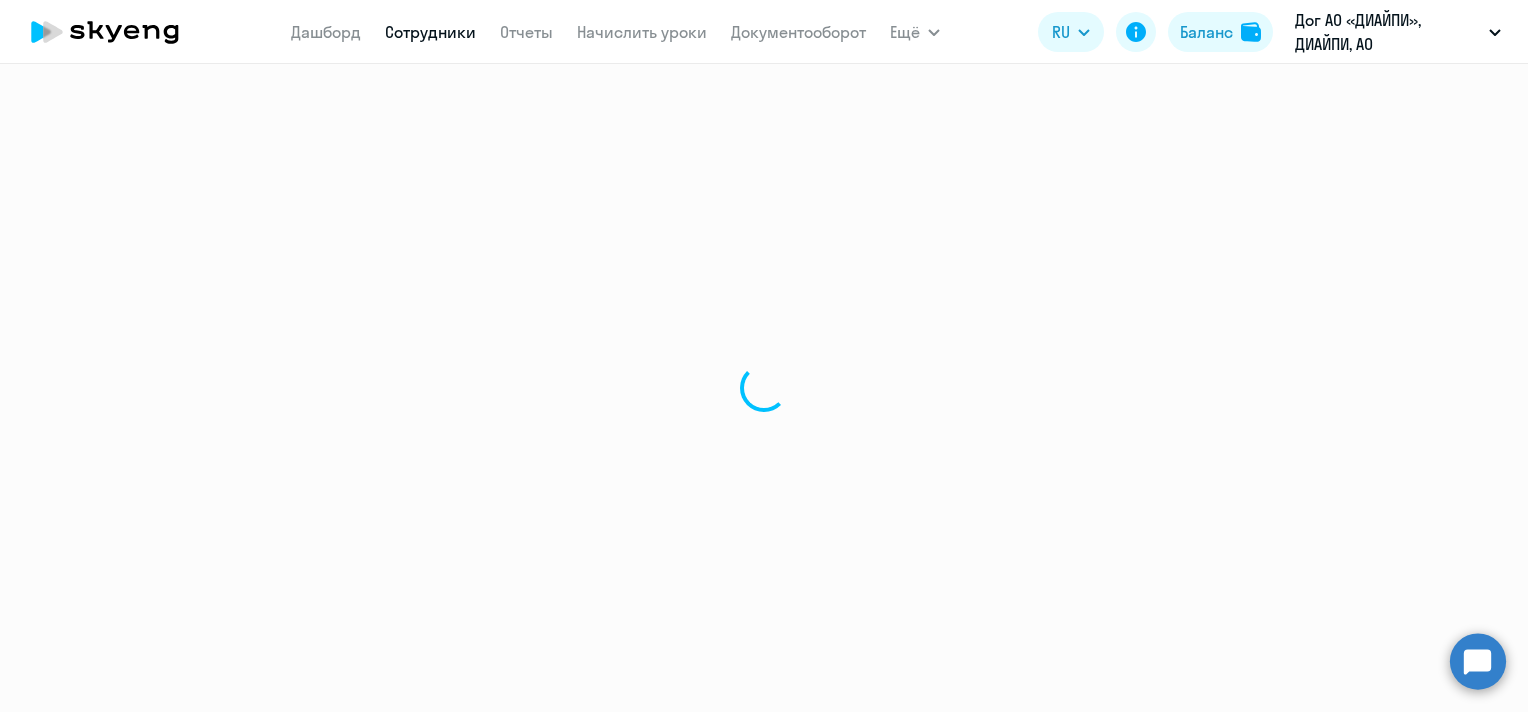 select on "30" 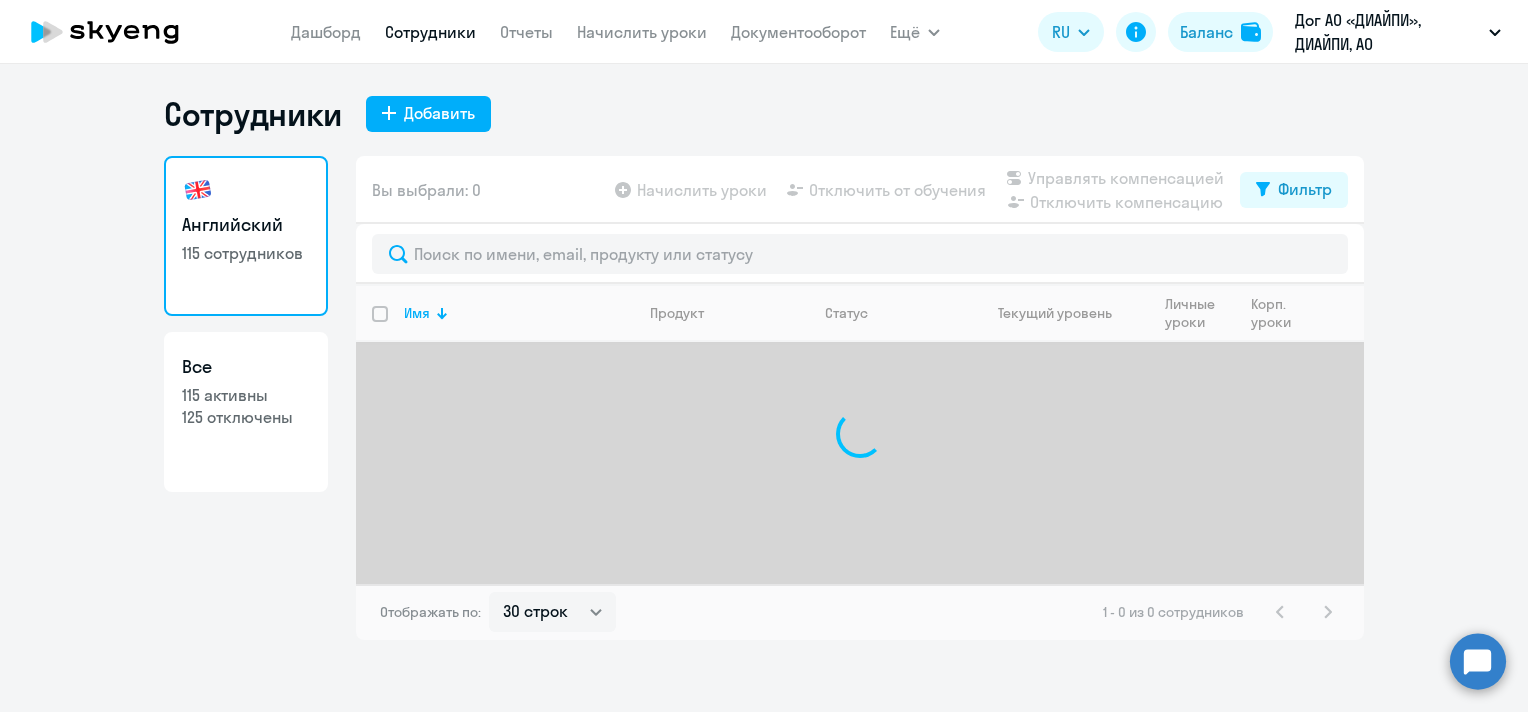 click on "Дашборд" at bounding box center [326, 32] 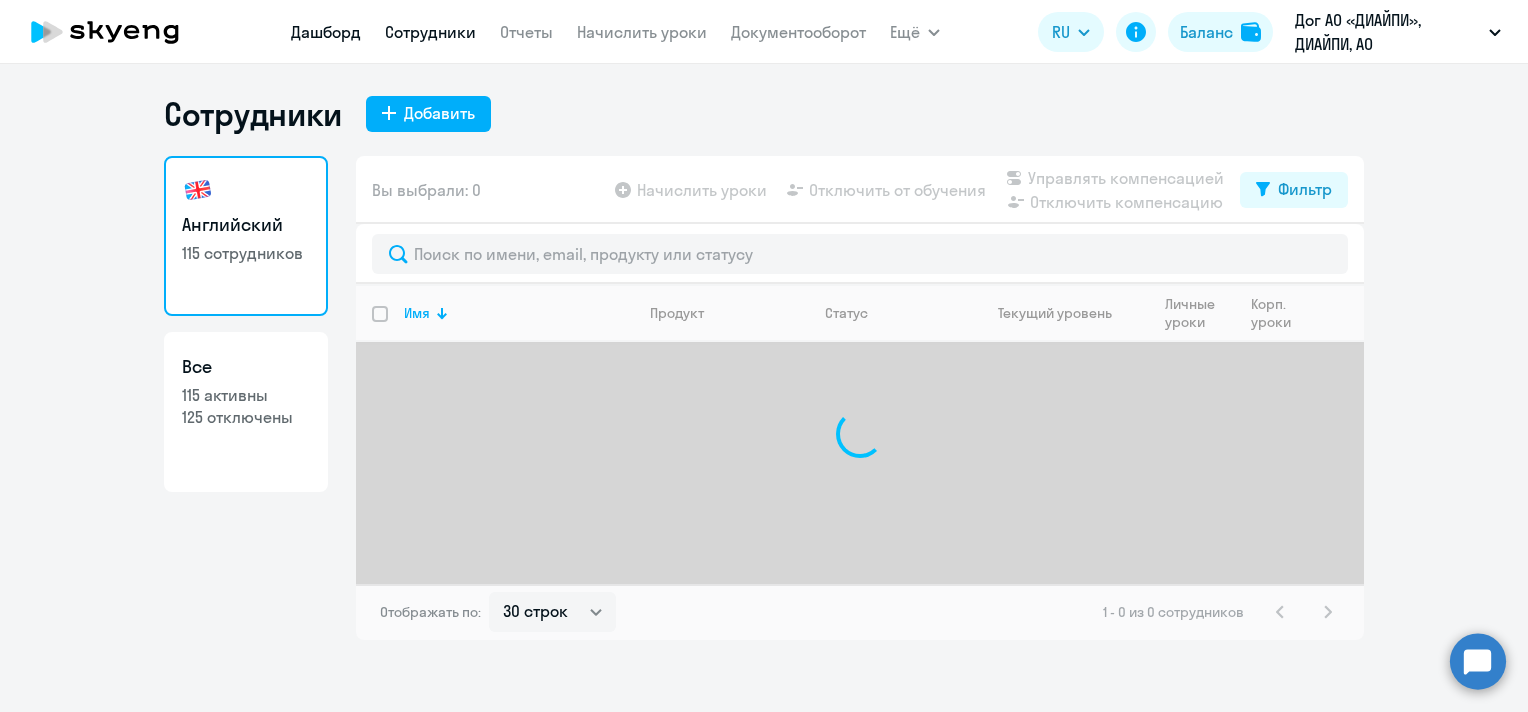 click on "Дашборд" at bounding box center [326, 32] 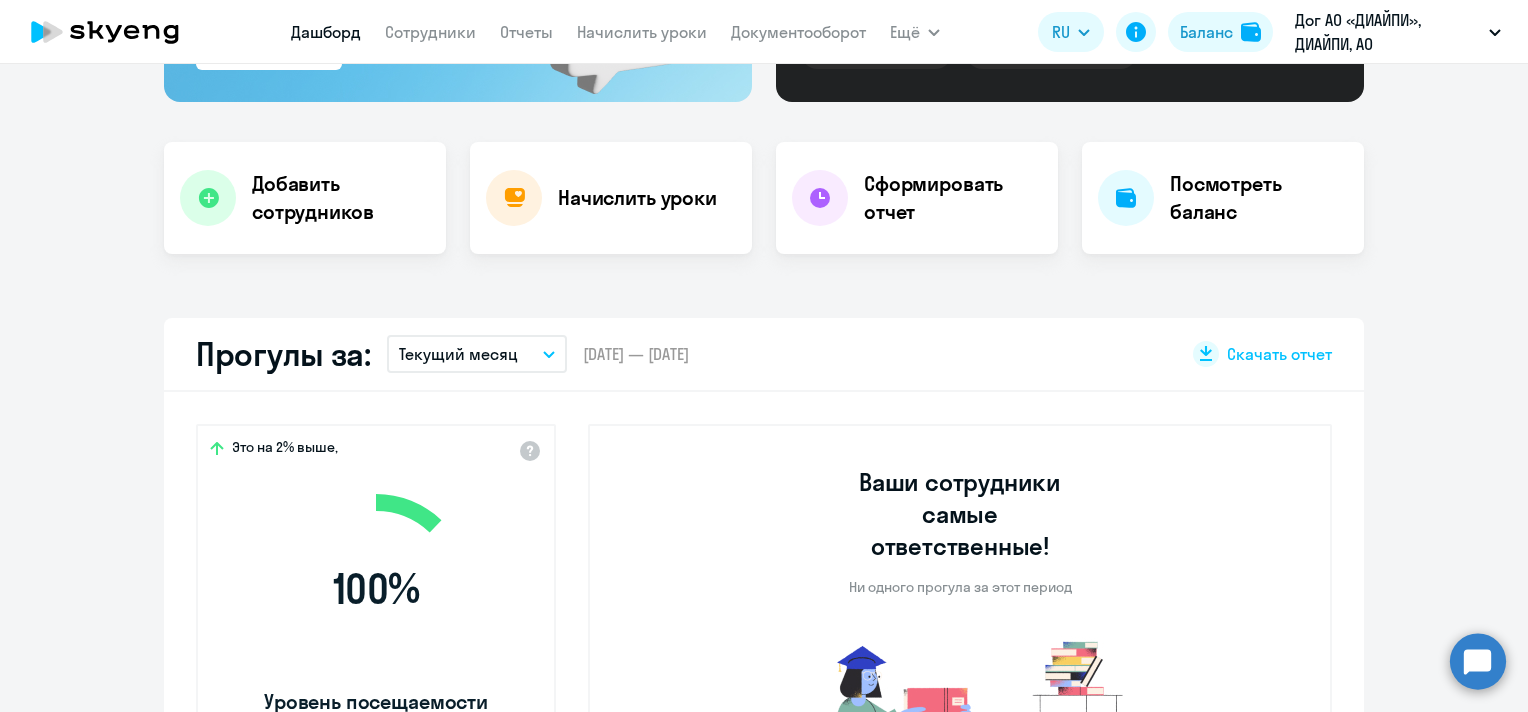 scroll, scrollTop: 400, scrollLeft: 0, axis: vertical 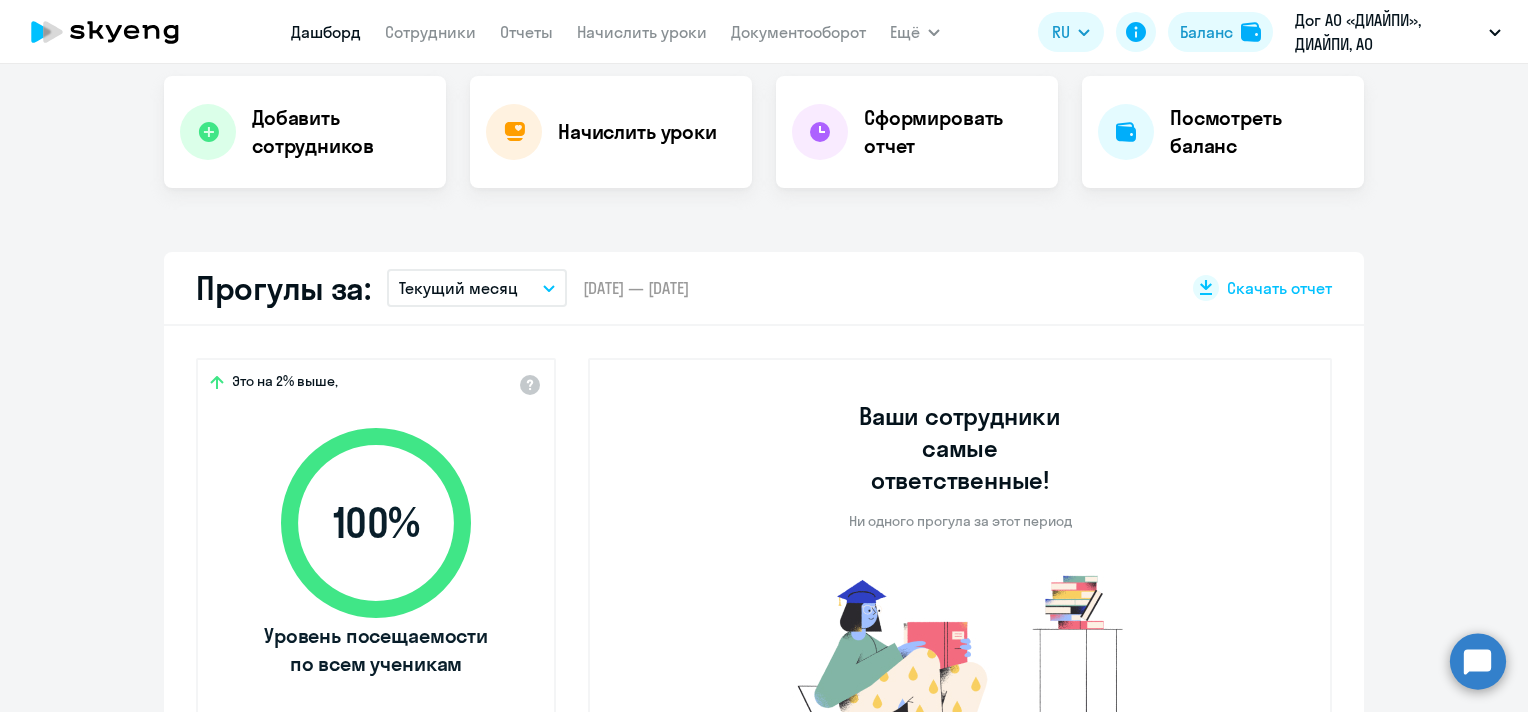 click on "Текущий месяц" at bounding box center (477, 288) 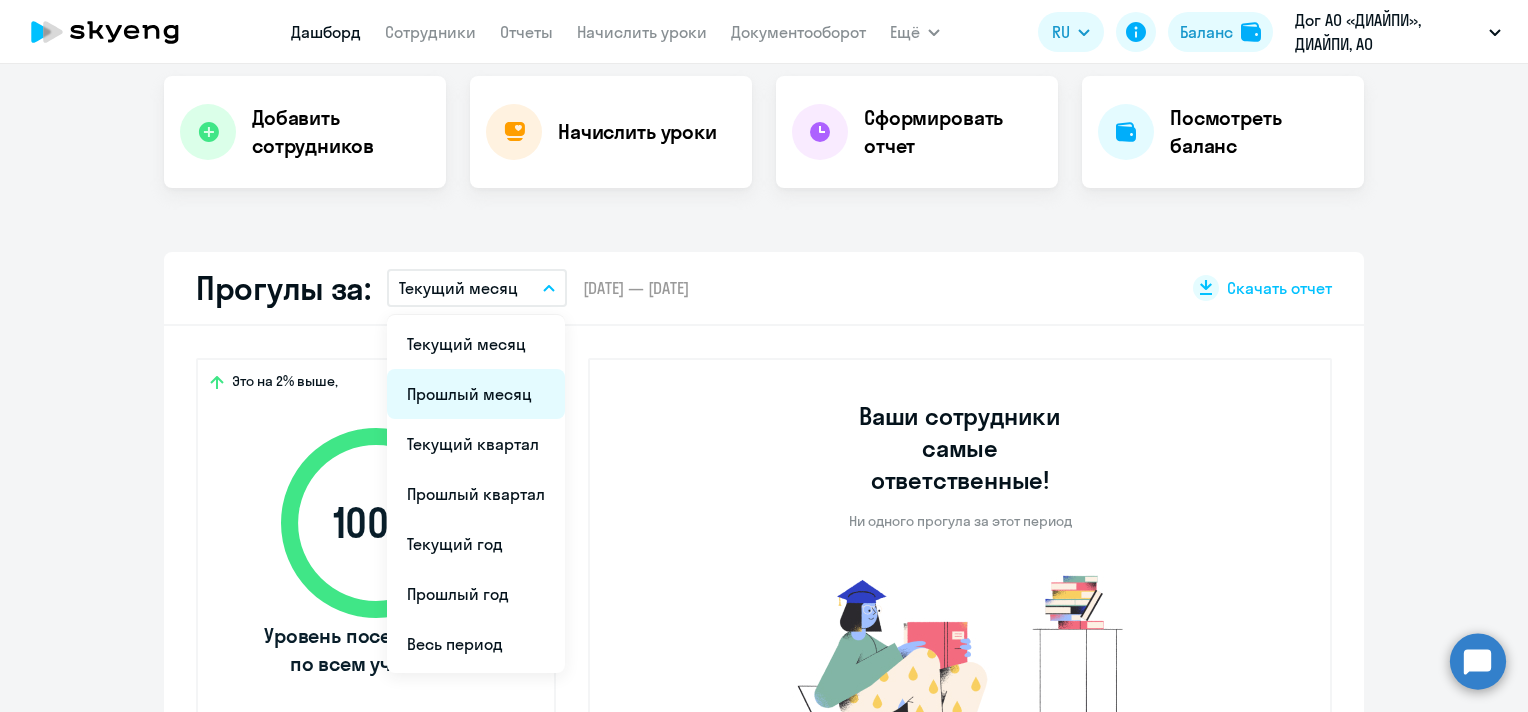 click on "Прошлый месяц" at bounding box center [476, 394] 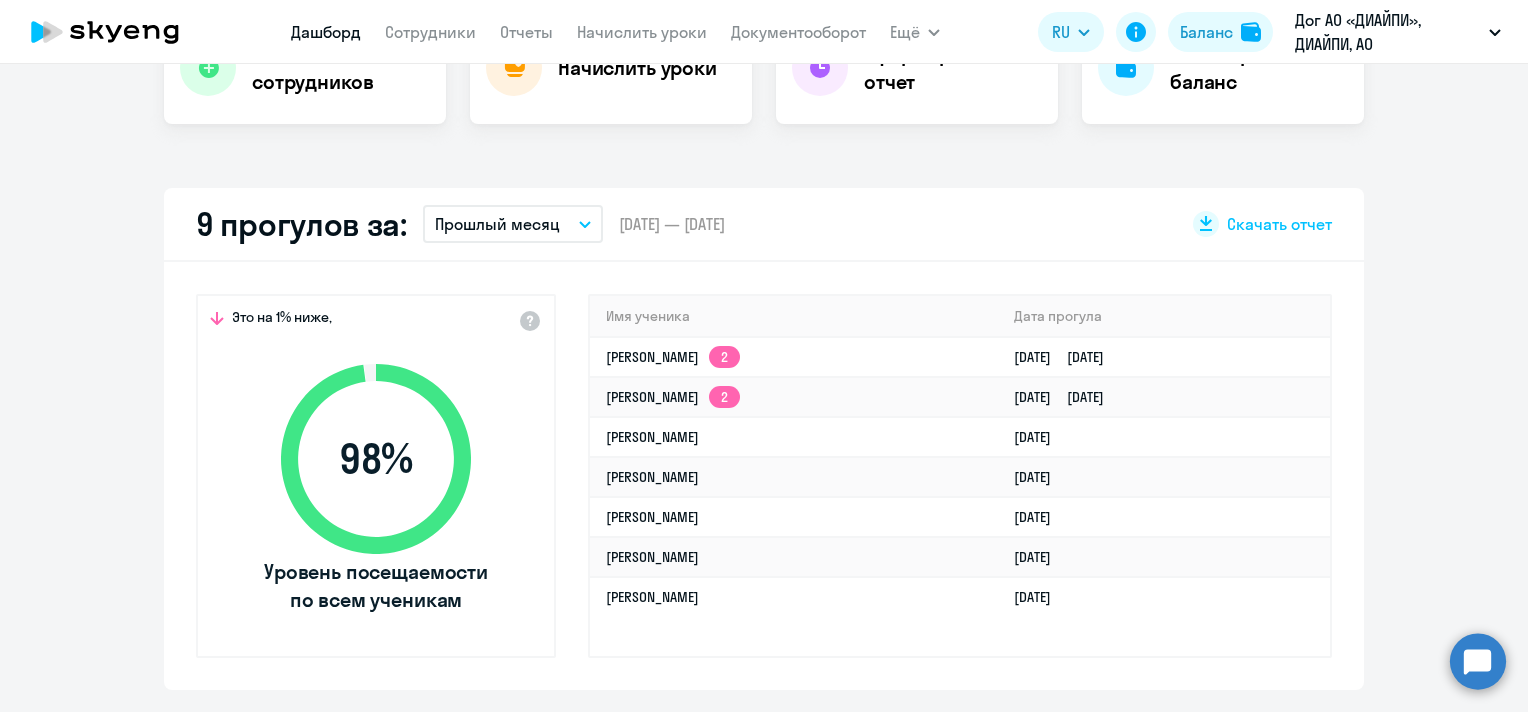 scroll, scrollTop: 500, scrollLeft: 0, axis: vertical 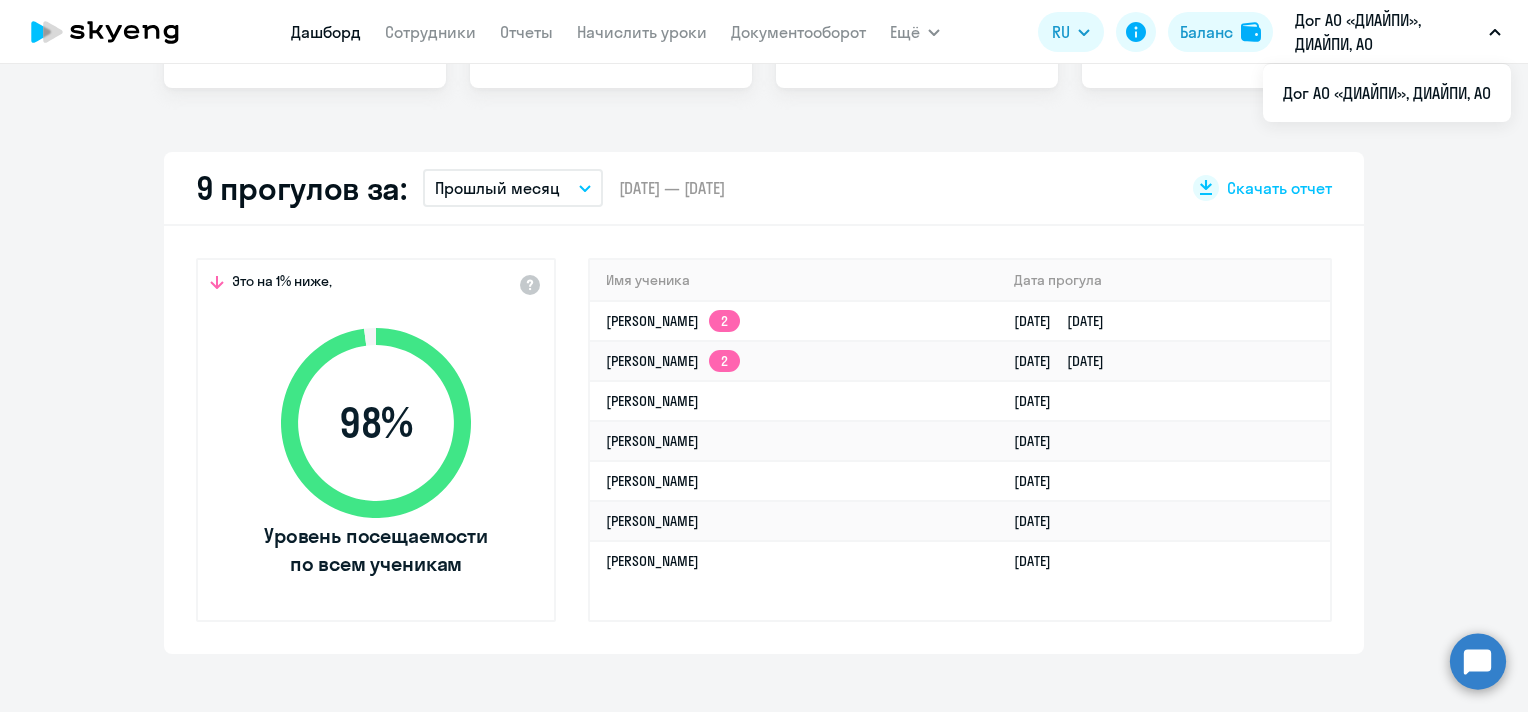 select on "30" 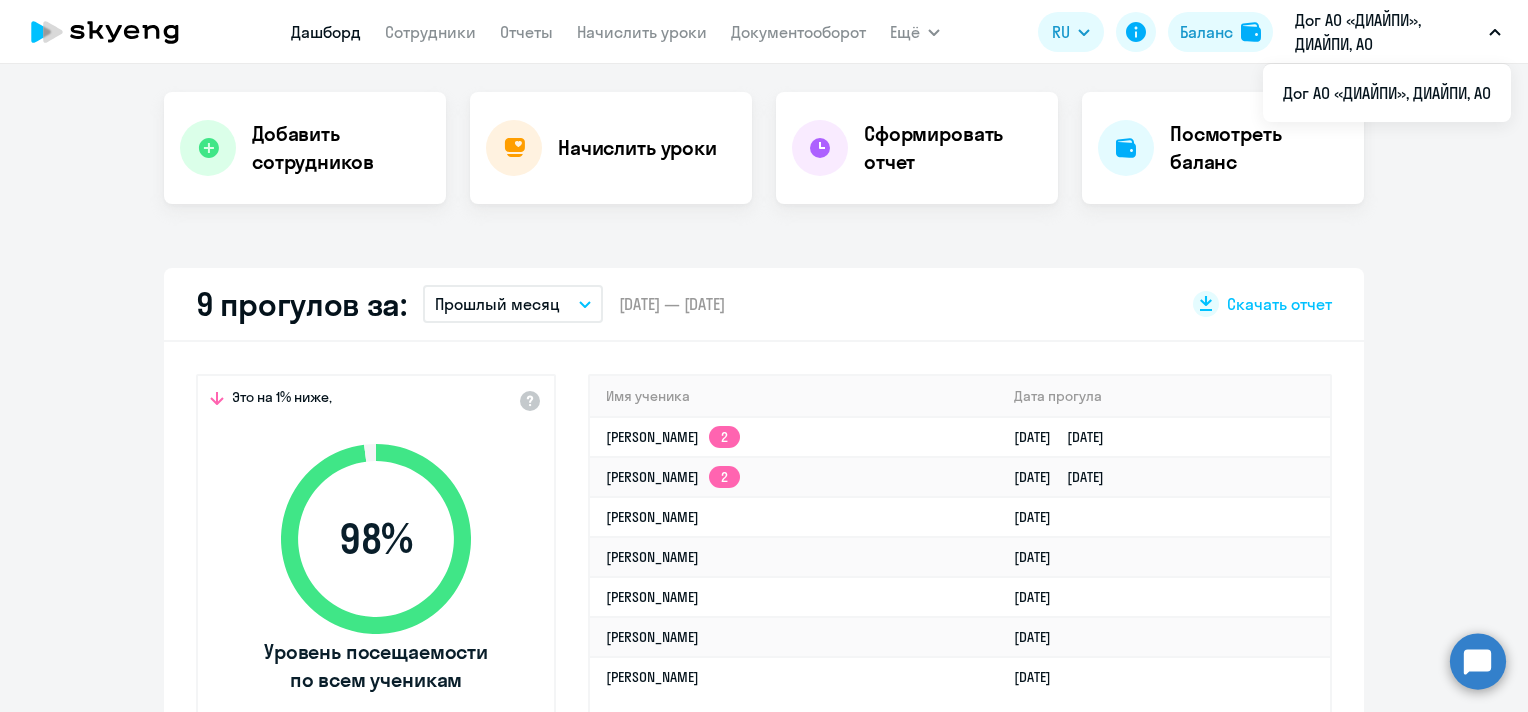 scroll, scrollTop: 300, scrollLeft: 0, axis: vertical 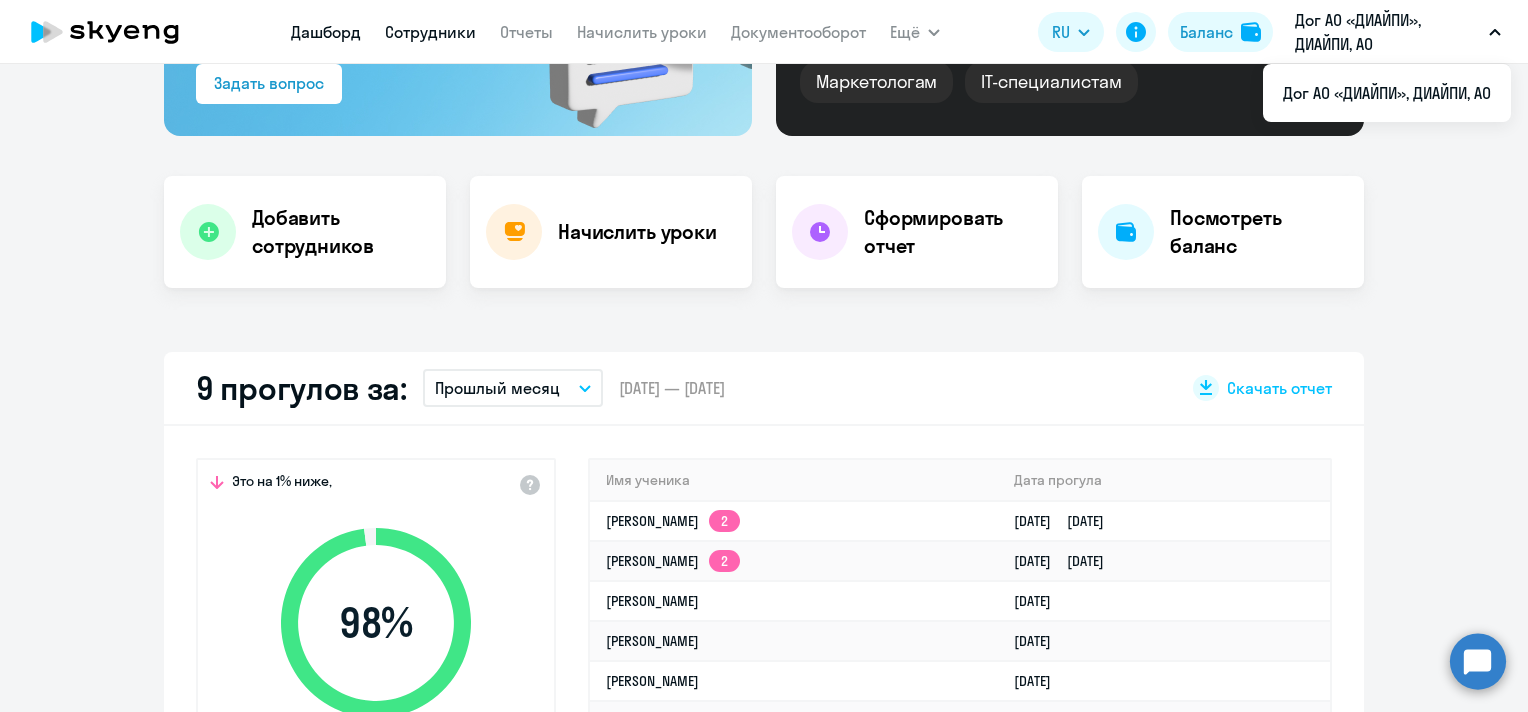 click on "Сотрудники" at bounding box center (430, 32) 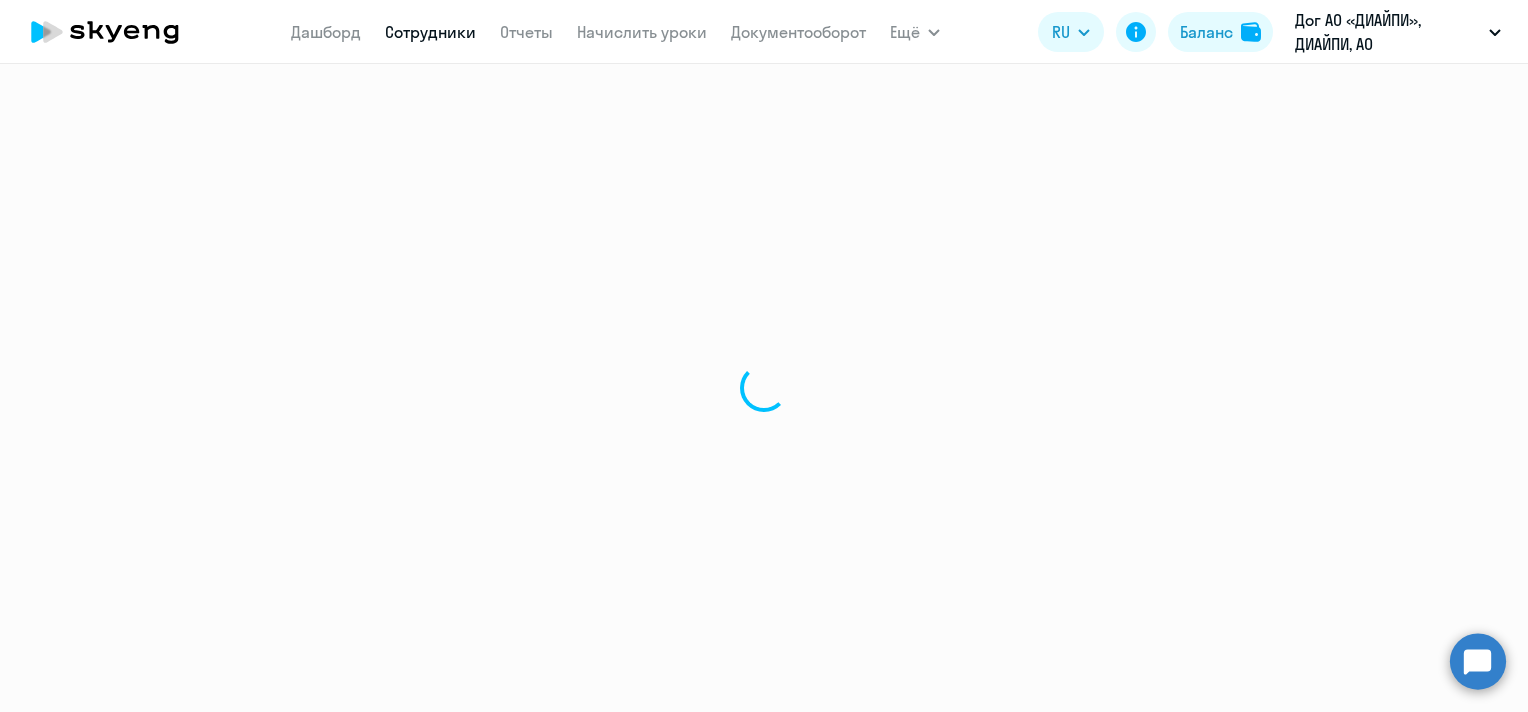 scroll, scrollTop: 0, scrollLeft: 0, axis: both 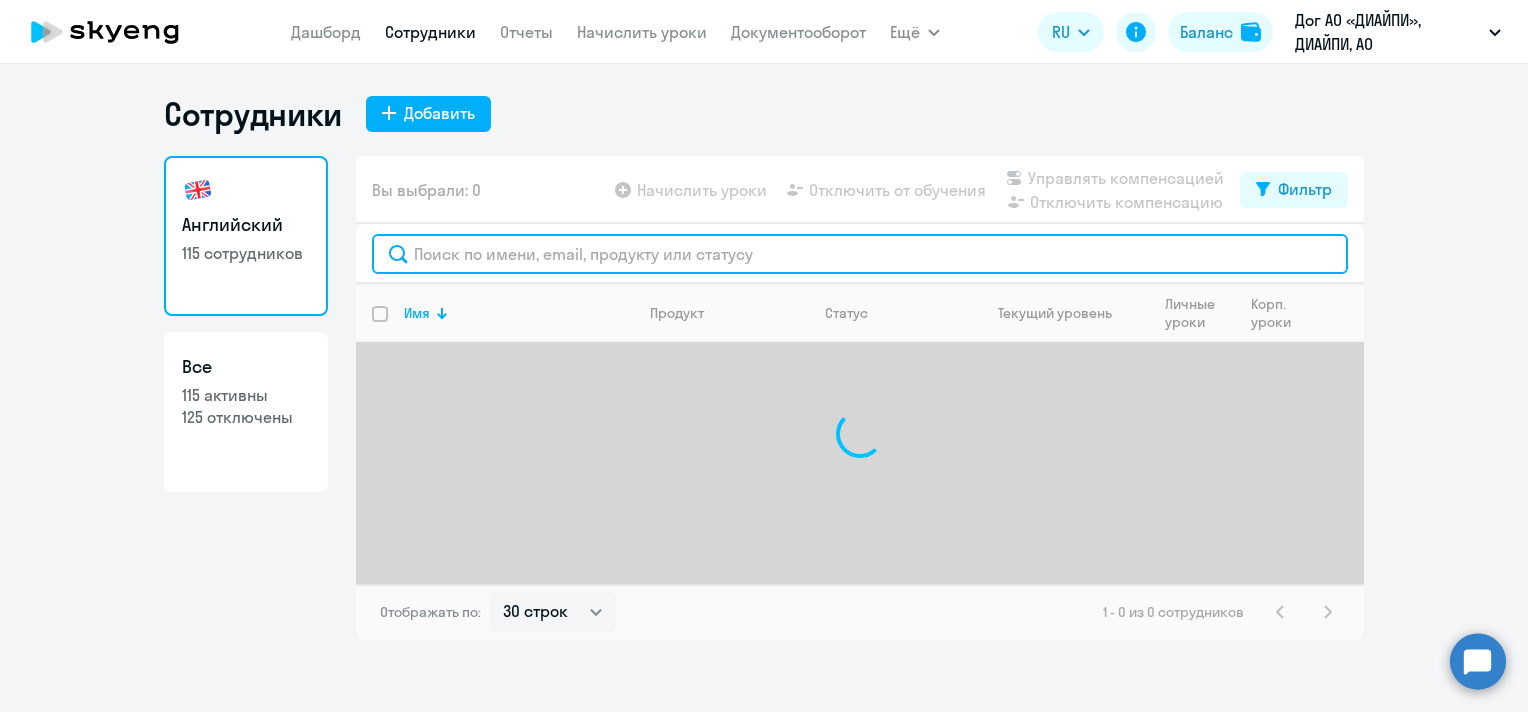 click 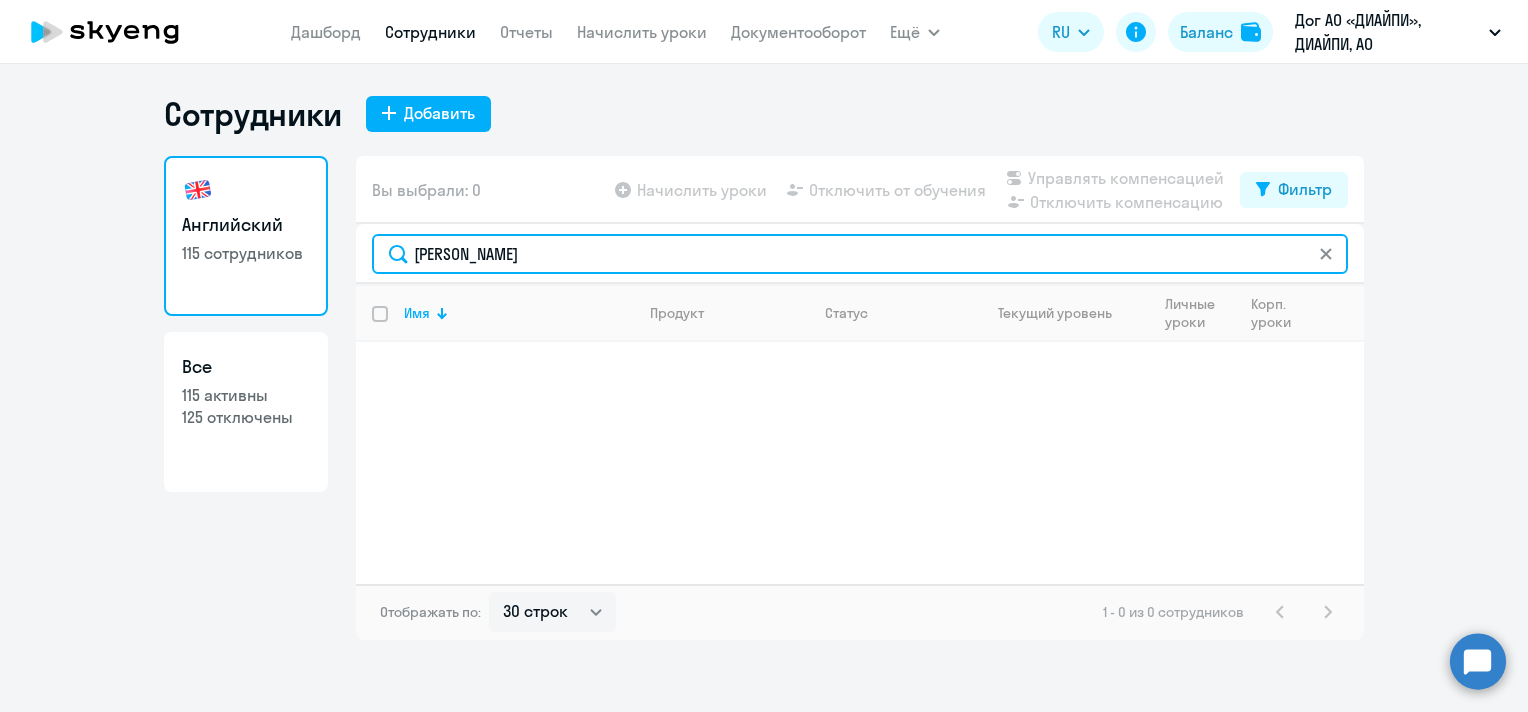 drag, startPoint x: 644, startPoint y: 251, endPoint x: 485, endPoint y: 259, distance: 159.20113 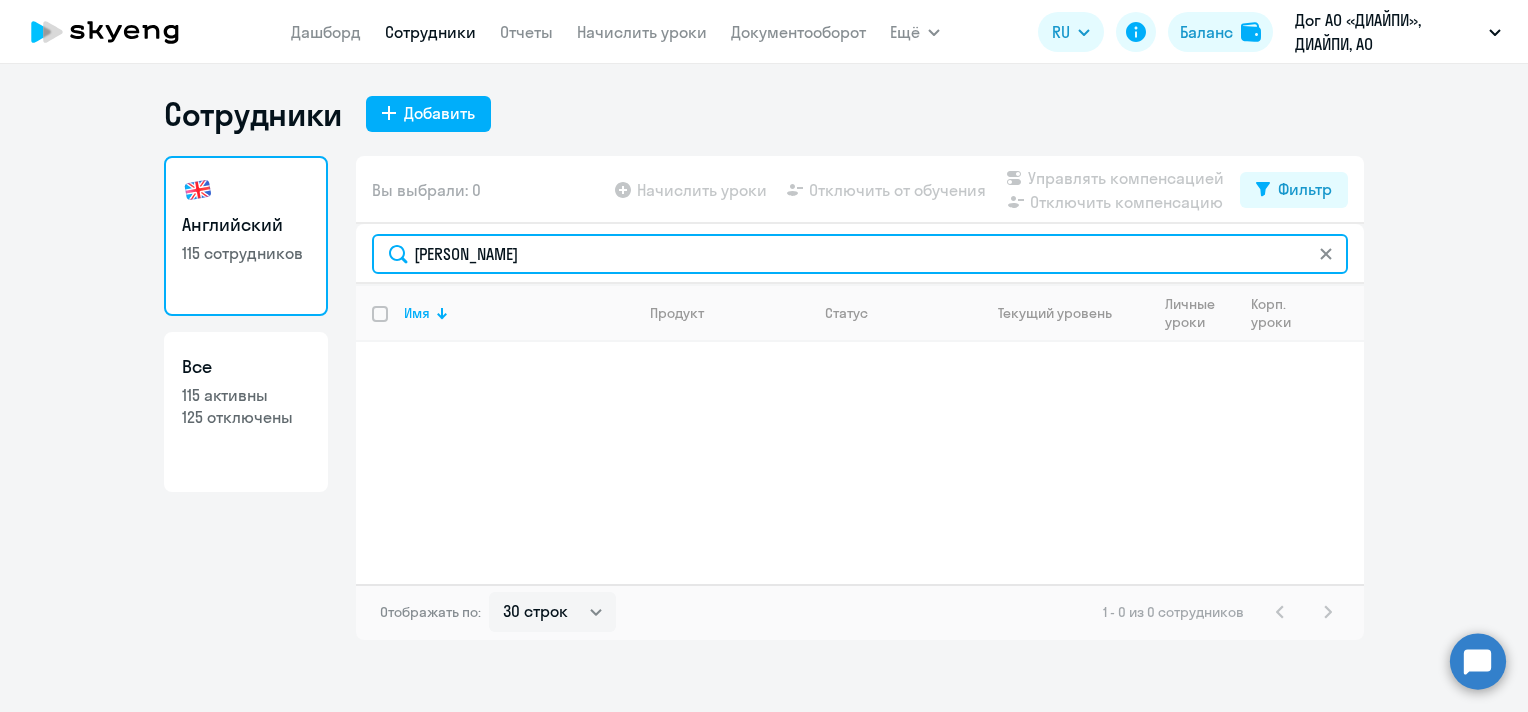 drag, startPoint x: 440, startPoint y: 251, endPoint x: 384, endPoint y: 252, distance: 56.008926 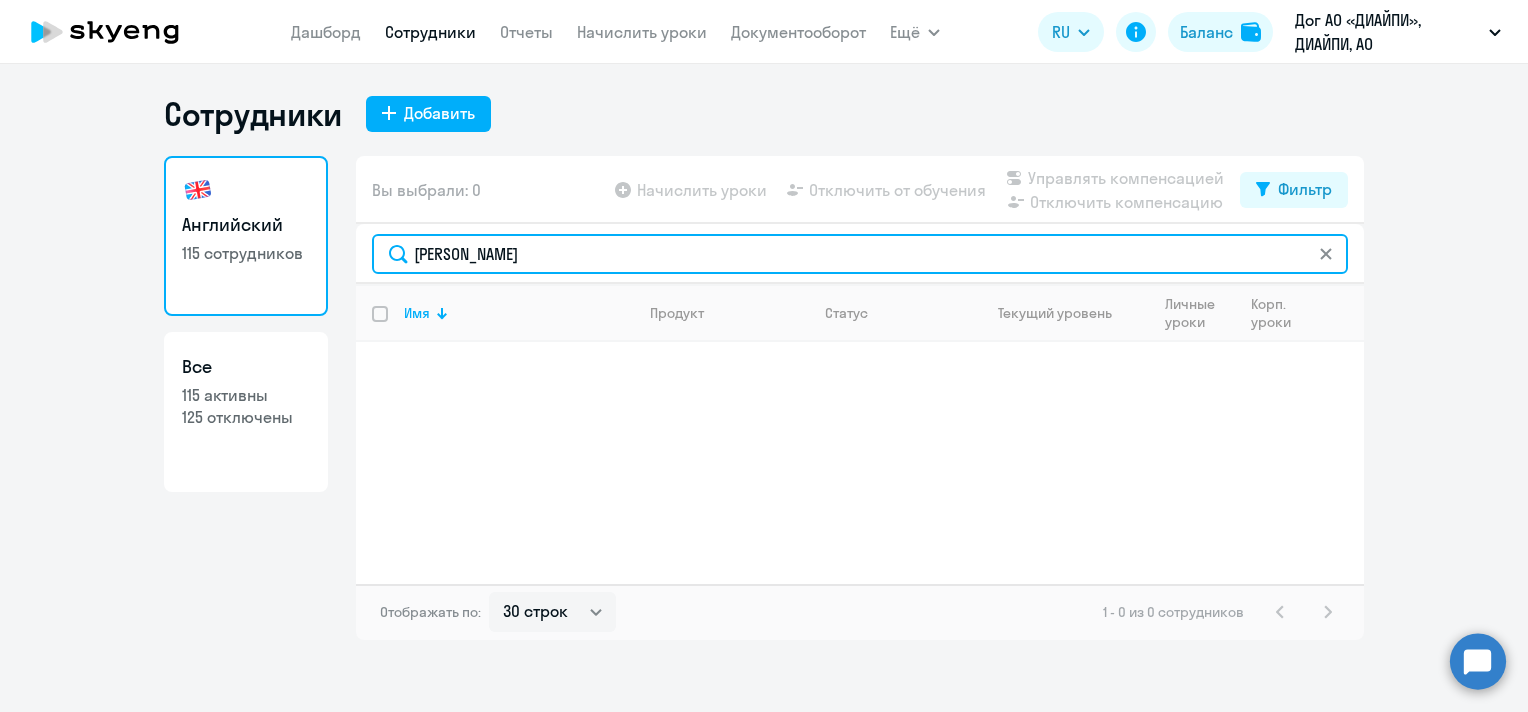 drag, startPoint x: 691, startPoint y: 252, endPoint x: 495, endPoint y: 257, distance: 196.06377 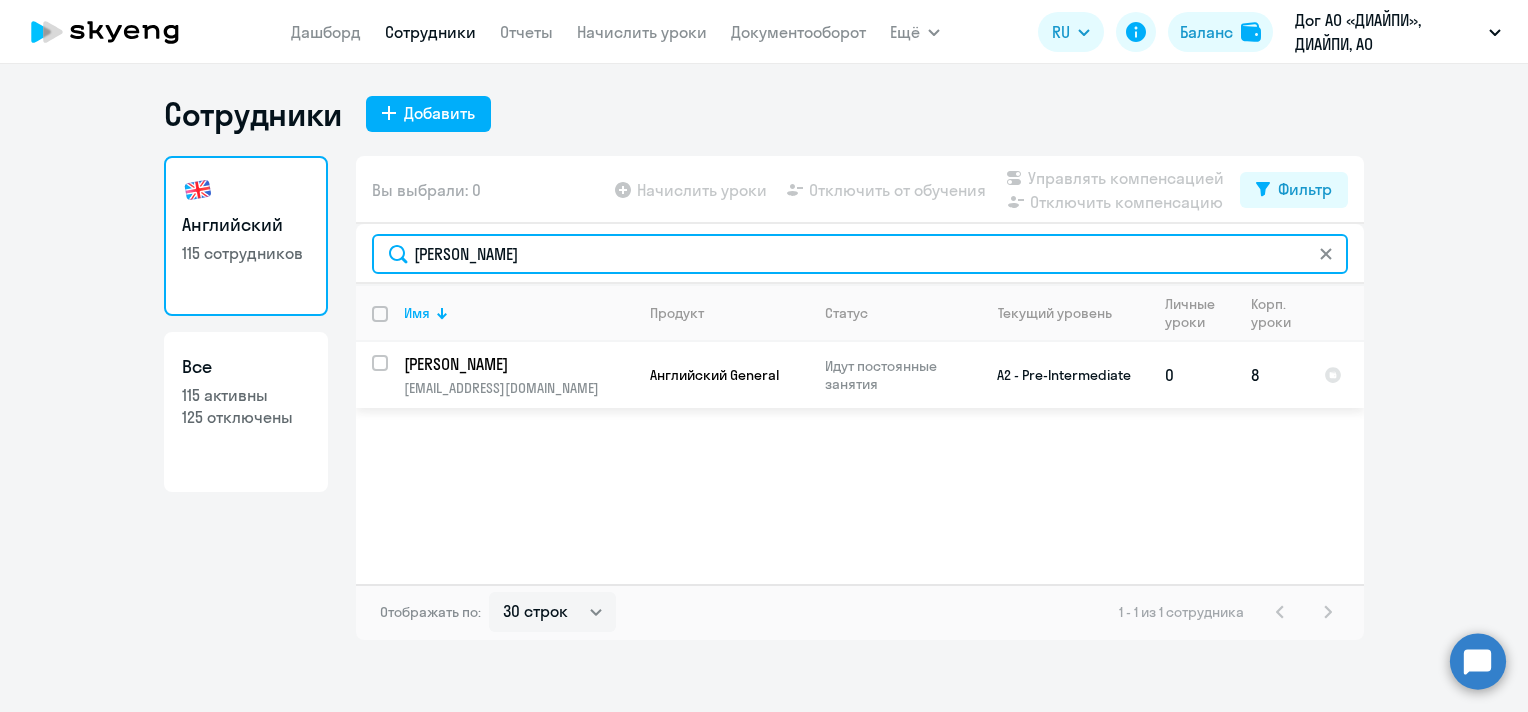 type on "[PERSON_NAME]" 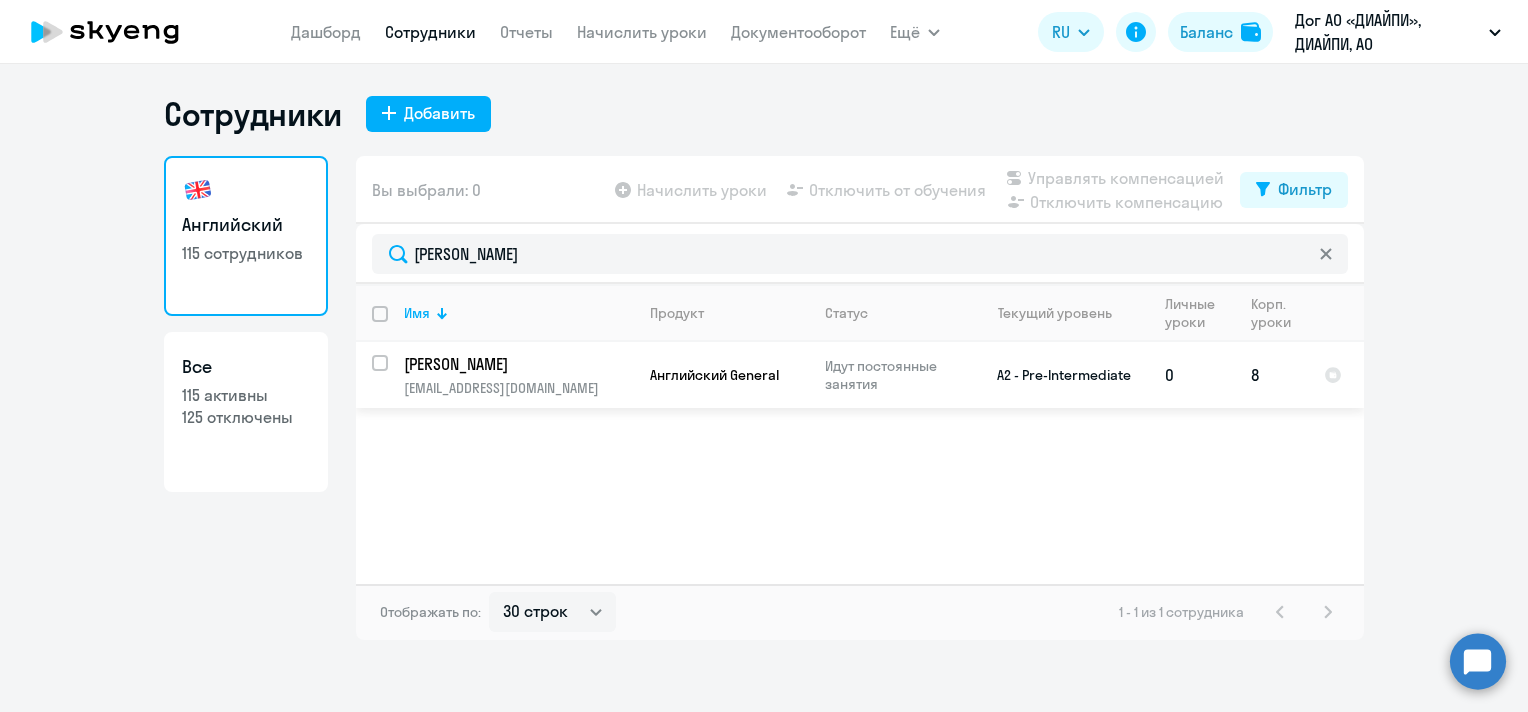 click on "[EMAIL_ADDRESS][DOMAIN_NAME]" 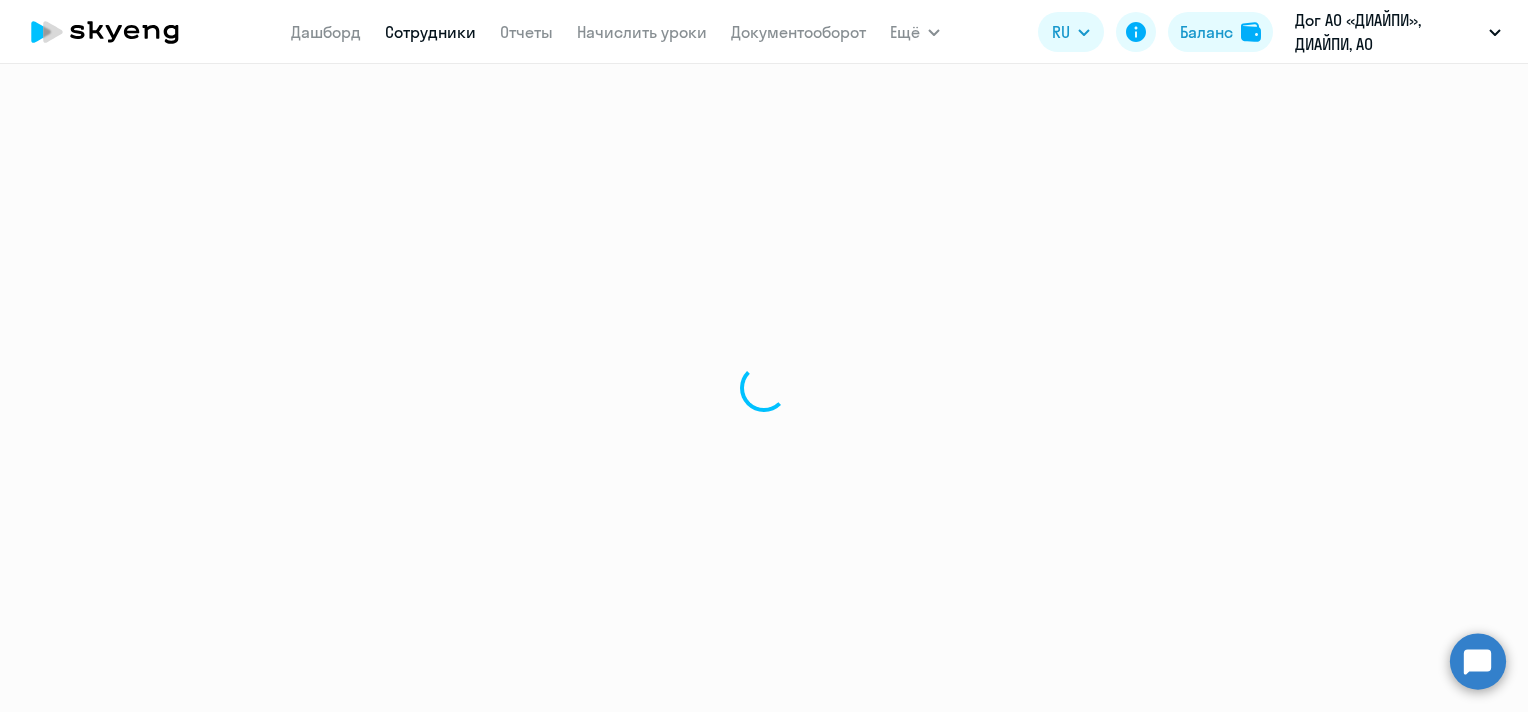 select on "english" 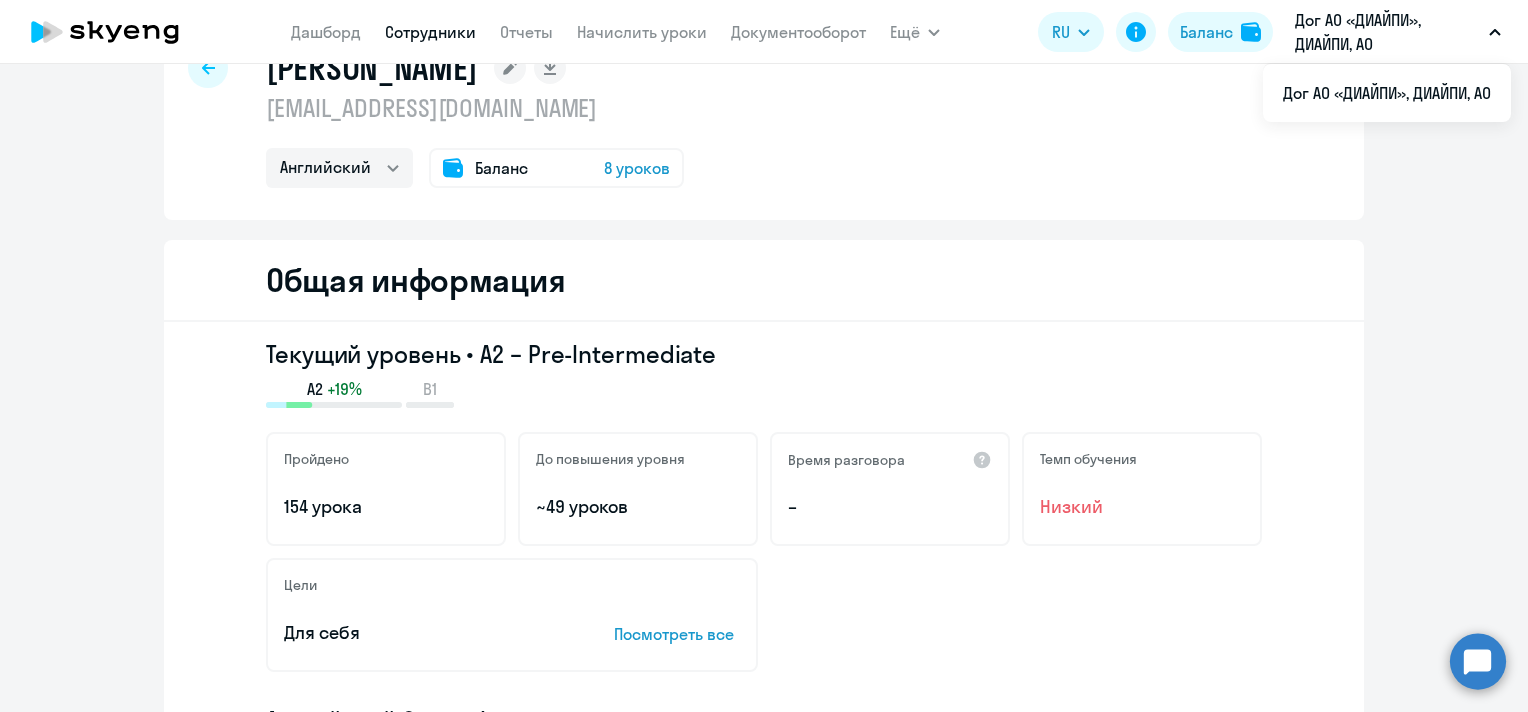 scroll, scrollTop: 0, scrollLeft: 0, axis: both 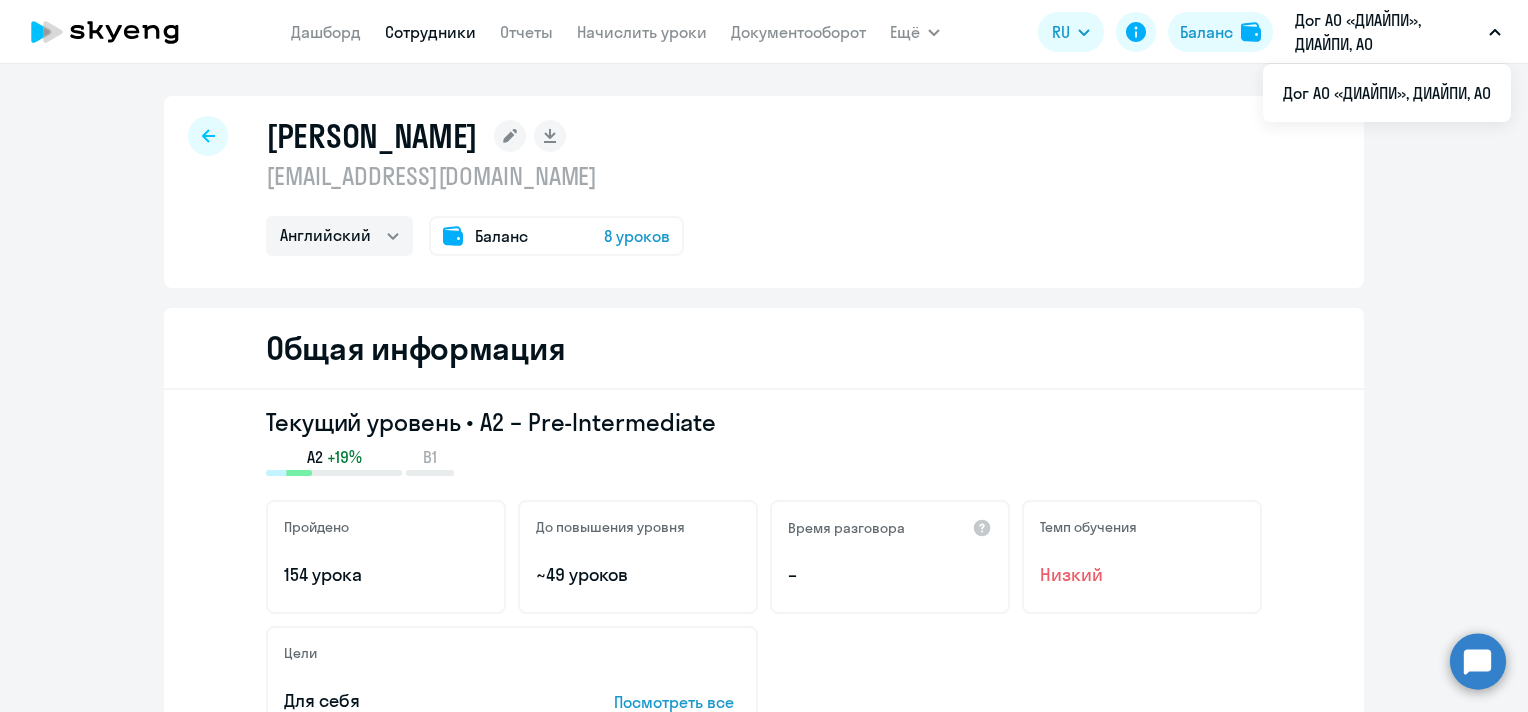 click 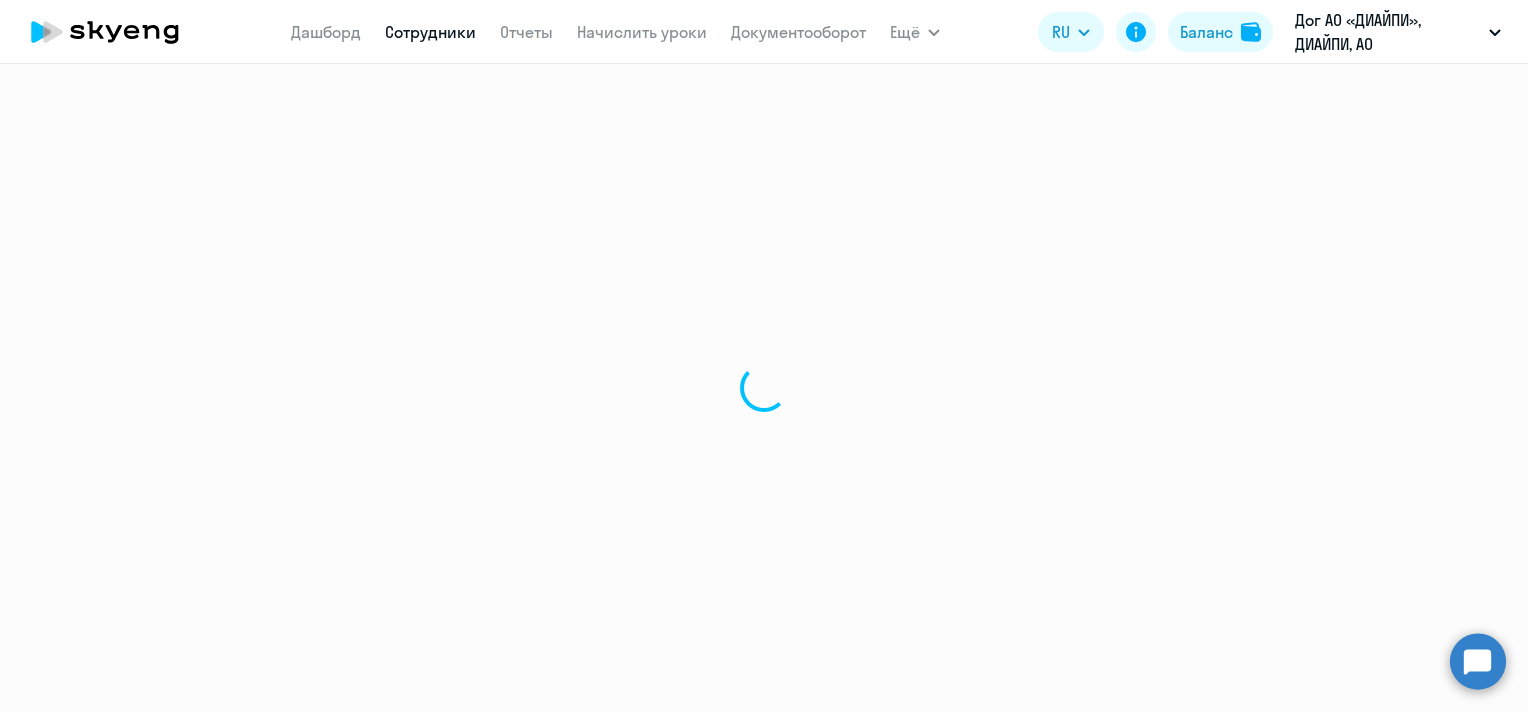 select on "30" 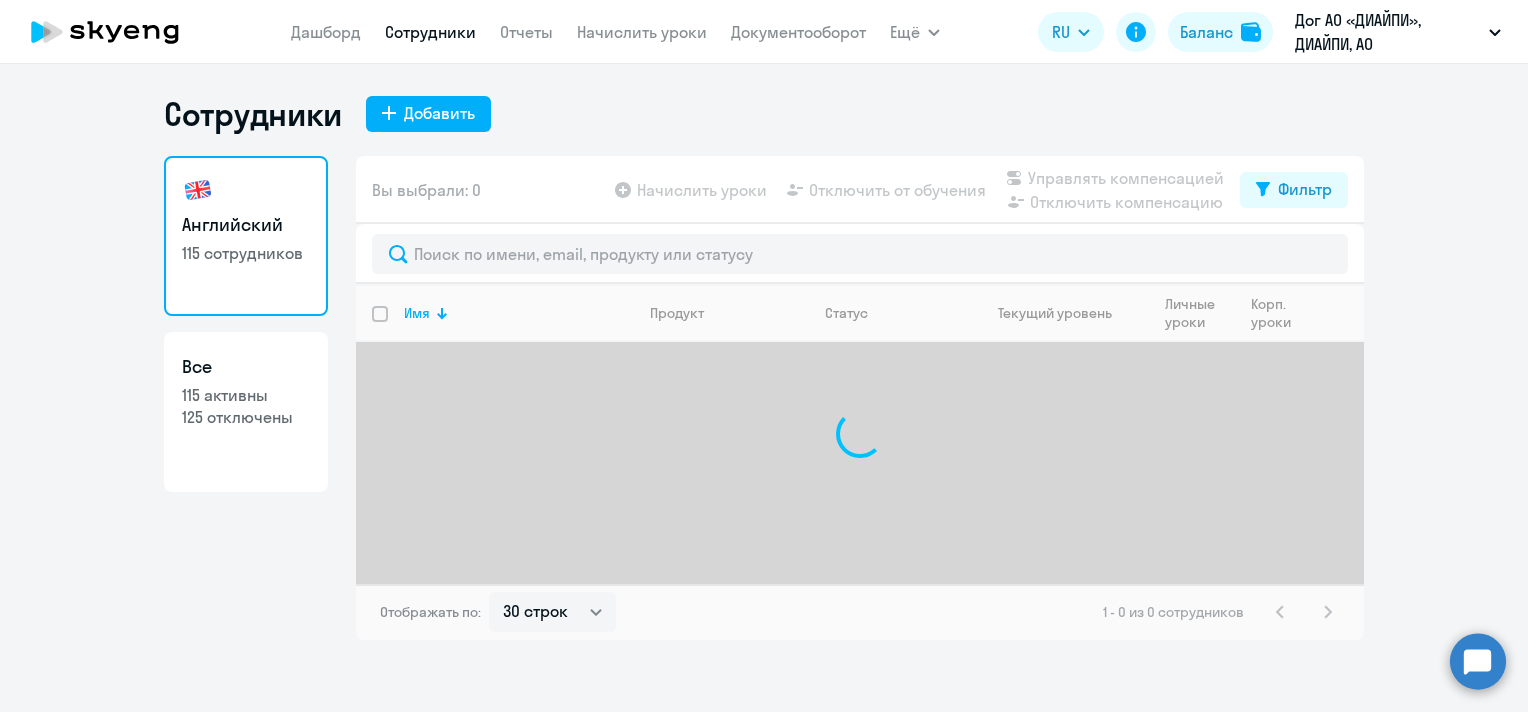 click on "[PERSON_NAME]
Отчеты
Начислить уроки
Документооборот
Ещё
Все продукты
Дашборд Сотрудники Отчеты Начислить уроки Документооборот Все продукты  RU
Баланс   Дог АО «ДИАЙПИ», ДИАЙПИ, АО
Дог АО «ДИАЙПИ», ДИАЙПИ, АО  Сотрудники
Добавить   Английский   115 сотрудников  Все  115 активны   125 отключены   Вы выбрали: 0
Начислить уроки
Отключить от обучения
Управлять компенсацией
Отключить компенсацию
Фильтр
Имя   Продукт   Статус   Текущий уровень   Личные уроки   Корп. уроки  Отображать по:
0" at bounding box center (764, 356) 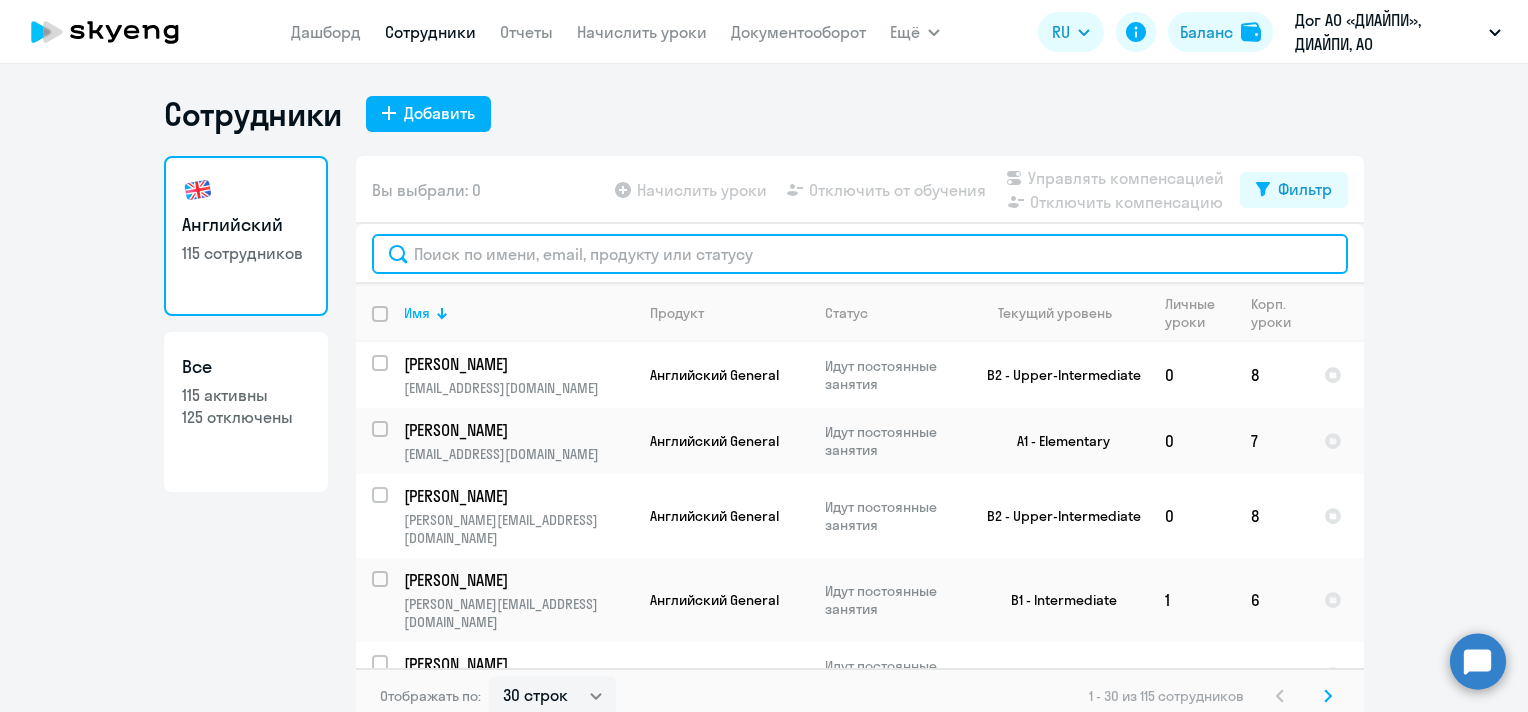 click 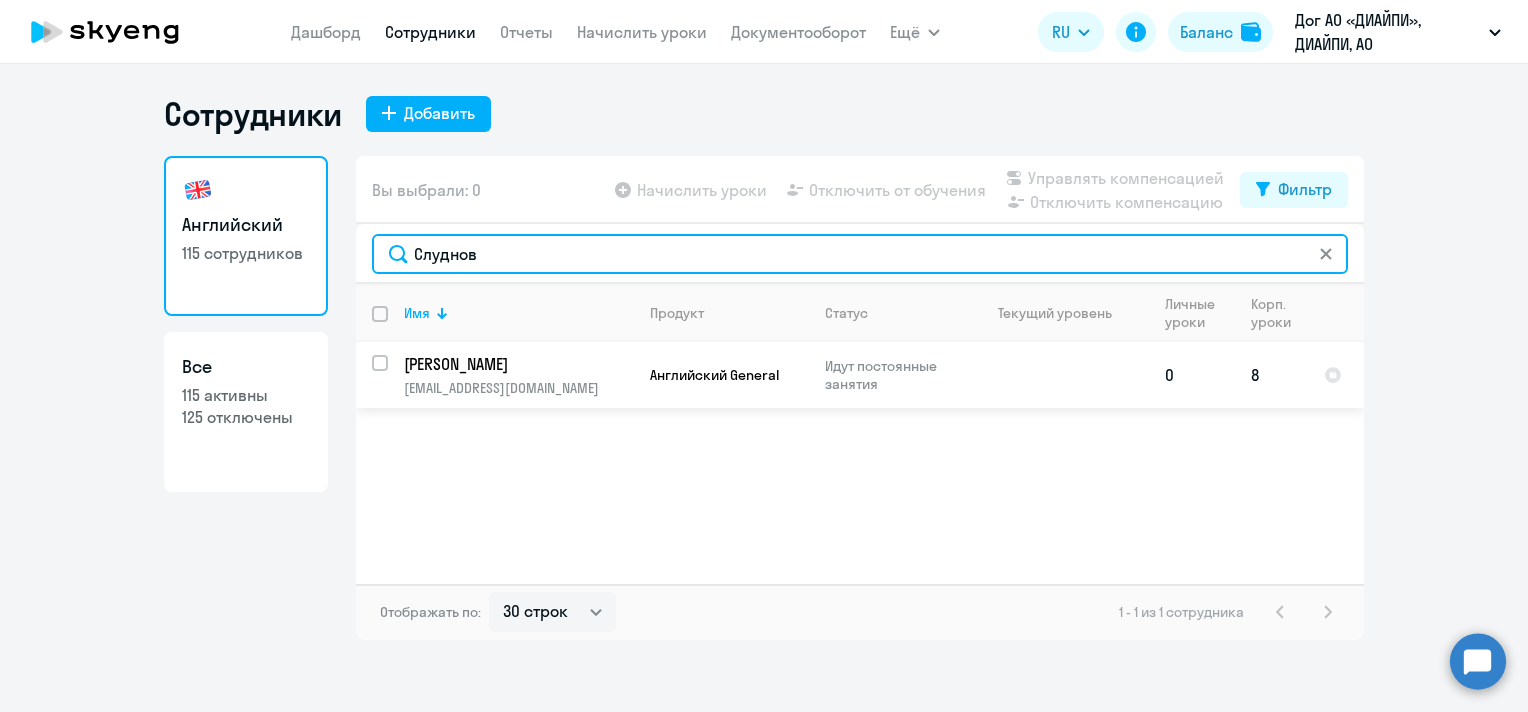 type on "Слуднов" 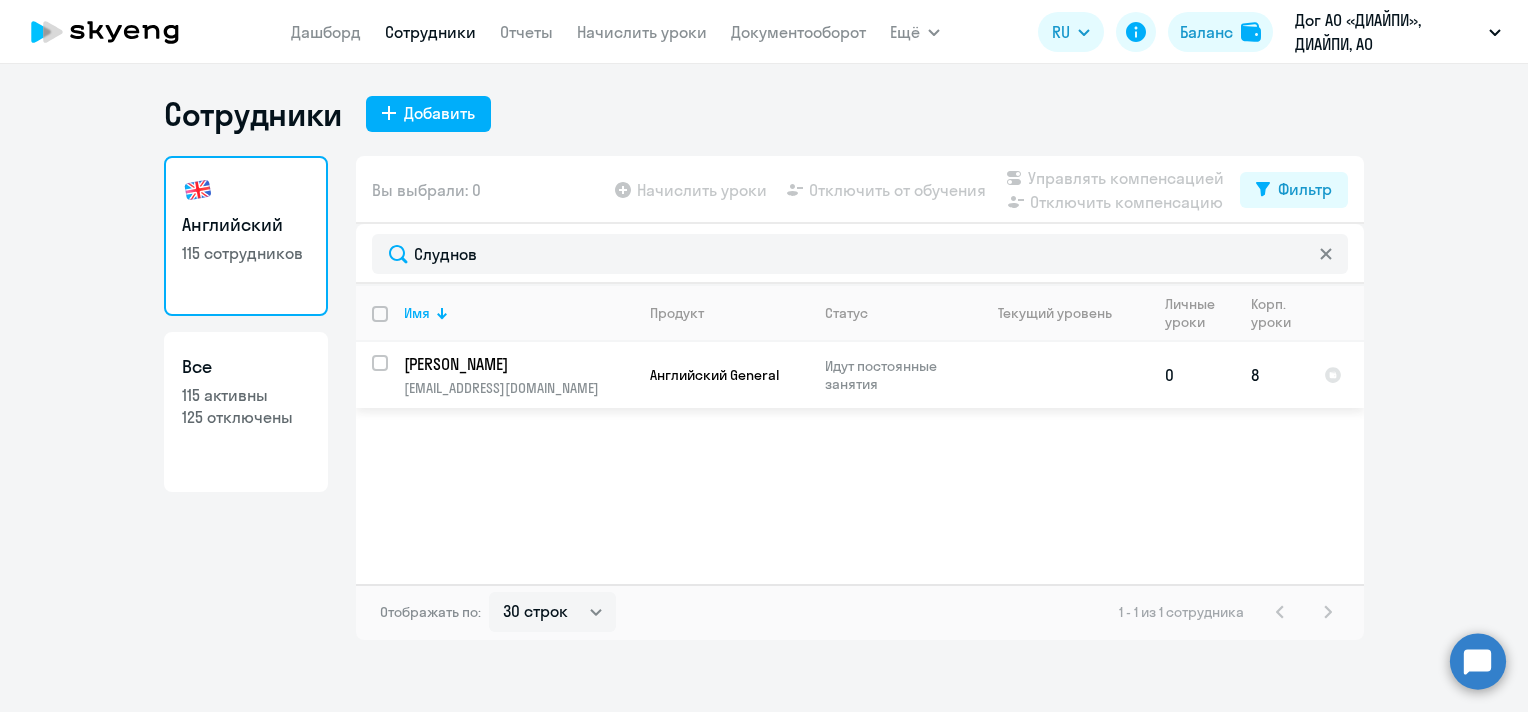 click on "[PERSON_NAME]" 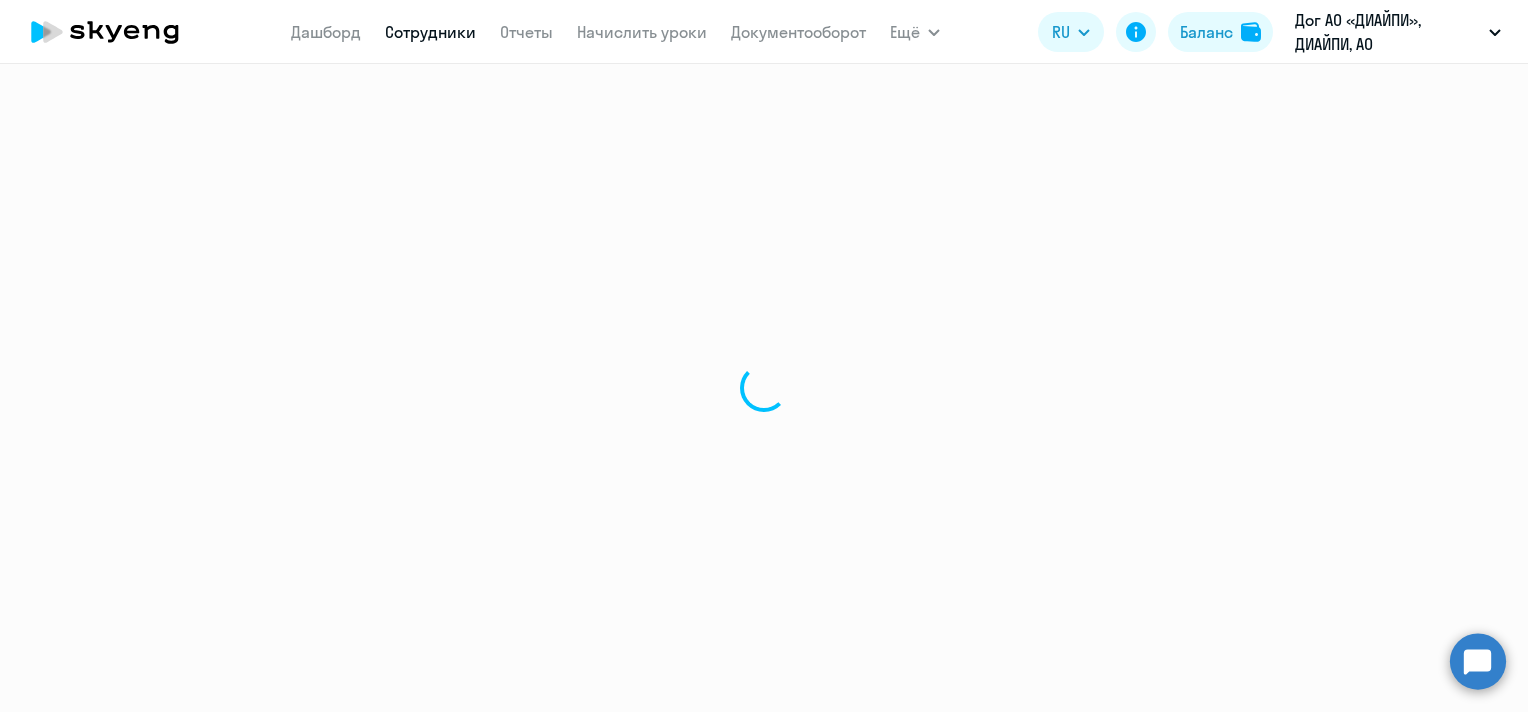 select on "english" 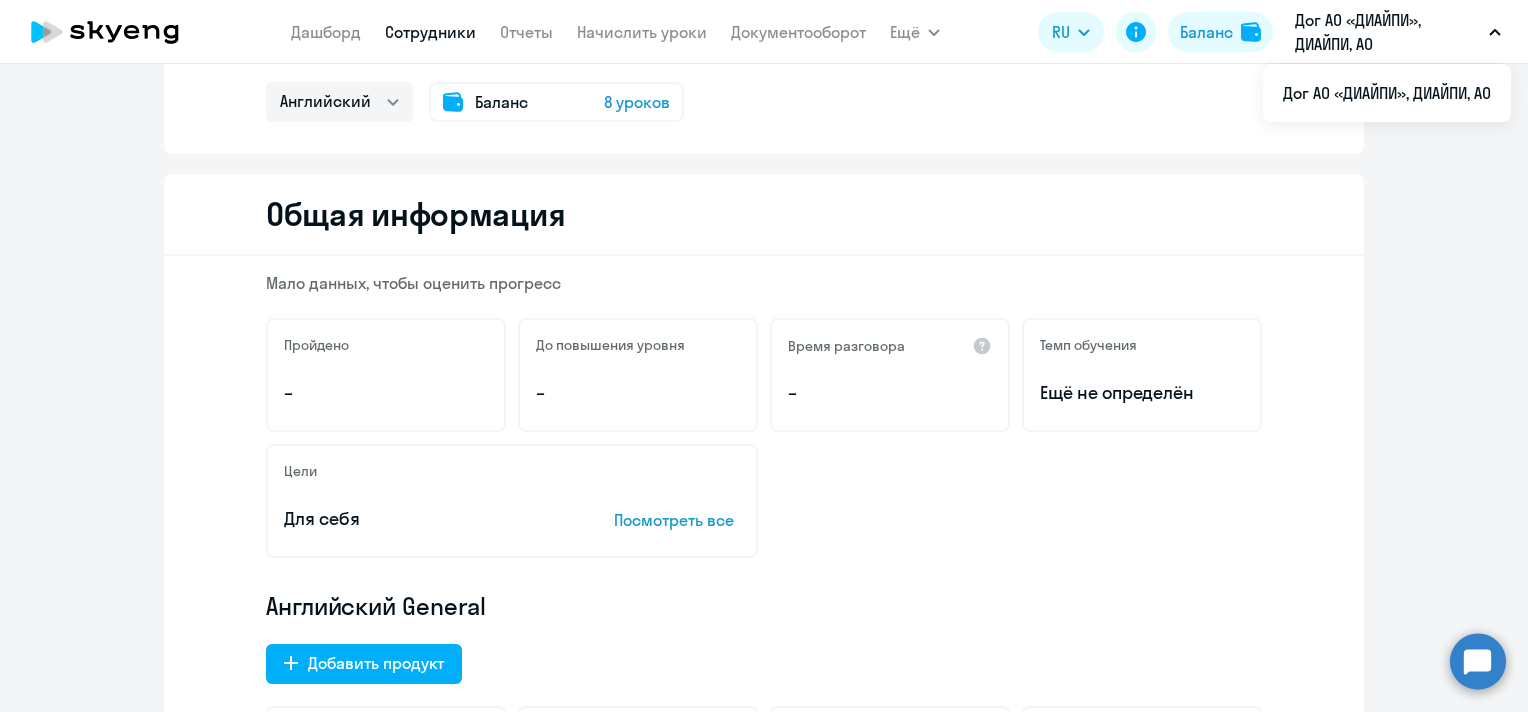 scroll, scrollTop: 0, scrollLeft: 0, axis: both 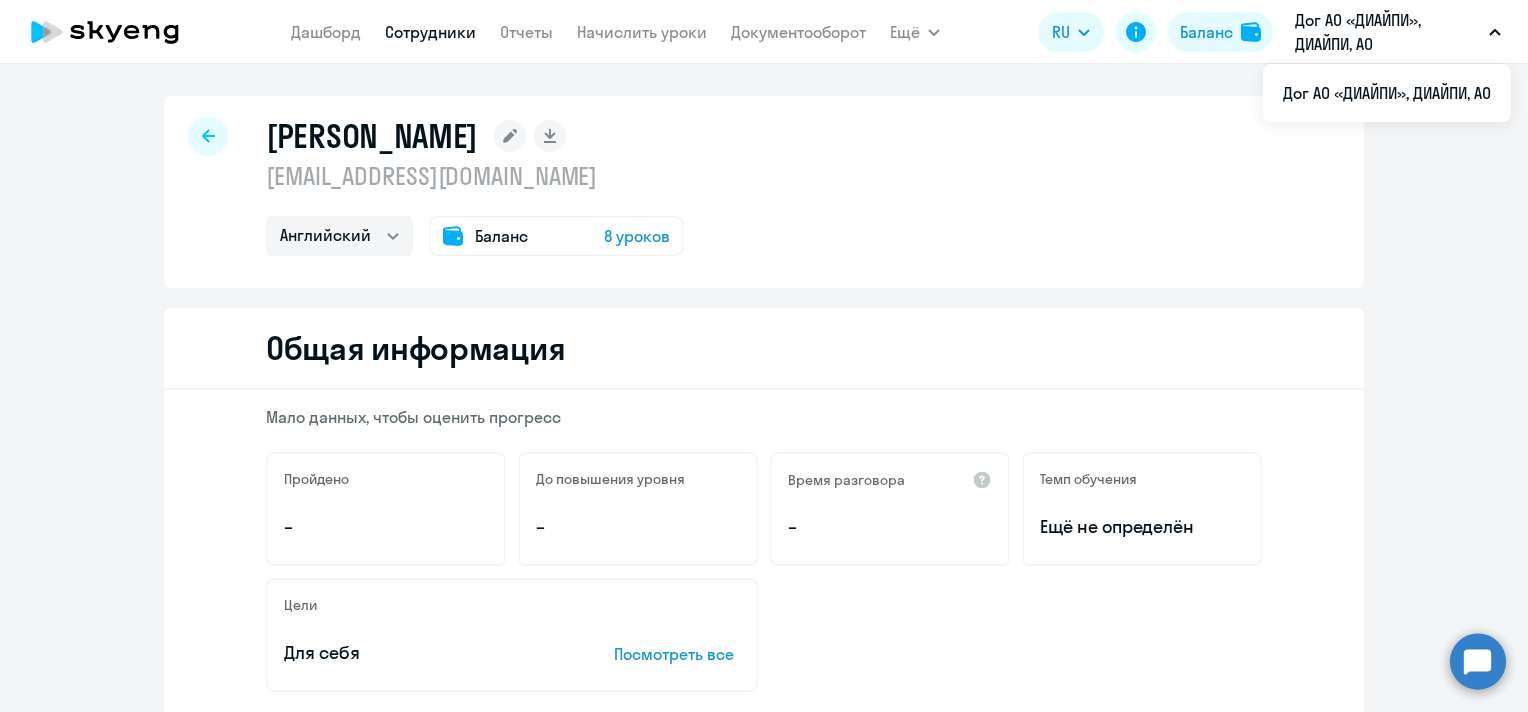 click 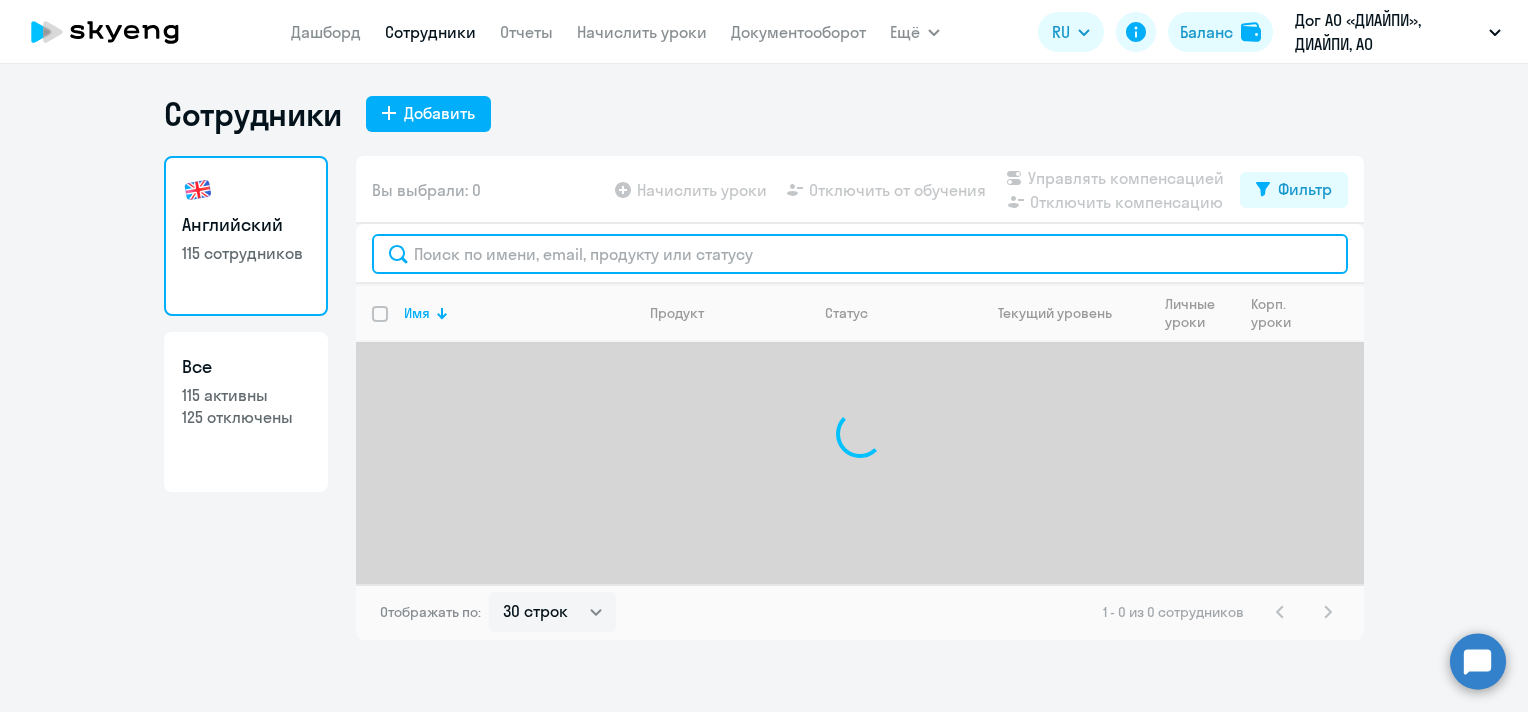 click 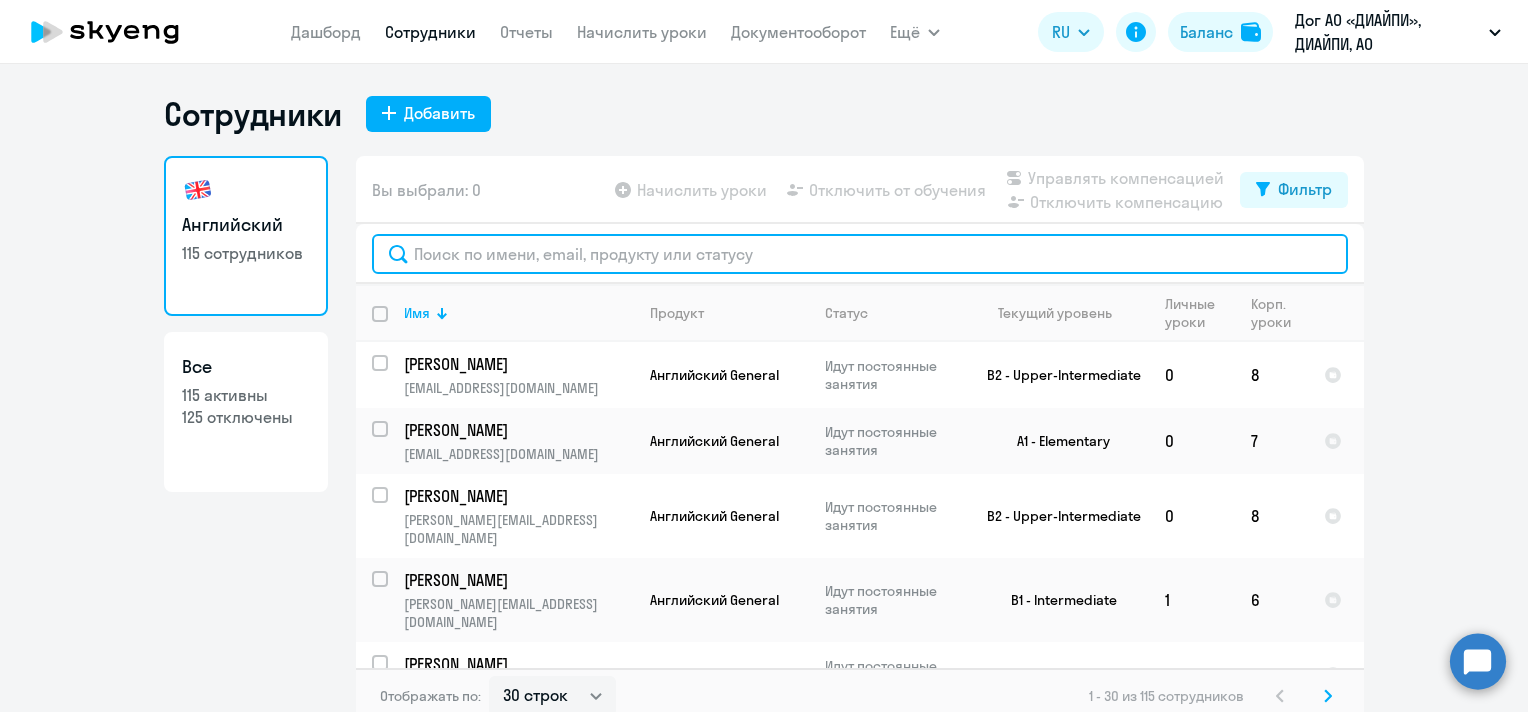 paste on "[PERSON_NAME]" 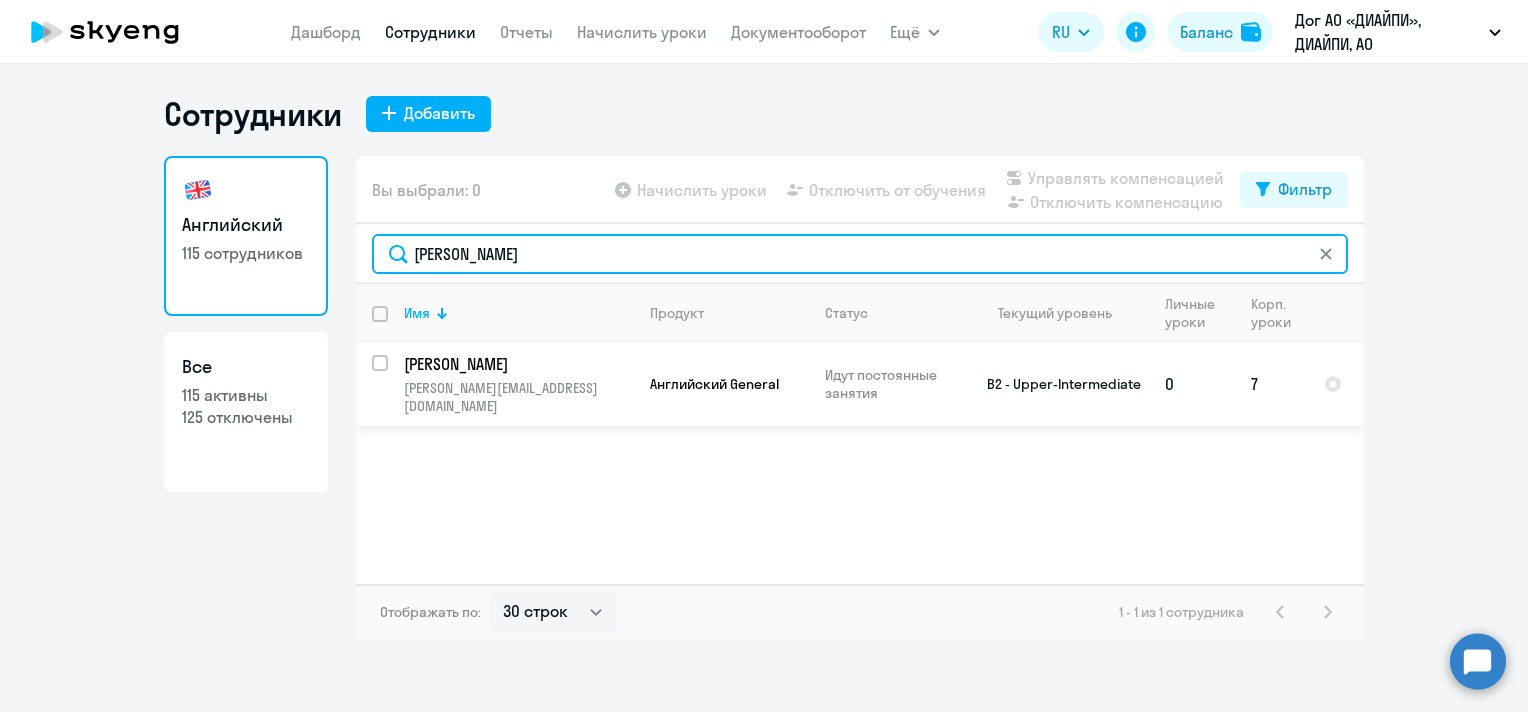 type on "[PERSON_NAME]" 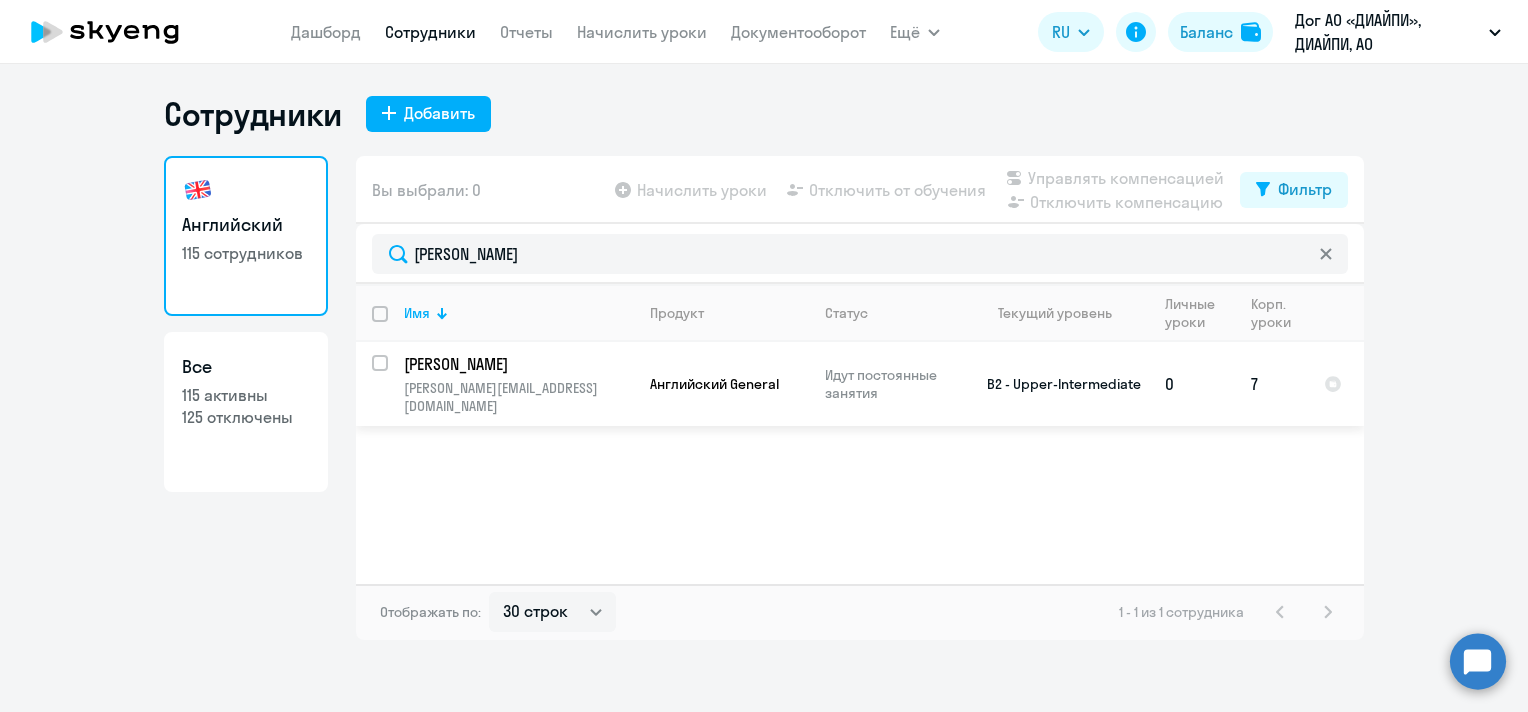 click on "Английский General" 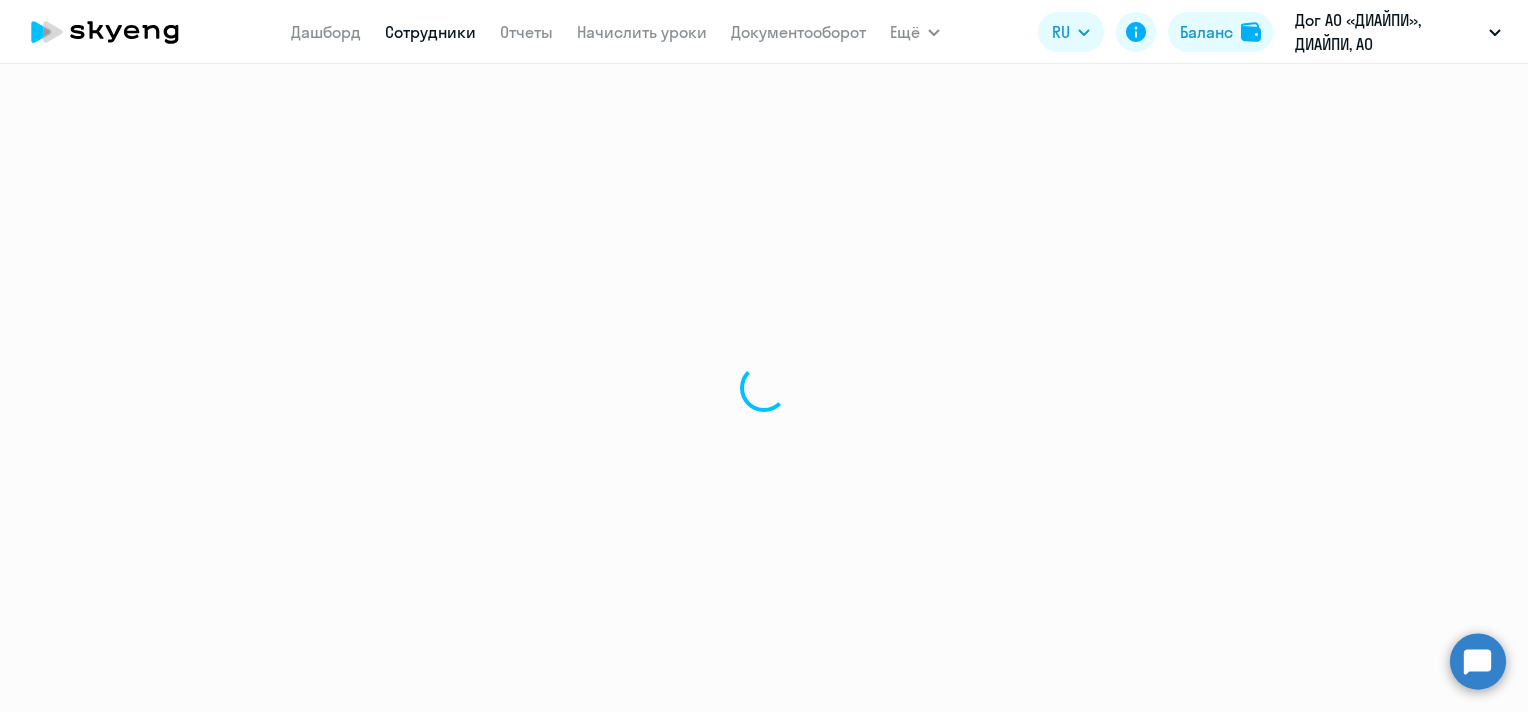select on "english" 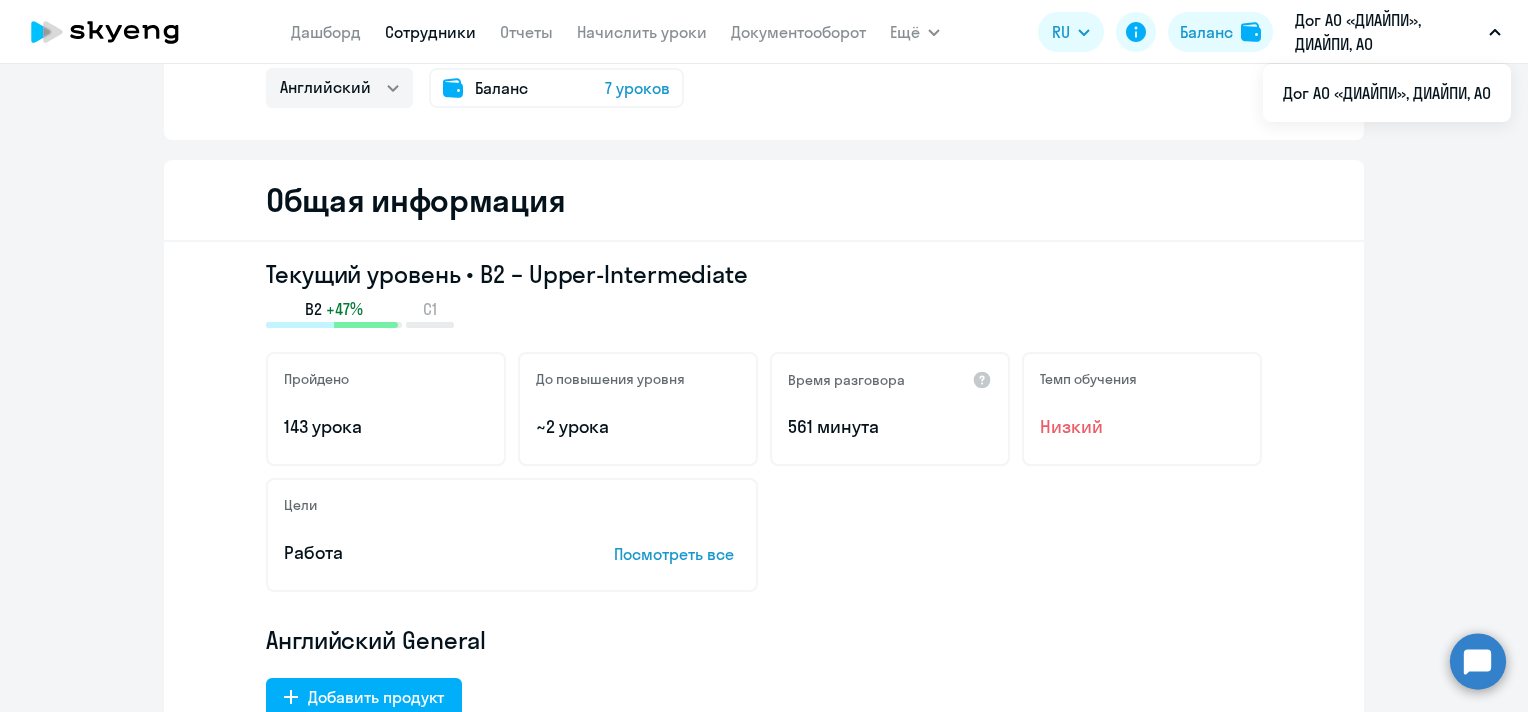 scroll, scrollTop: 0, scrollLeft: 0, axis: both 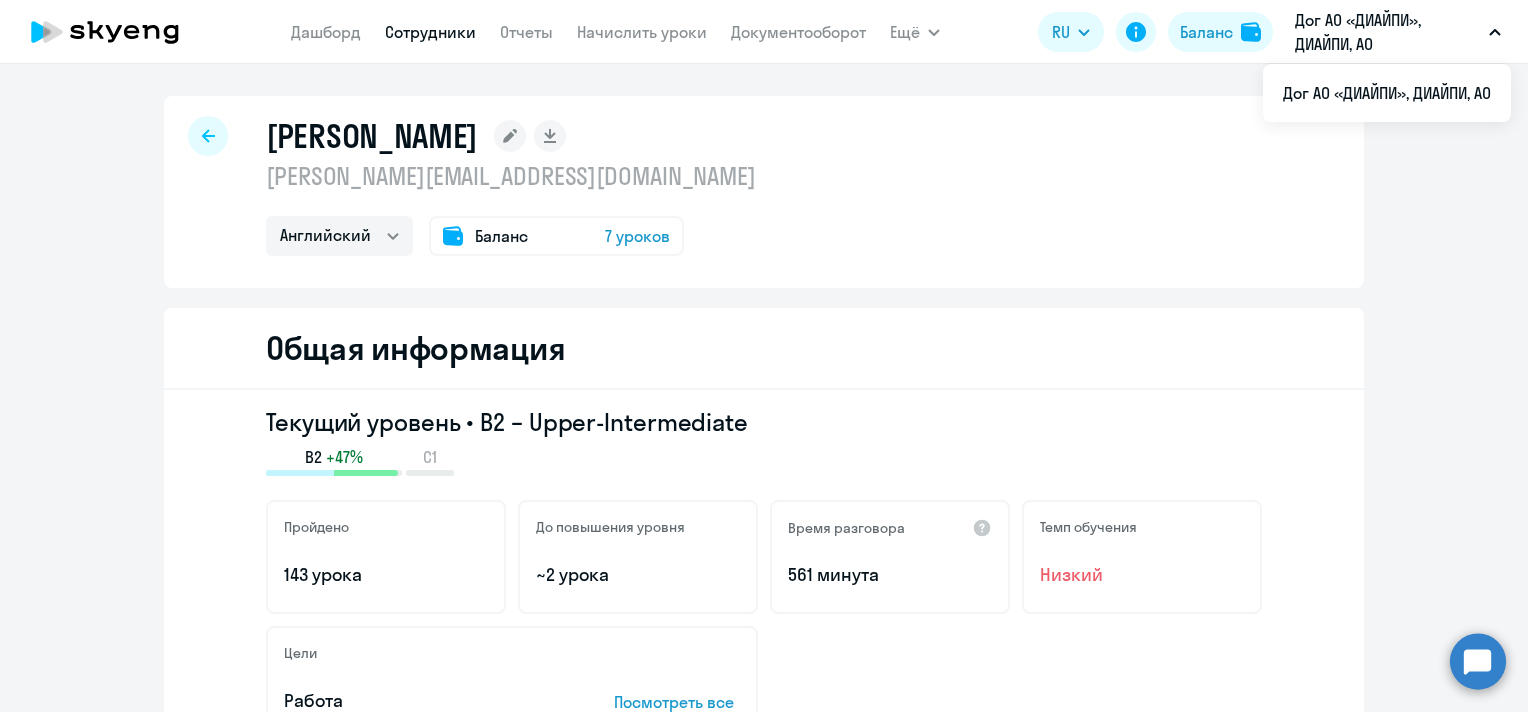 click 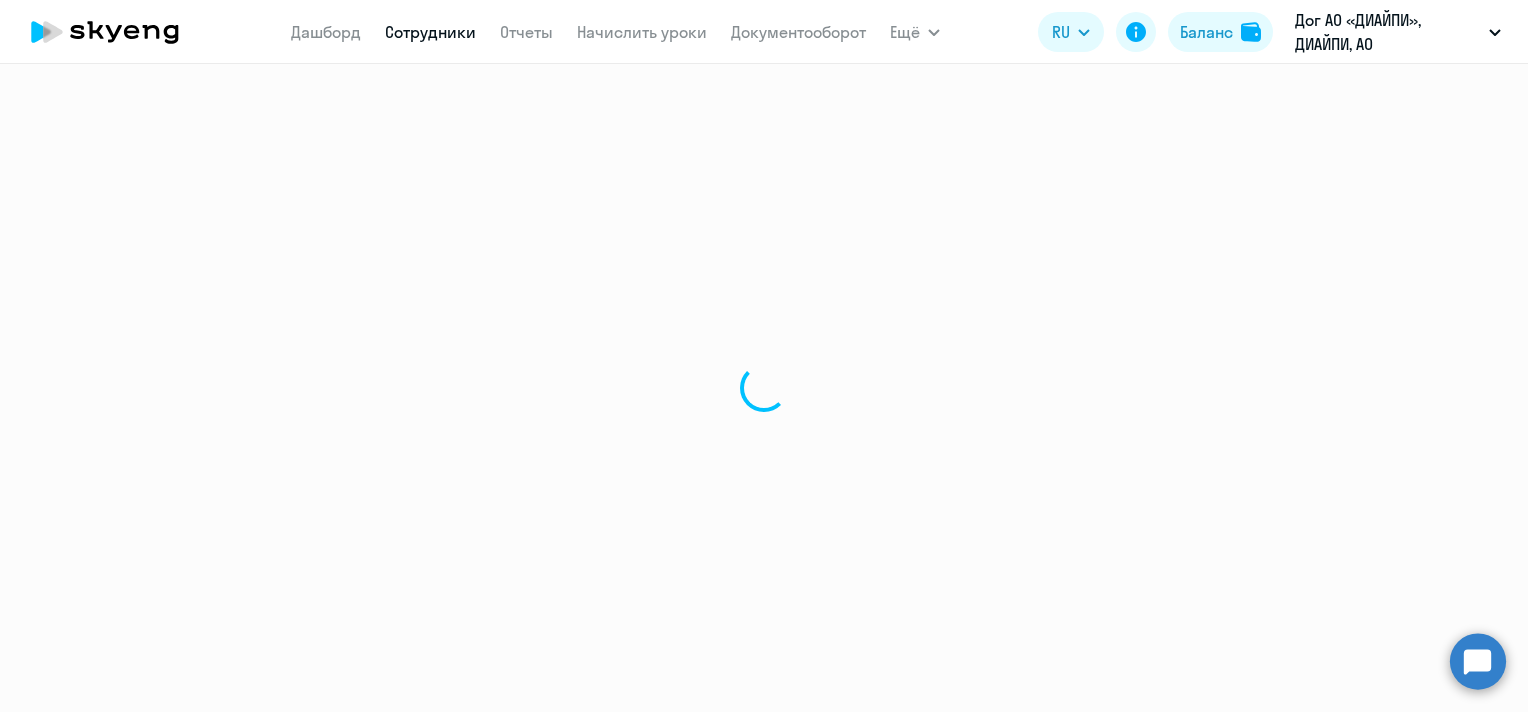 select on "30" 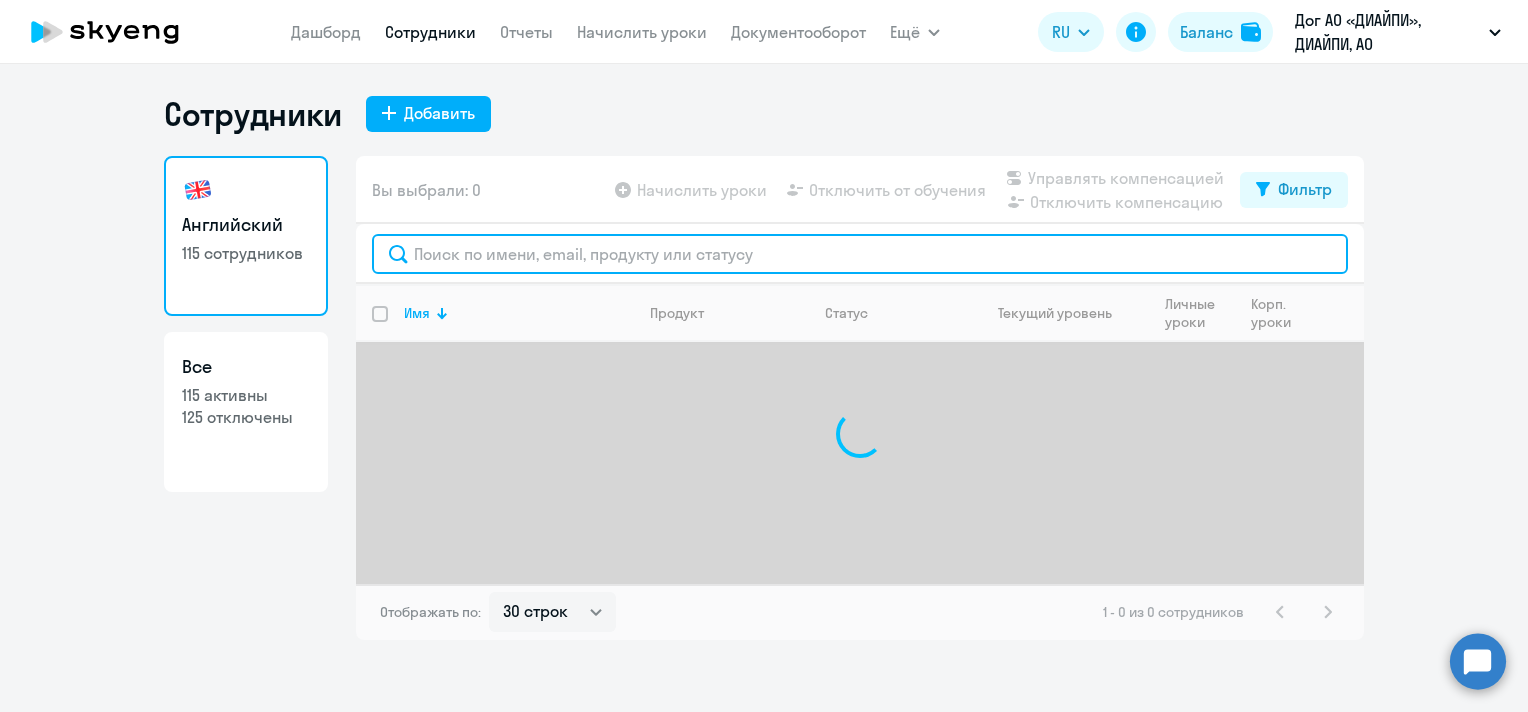 click 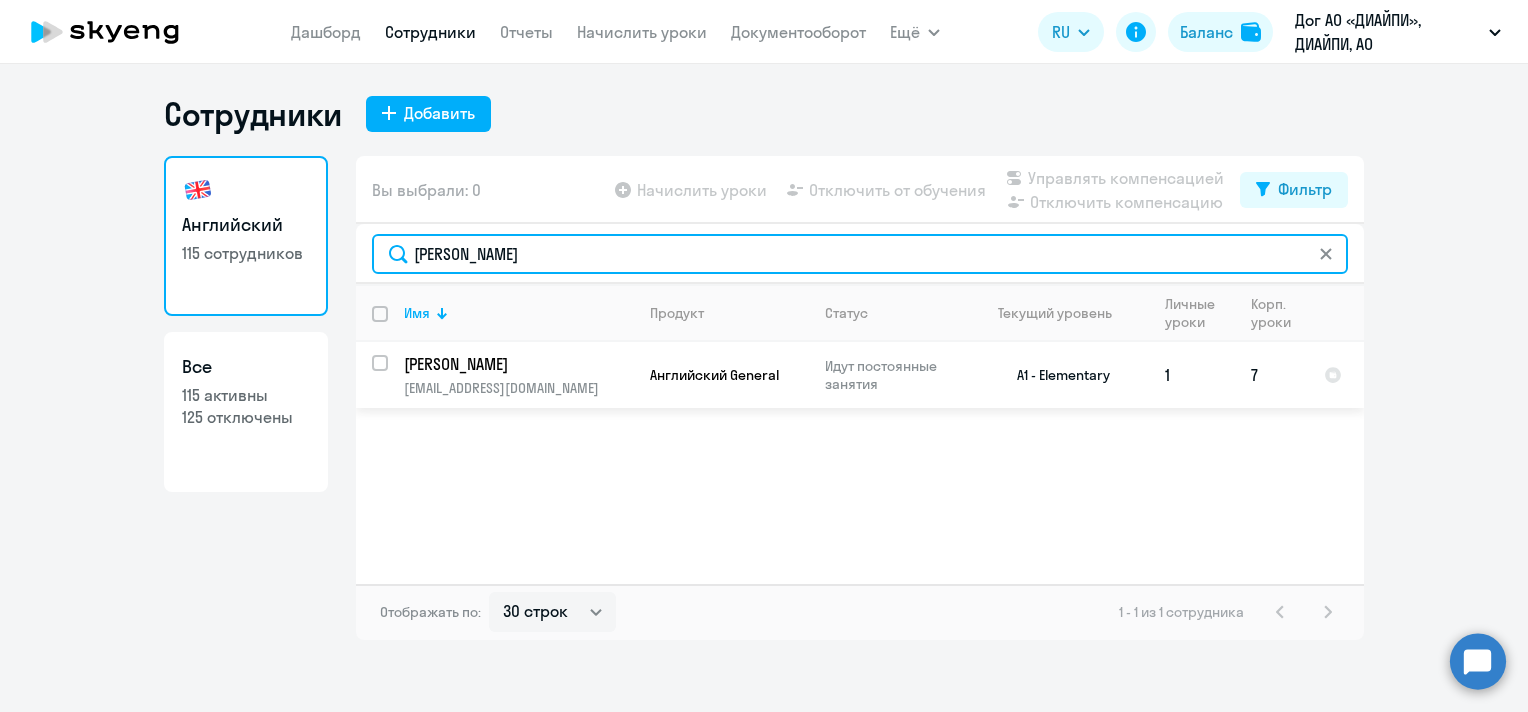 type on "[PERSON_NAME]" 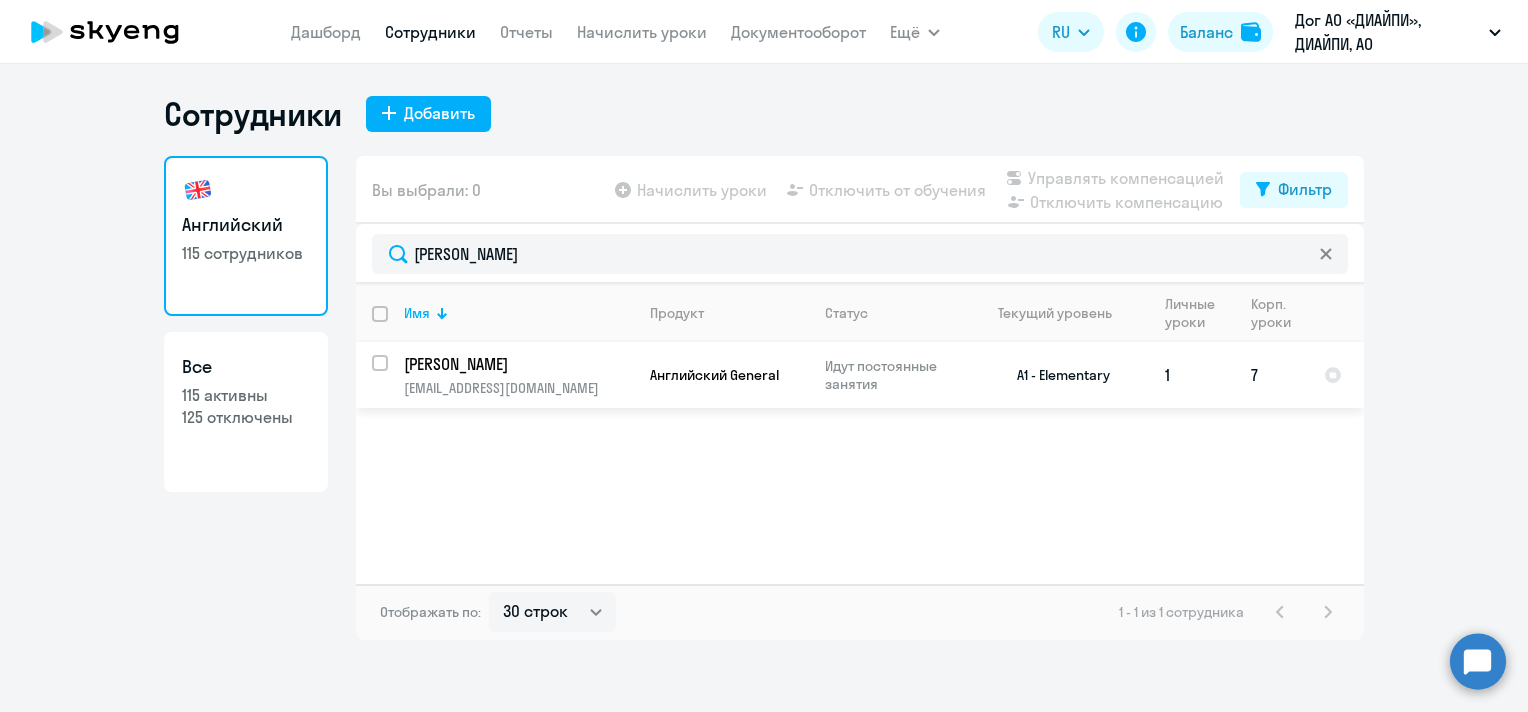 click on "Английский General" 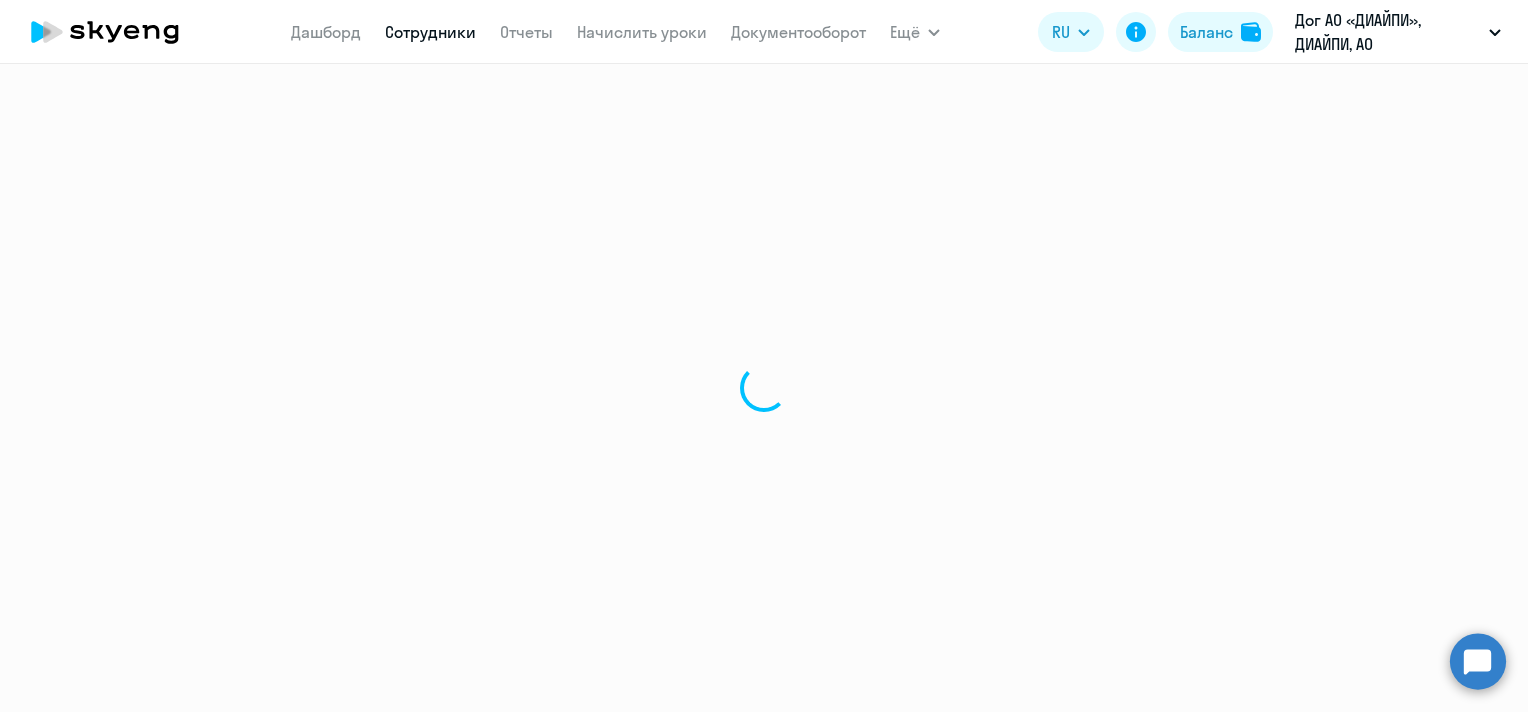 select on "english" 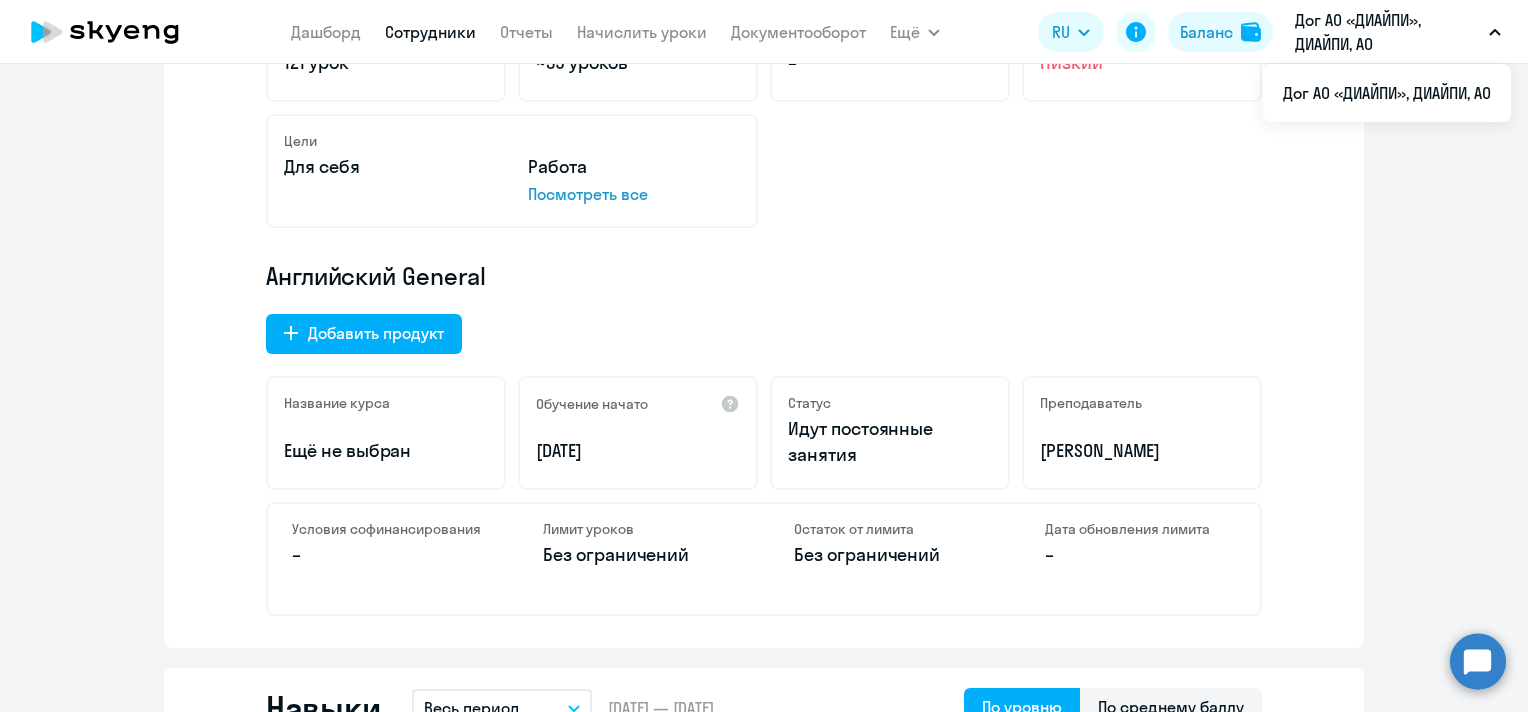 scroll, scrollTop: 0, scrollLeft: 0, axis: both 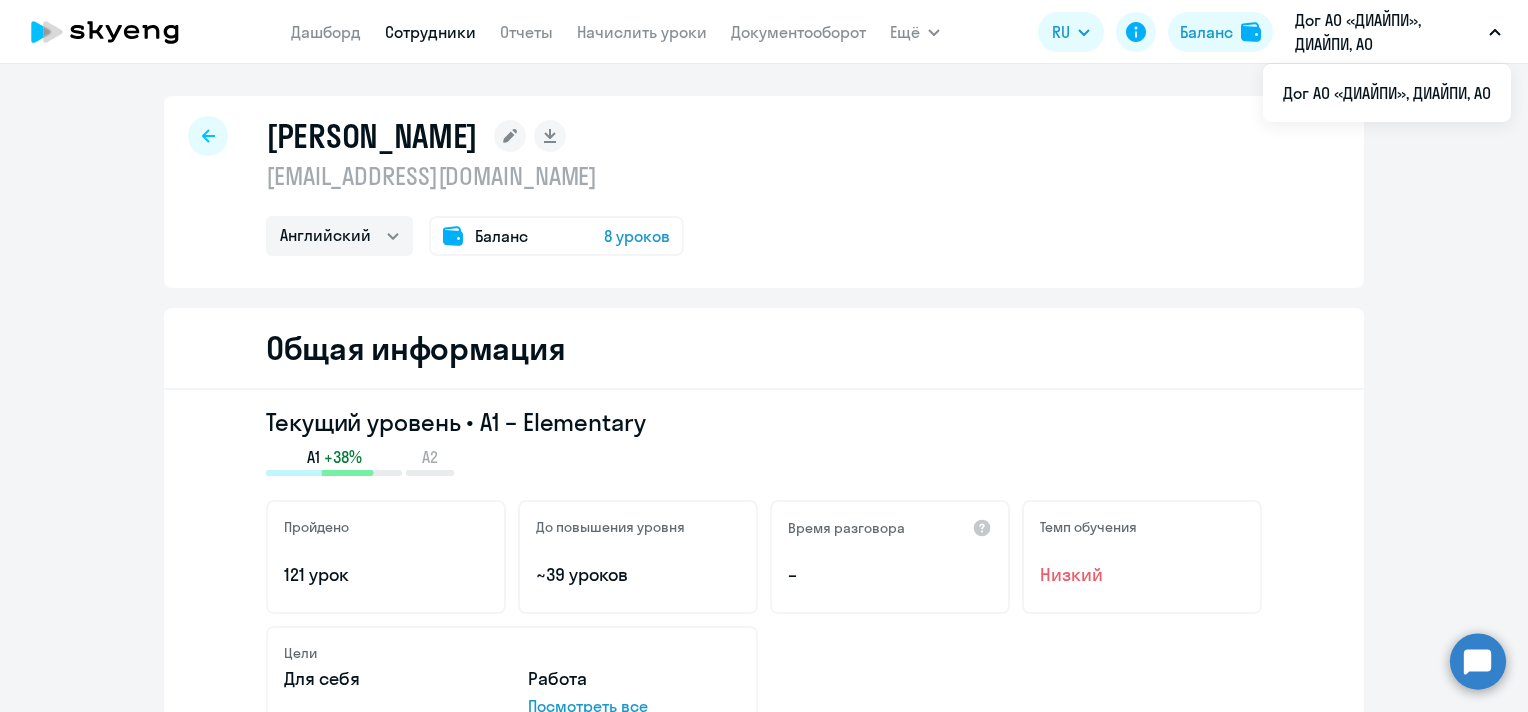 click 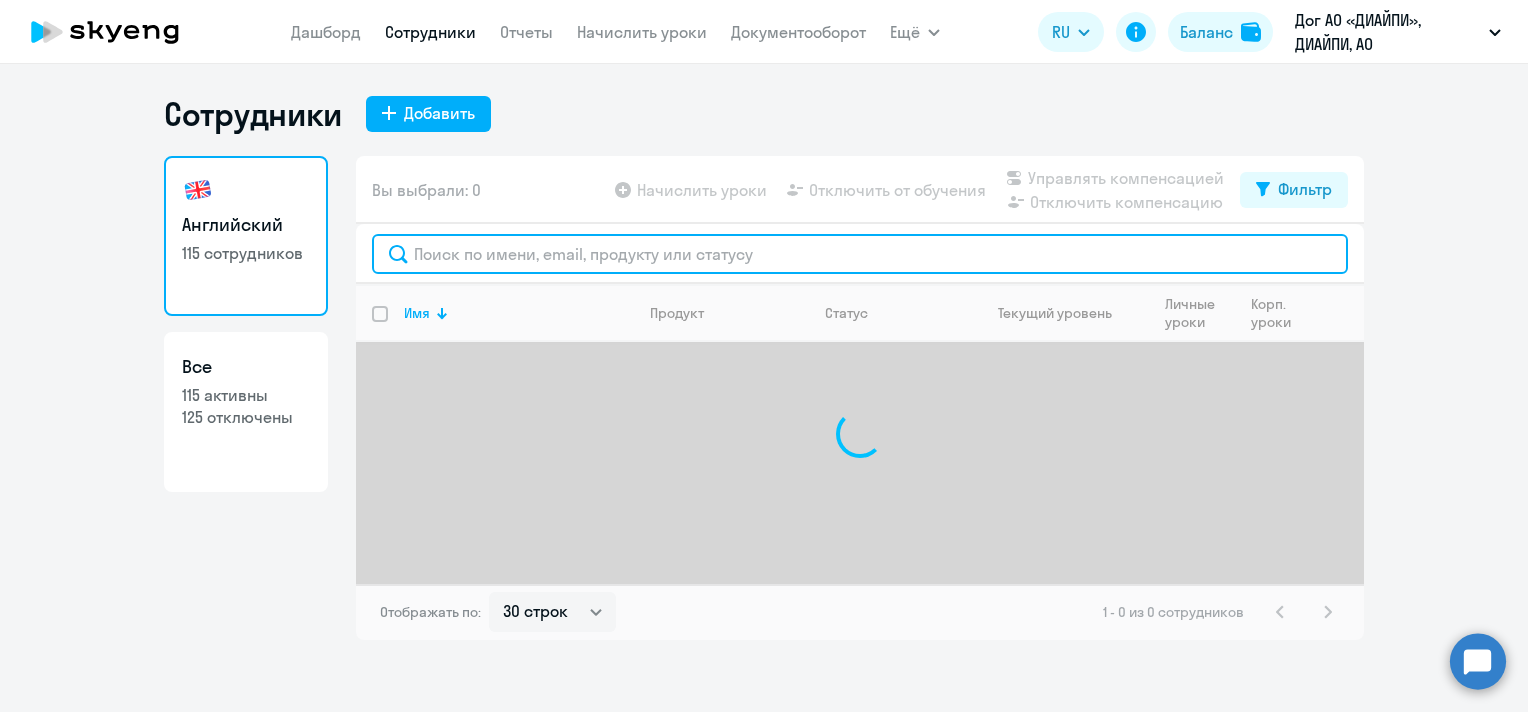 click 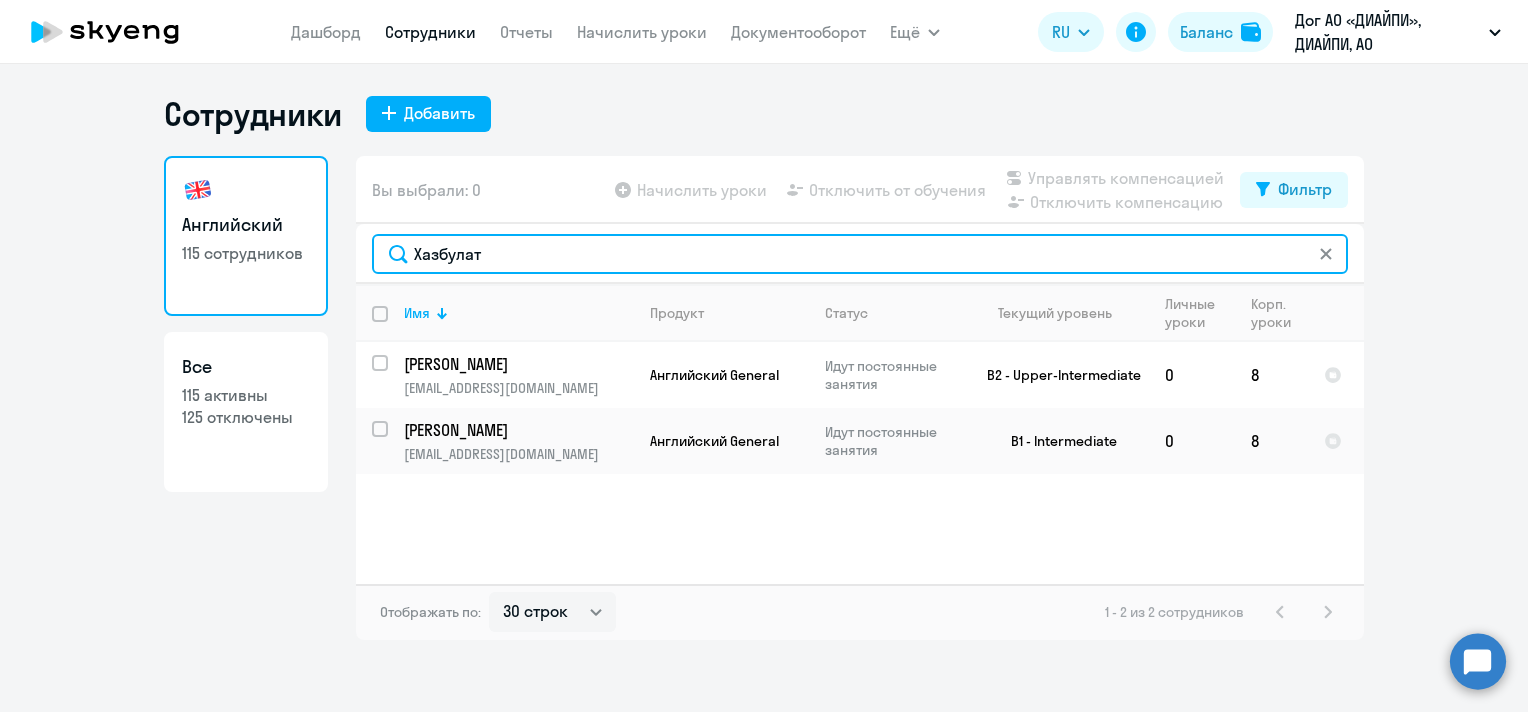 type on "Хазбулат" 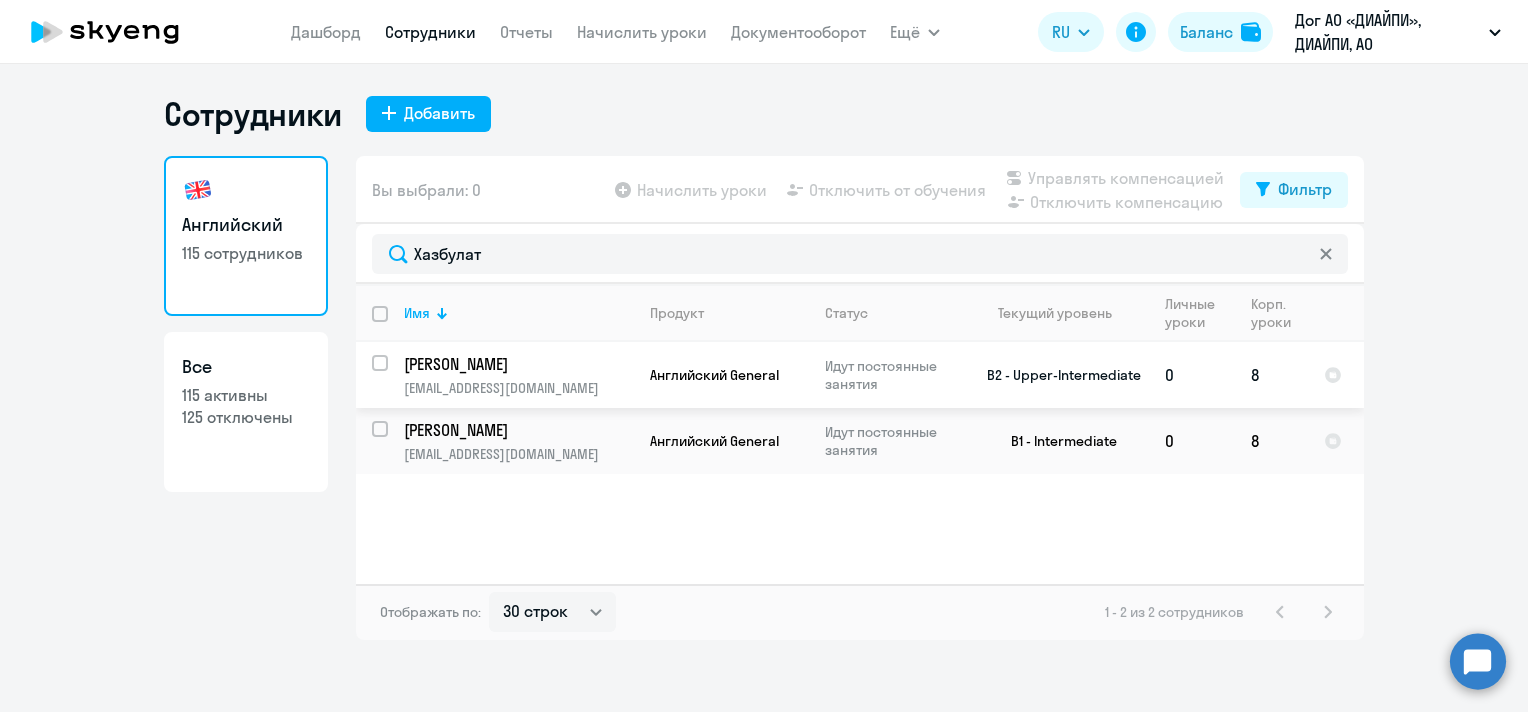 click on "[PERSON_NAME]" 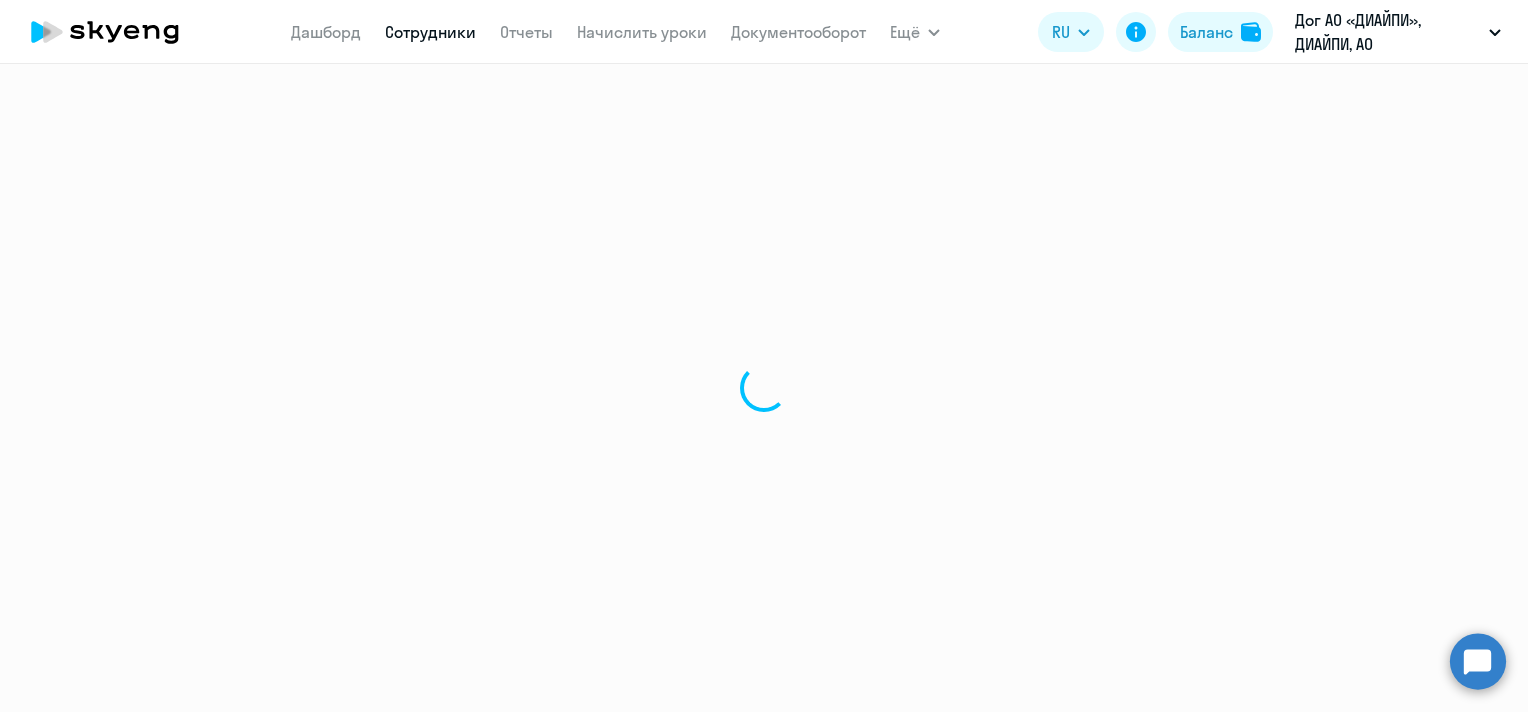 select on "english" 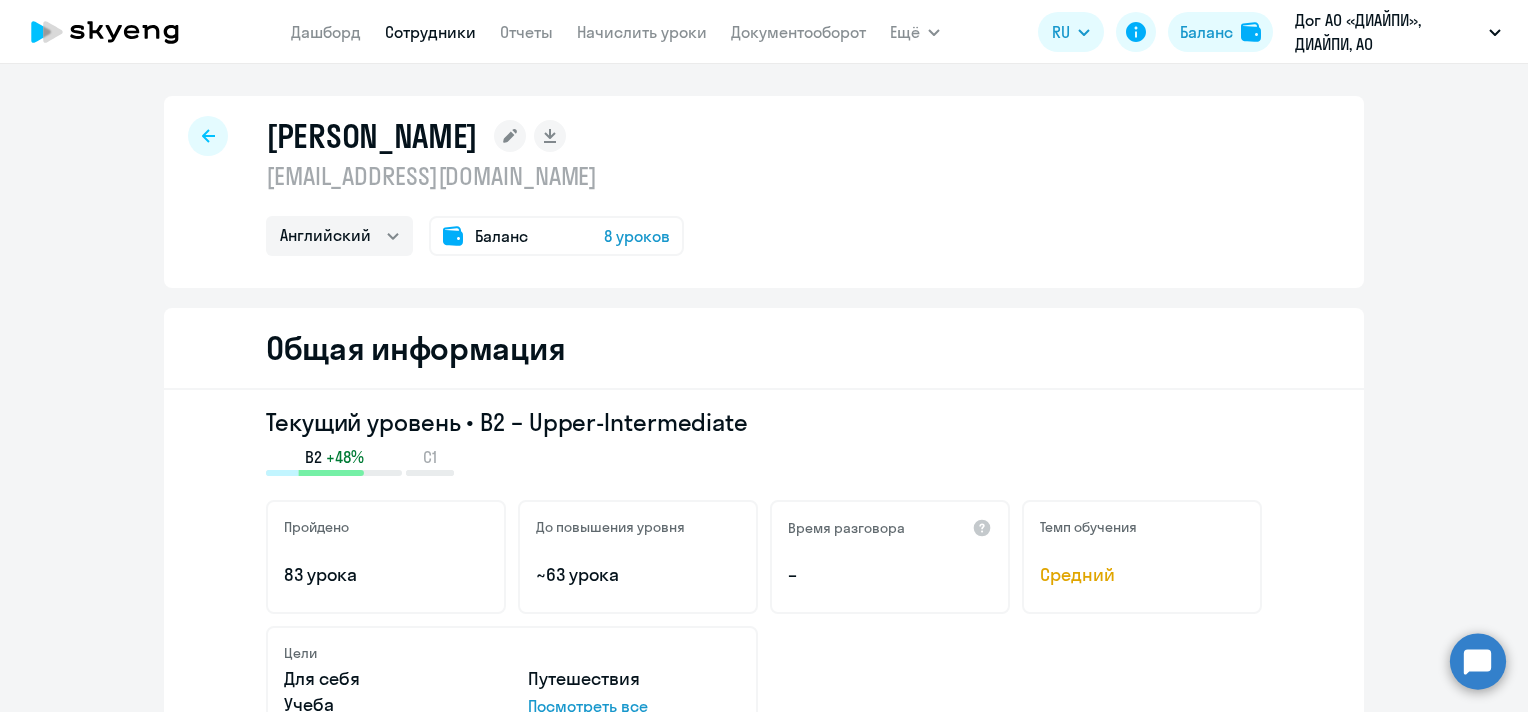 click on "[PERSON_NAME]
[EMAIL_ADDRESS][DOMAIN_NAME]  Английский
Баланс 8 уроков" 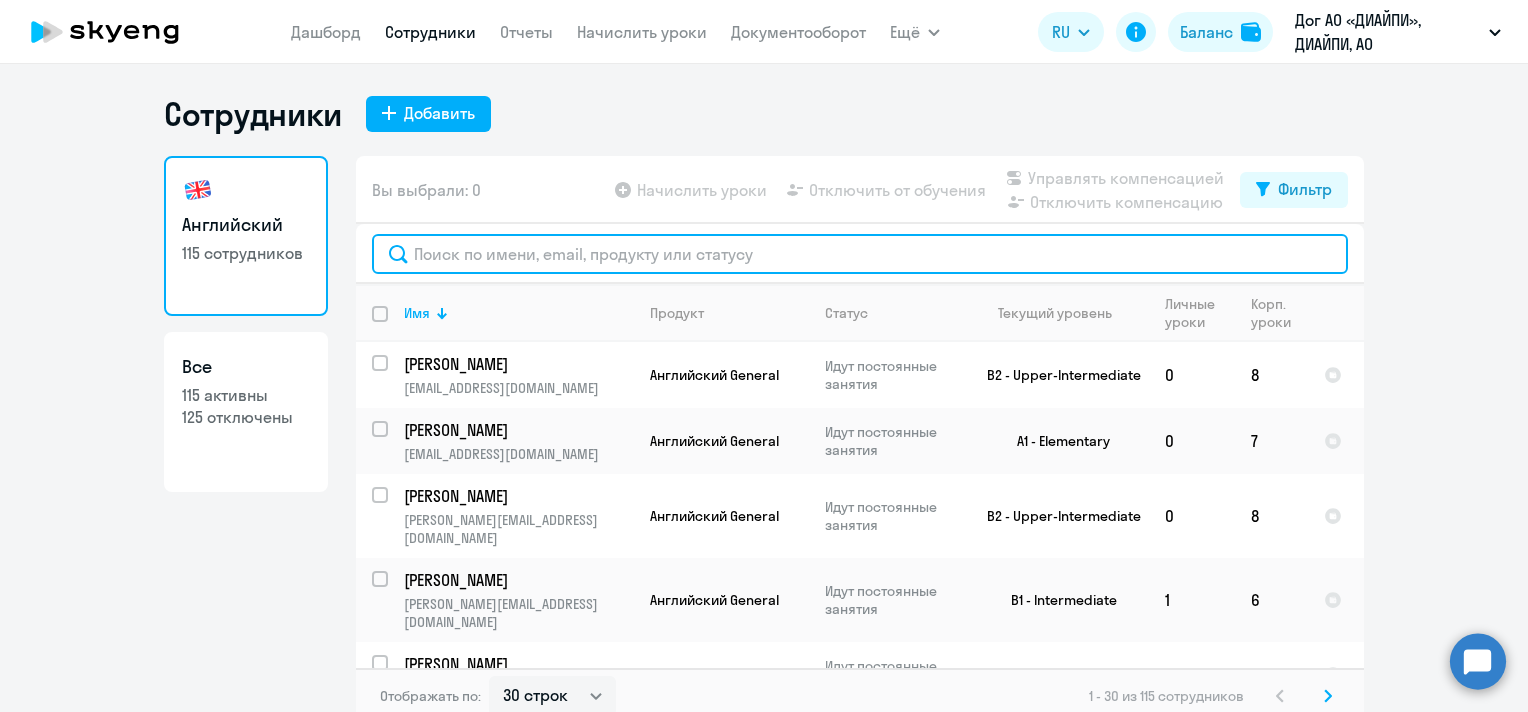 click 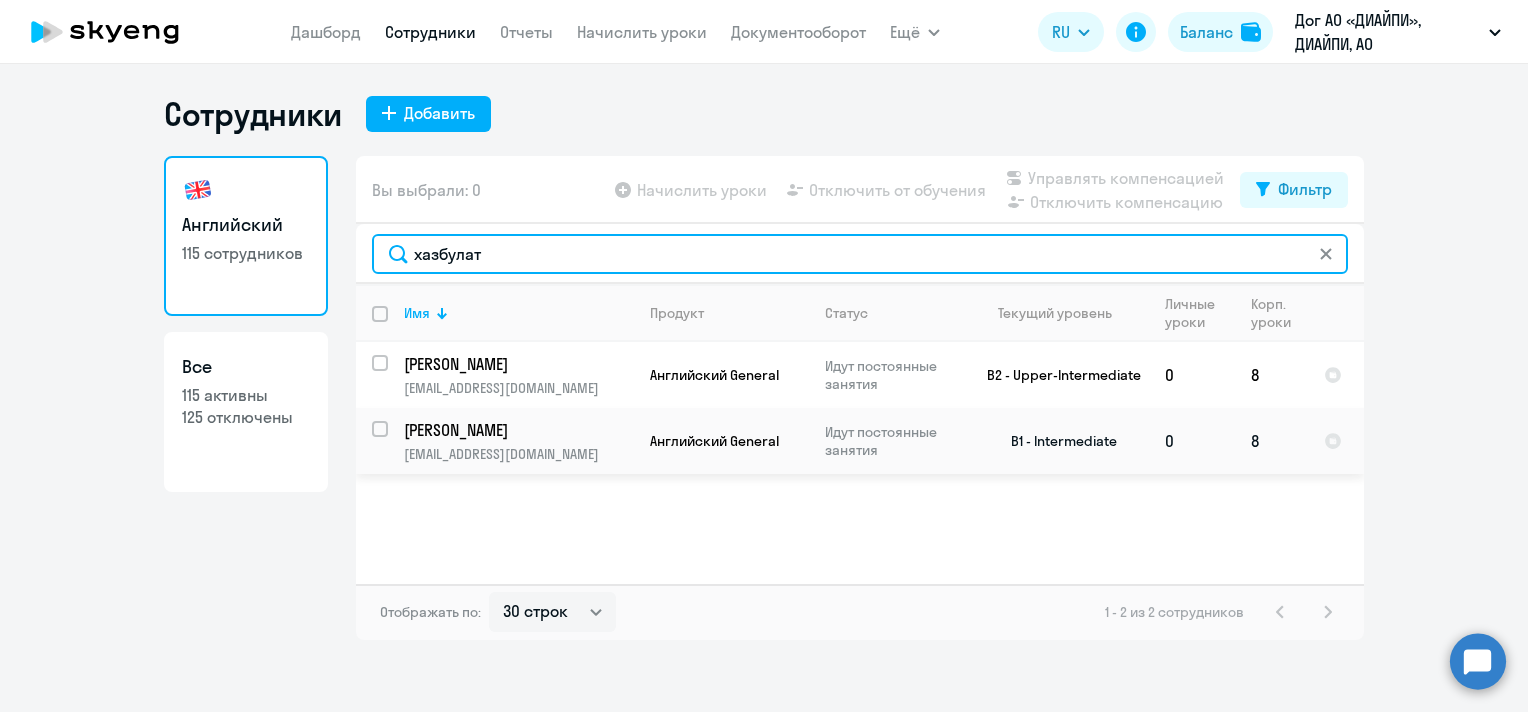 type on "хазбулат" 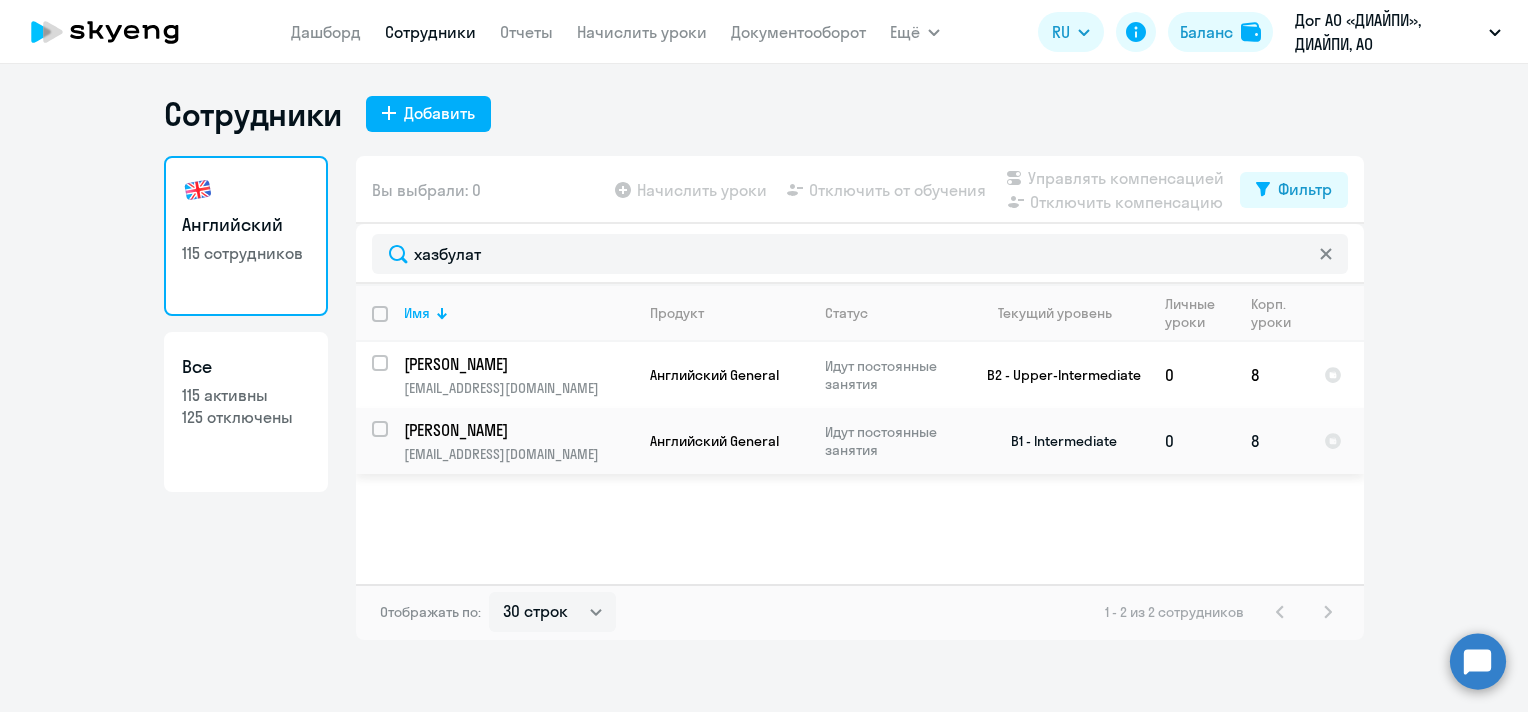 click on "[EMAIL_ADDRESS][DOMAIN_NAME]" 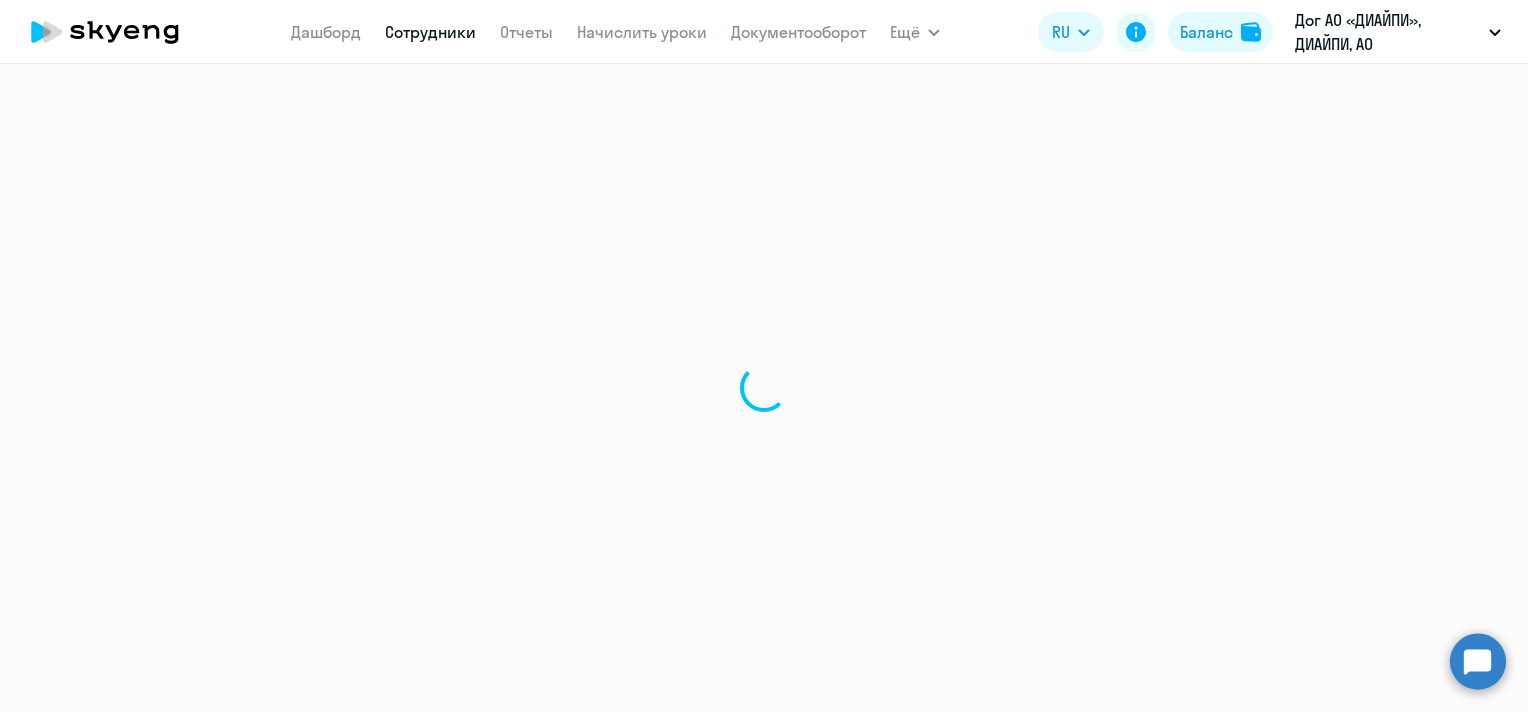 select on "english" 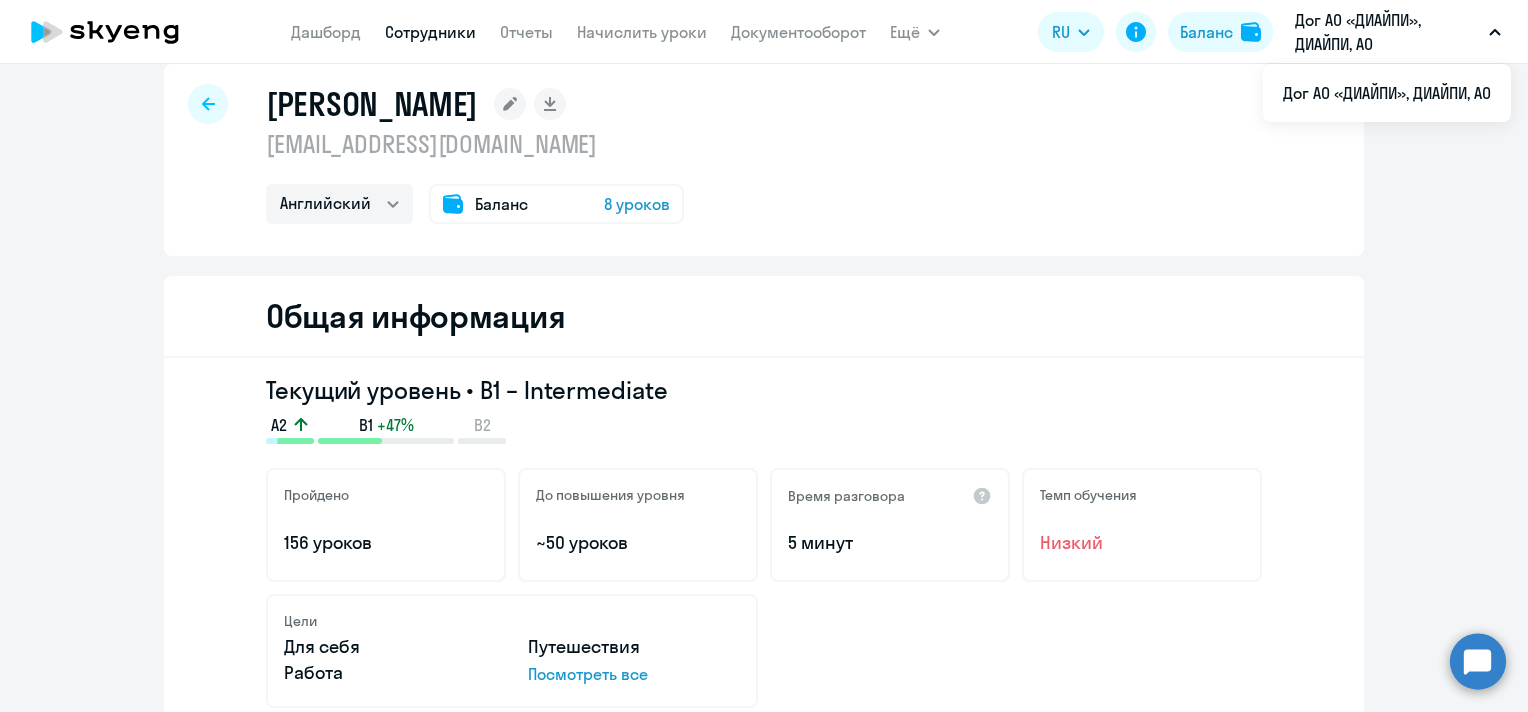 scroll, scrollTop: 0, scrollLeft: 0, axis: both 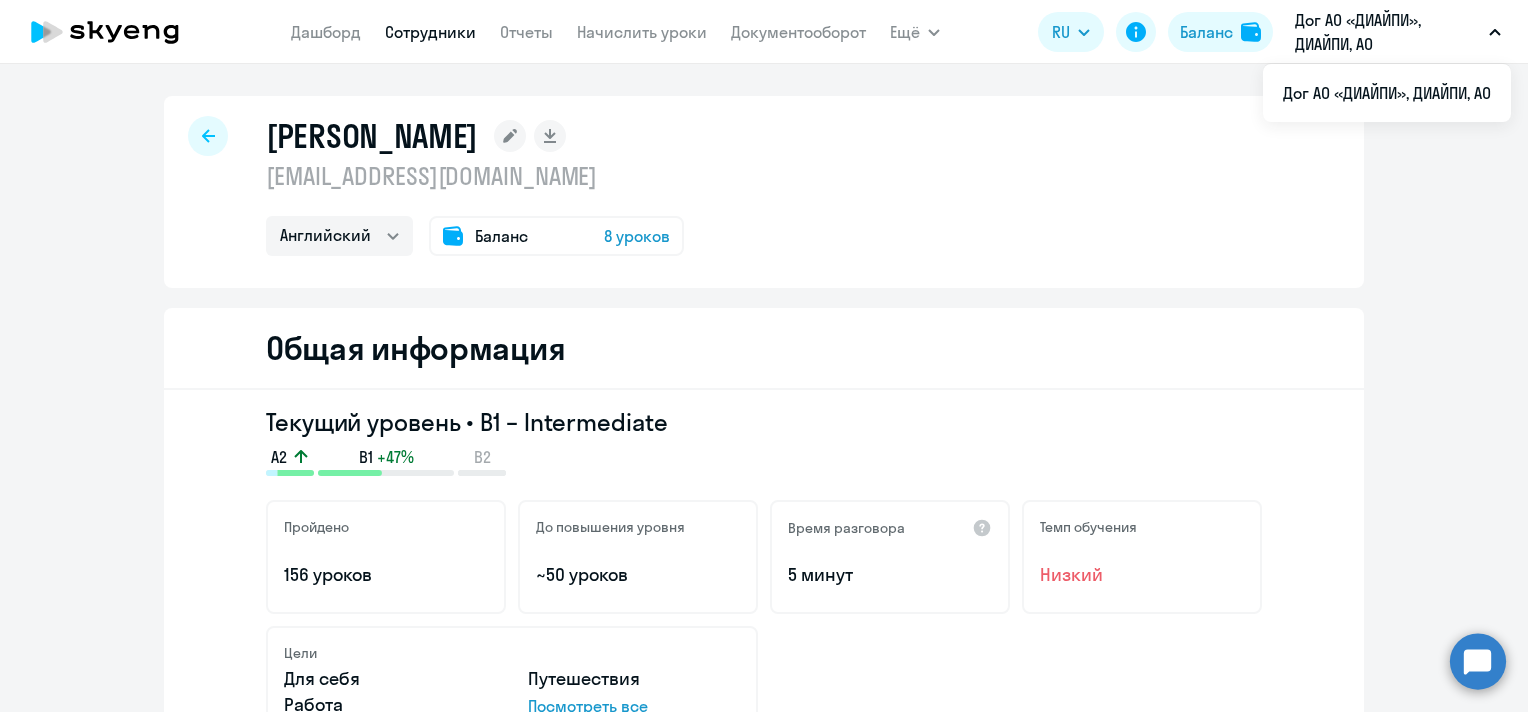 click 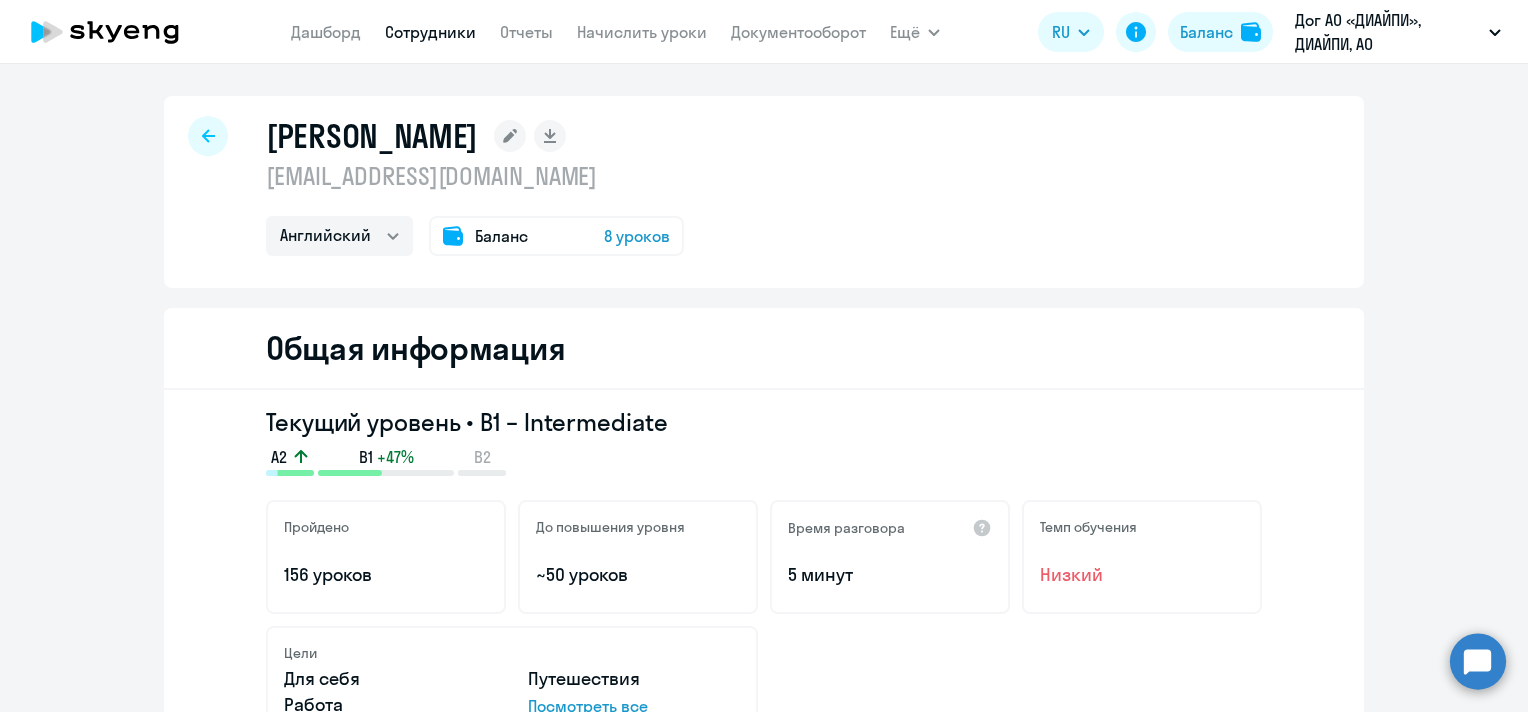 select on "30" 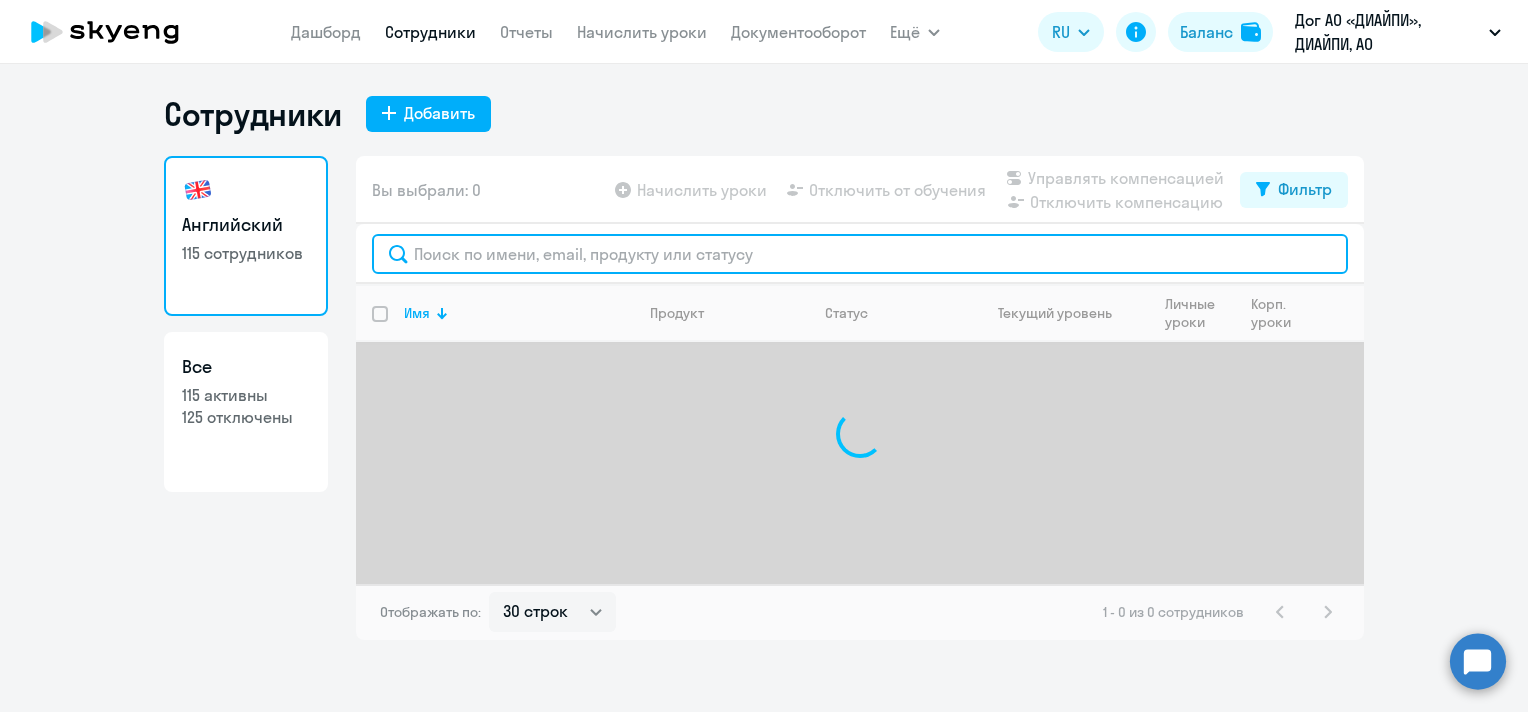 click 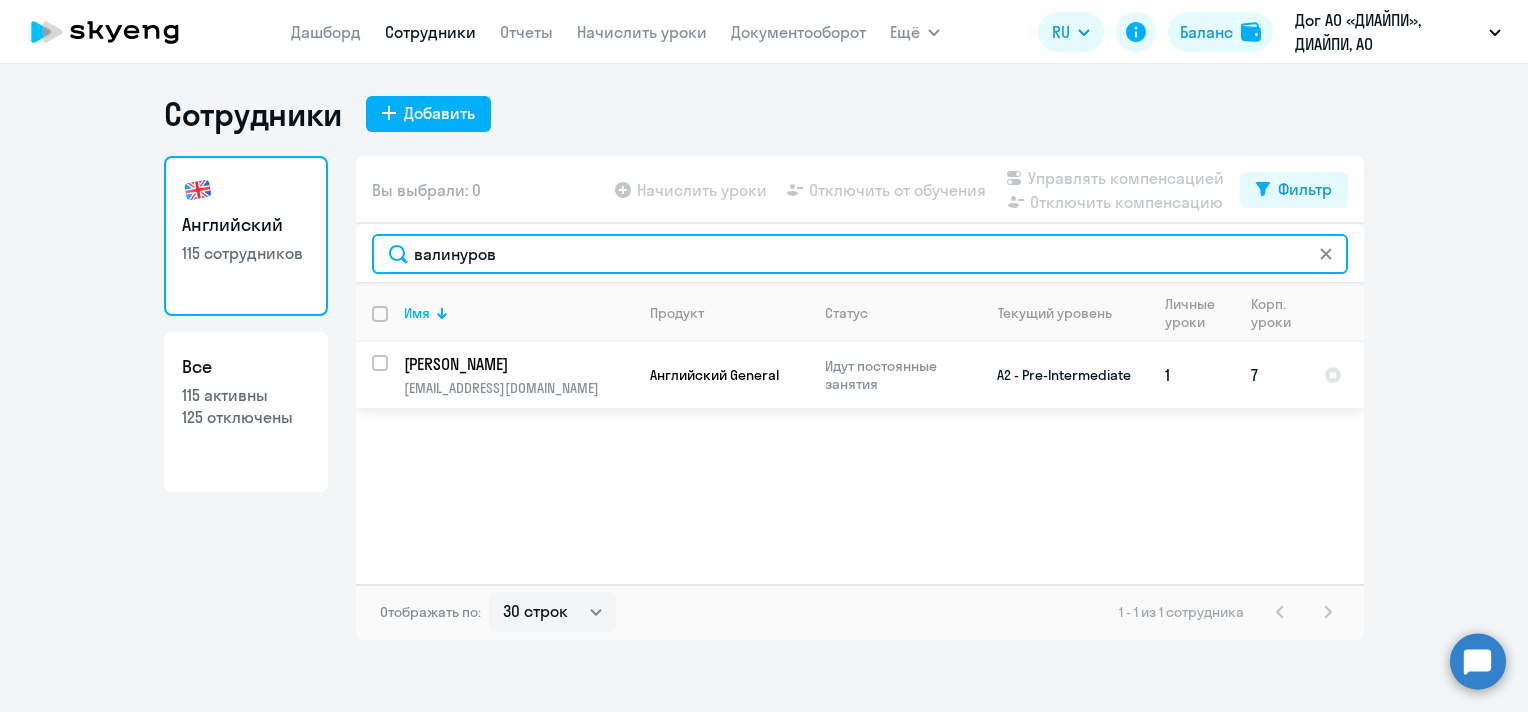 type on "валинуров" 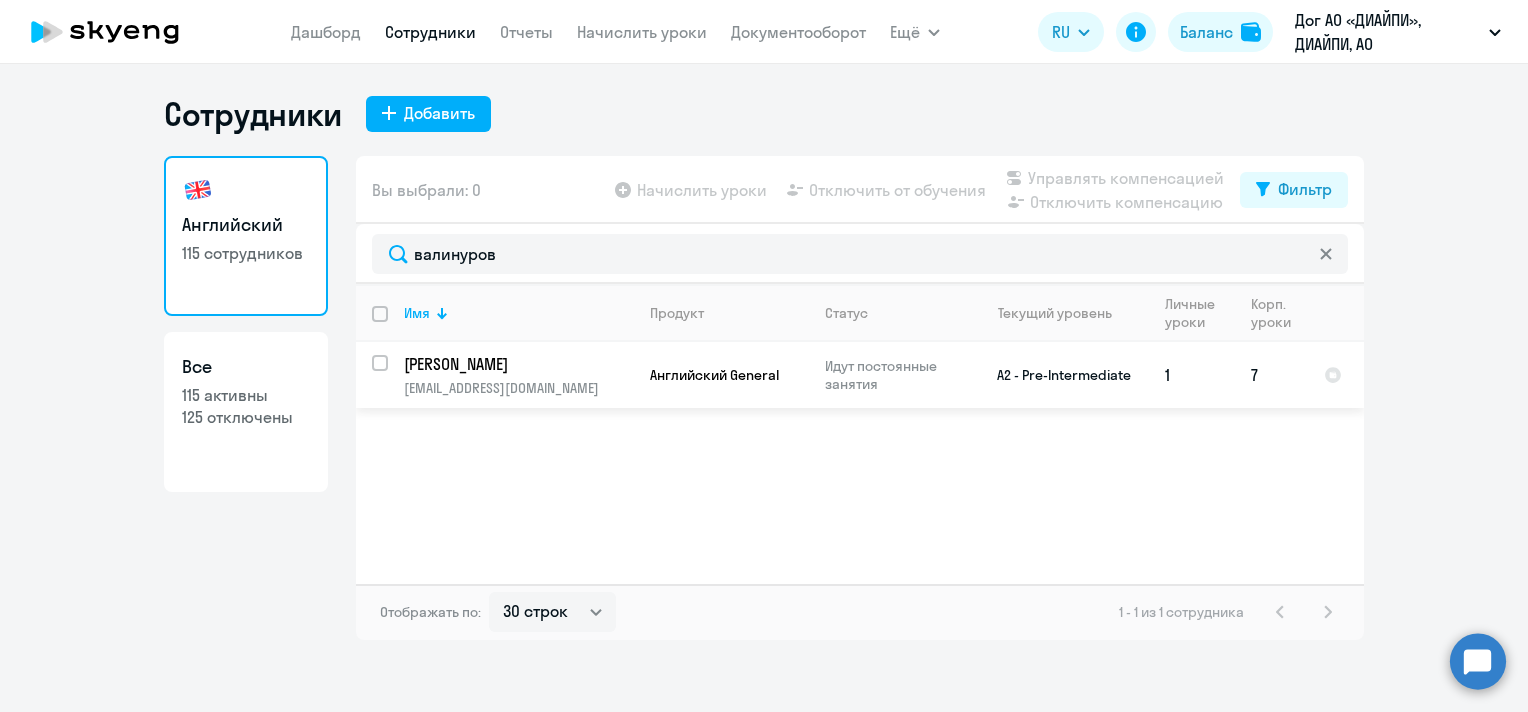 click on "Английский General" 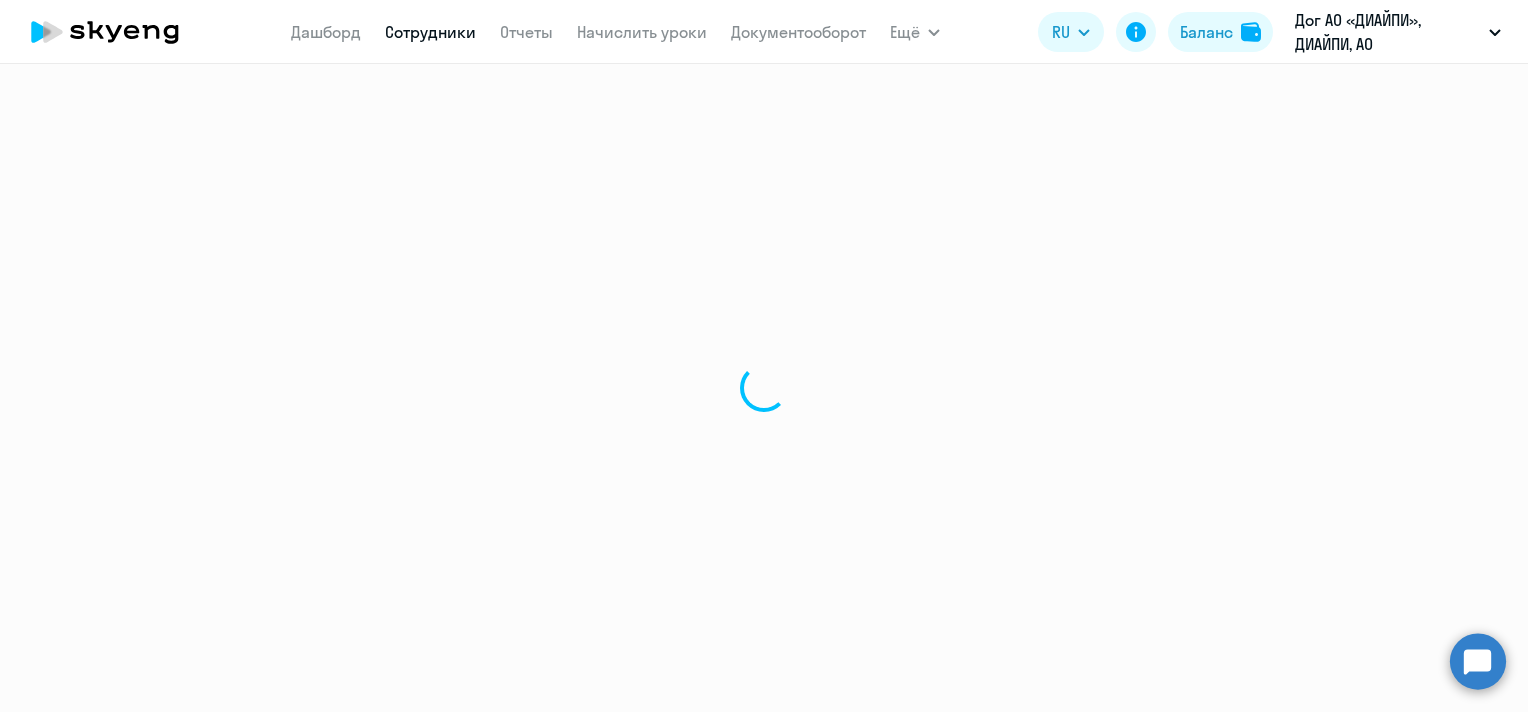 select on "english" 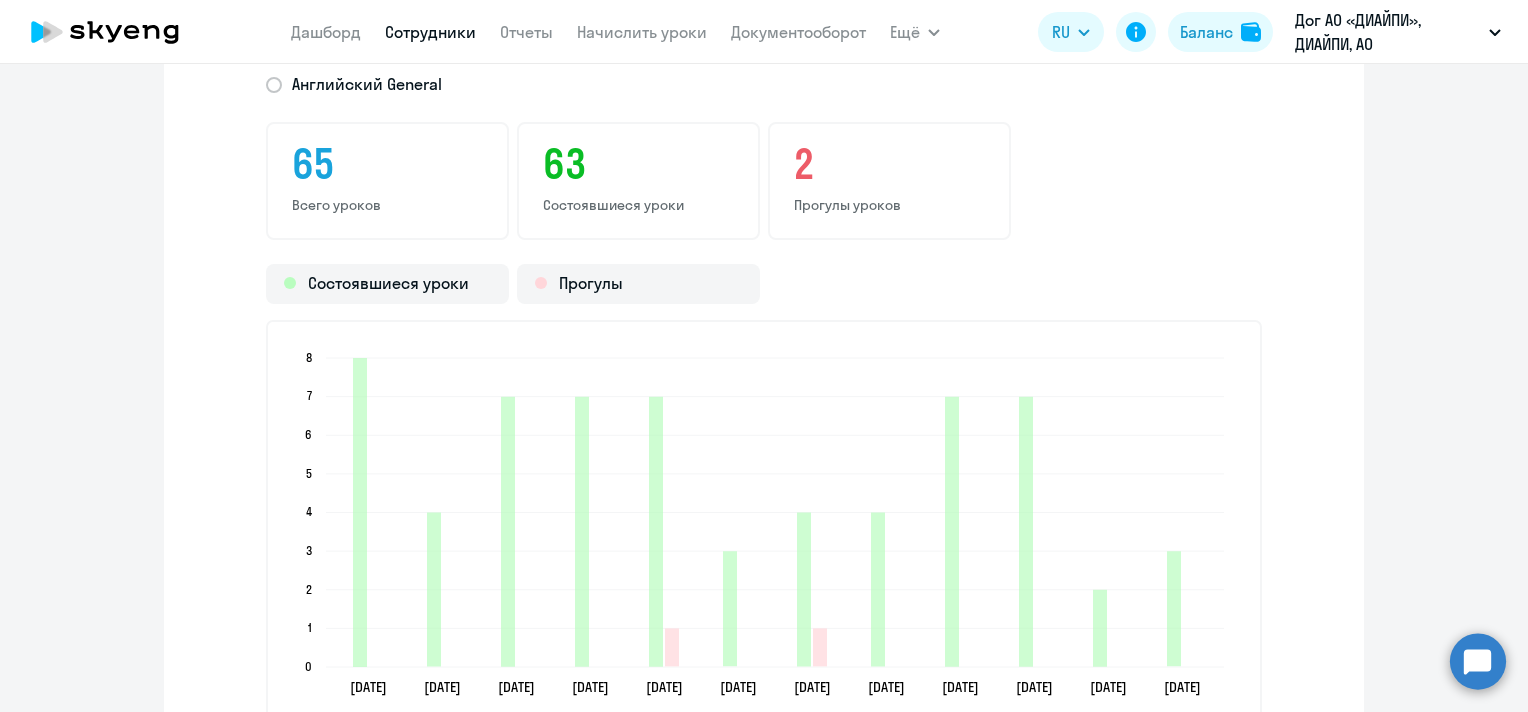 scroll, scrollTop: 2900, scrollLeft: 0, axis: vertical 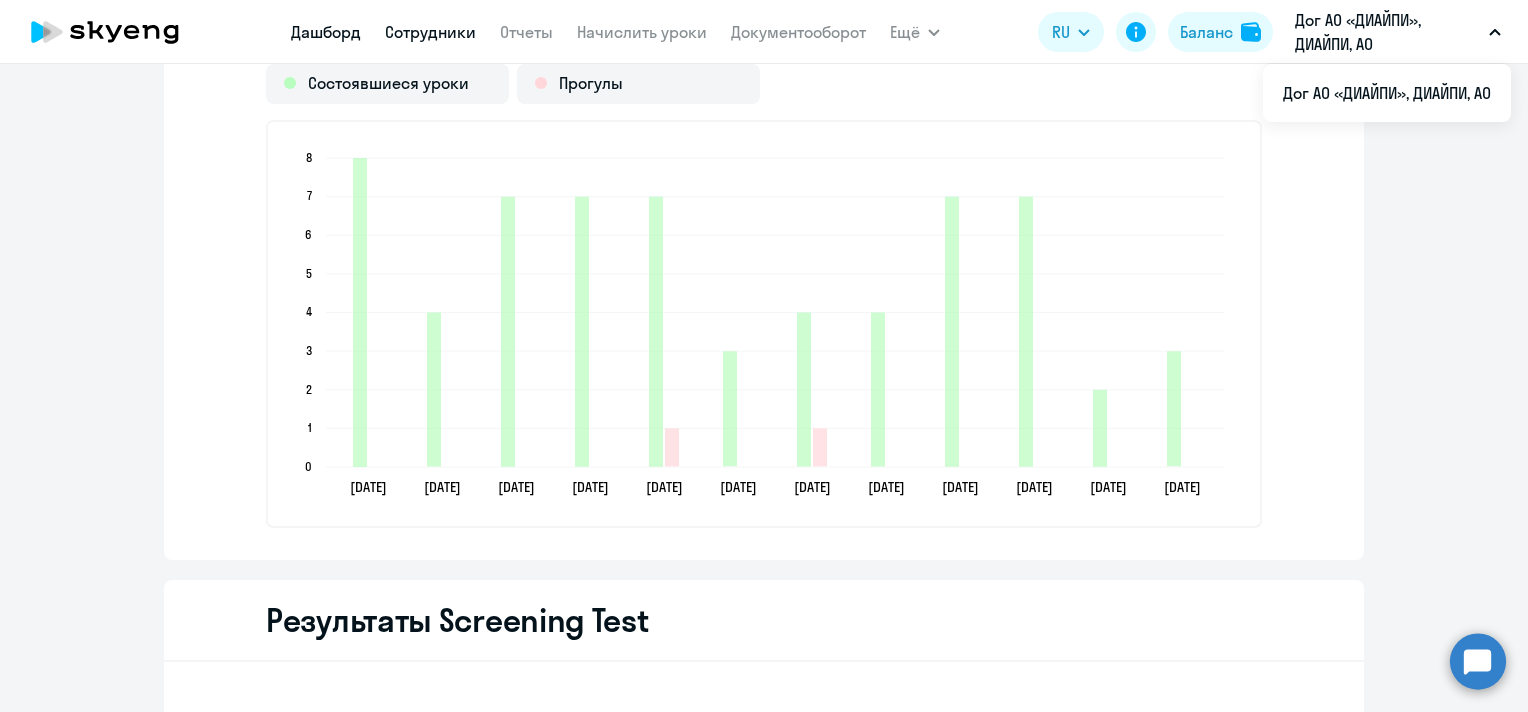 click on "Дашборд" at bounding box center (326, 32) 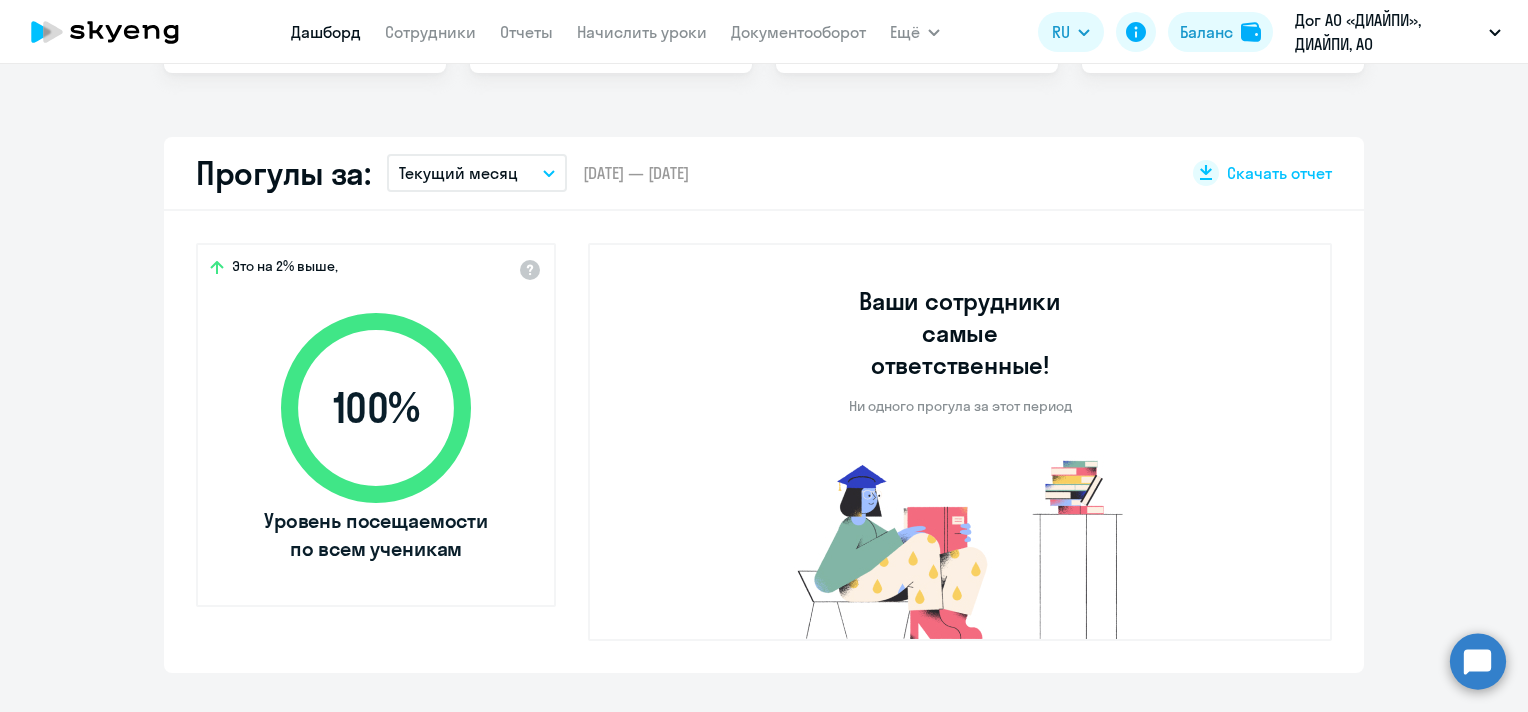 scroll, scrollTop: 514, scrollLeft: 0, axis: vertical 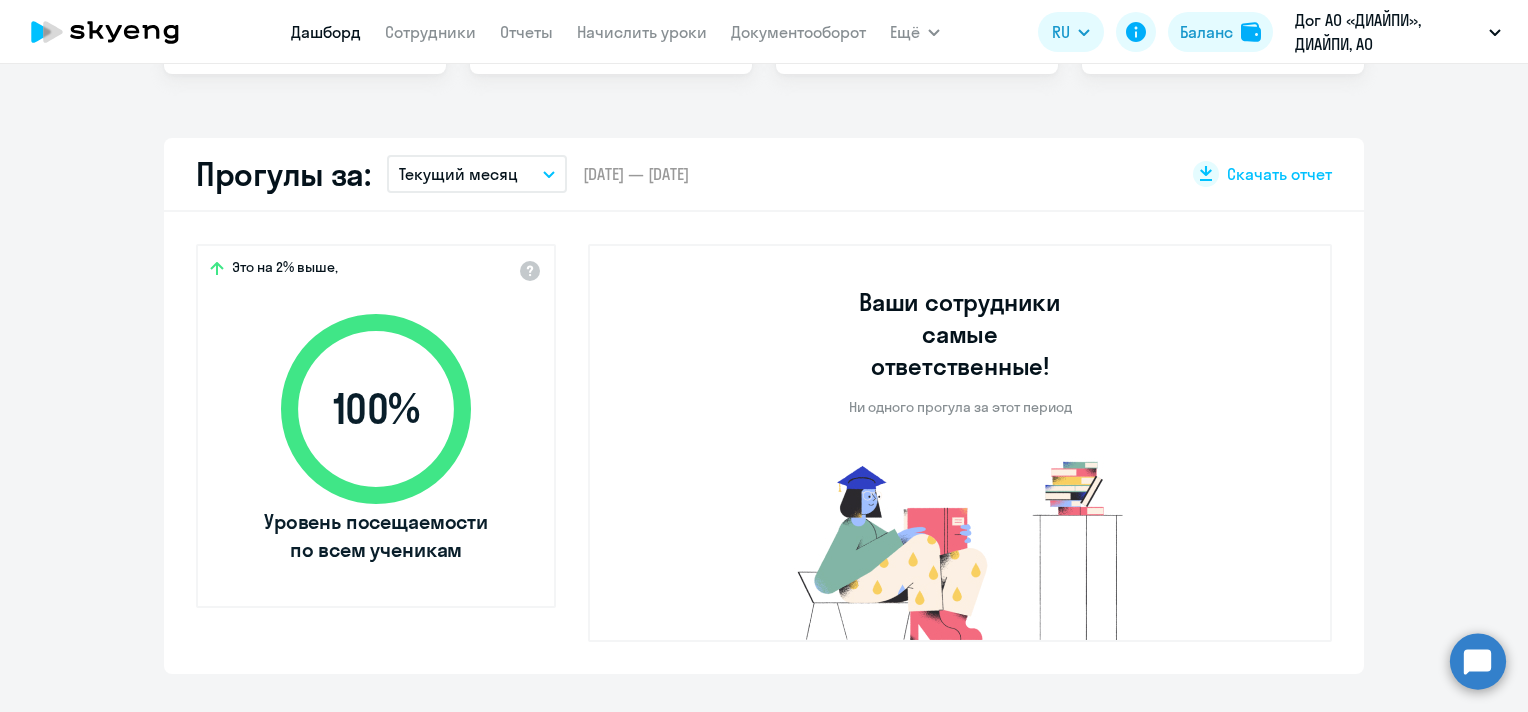 click on "Прогулы за:  Текущий месяц
–  [DATE] — [DATE]
Скачать отчет" 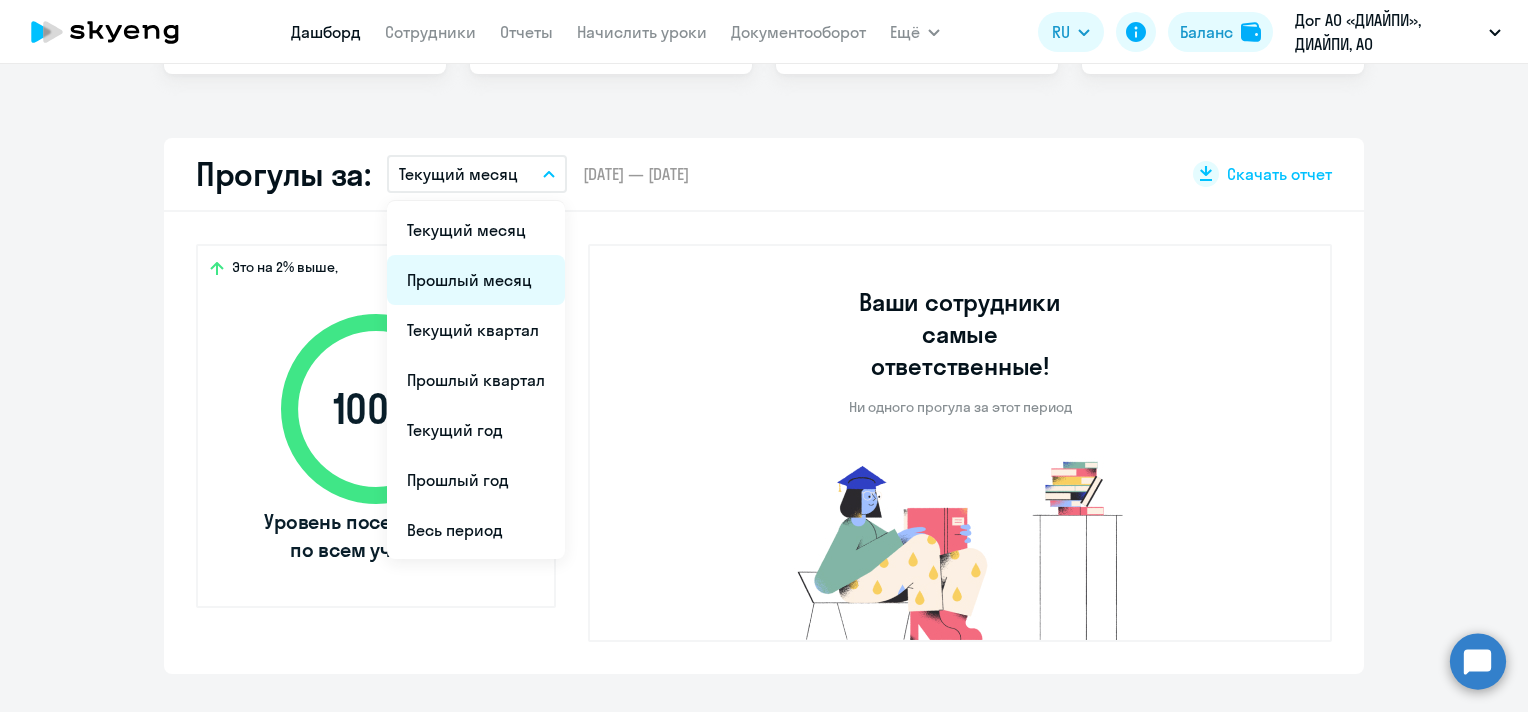 click on "Прошлый месяц" at bounding box center (476, 280) 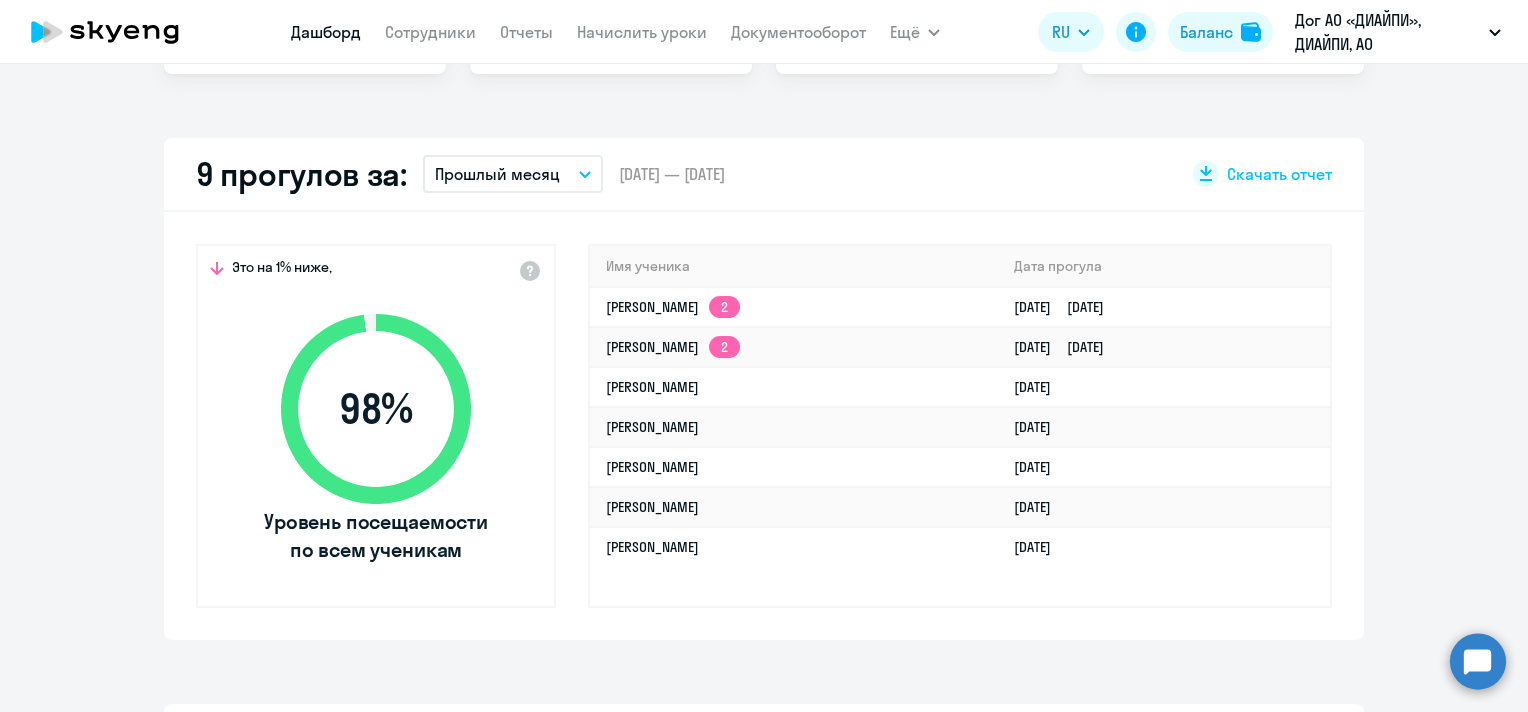 select on "30" 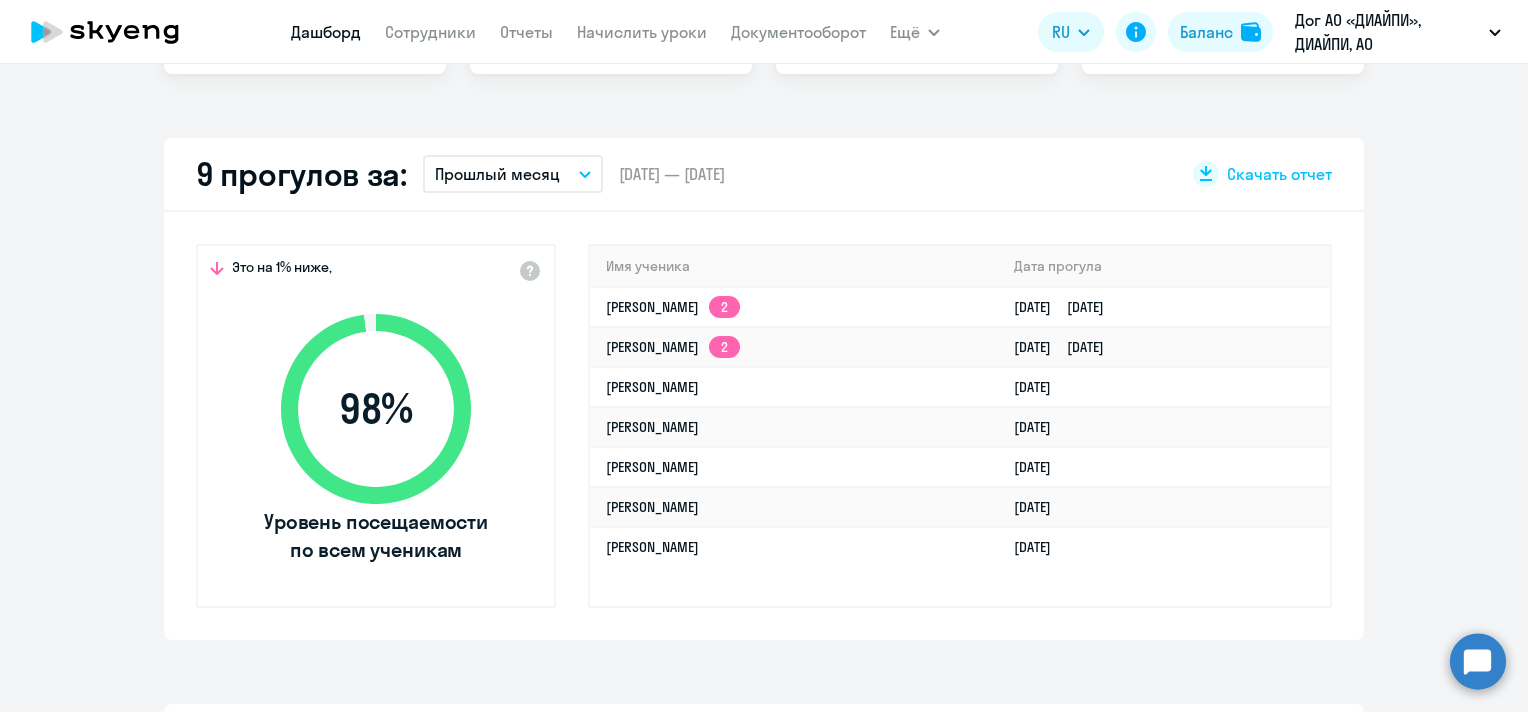 click on "9 прогулов за:   Прошлый месяц
Текущий месяц   Прошлый месяц   Текущий квартал   [GEOGRAPHIC_DATA] квартал   [GEOGRAPHIC_DATA] год   Прошлый год   Весь период  –  [DATE] — [DATE]
Скачать отчет
Это на 1% ниже,
98  %  Уровень посещаемости по всем ученикам  Имя ученика Дата прогула  [PERSON_NAME]  2
[DATE]   [DATE]   [PERSON_NAME]  2
[DATE]   [DATE]   [PERSON_NAME]   [DATE]   [PERSON_NAME]   [DATE]   [PERSON_NAME]   [DATE]   [PERSON_NAME]   [DATE]   [PERSON_NAME]   [DATE]" 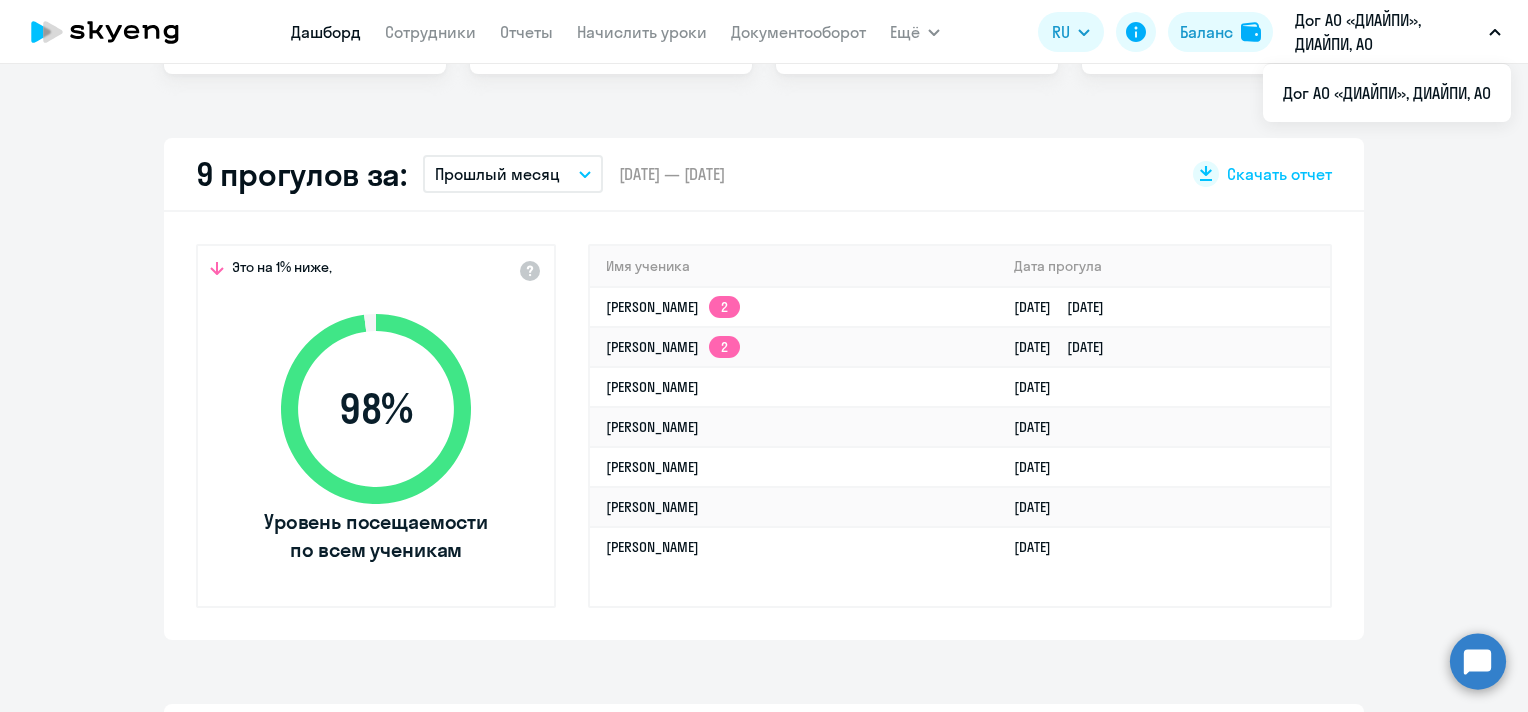 click on "9 прогулов за:   Прошлый месяц
Текущий месяц   Прошлый месяц   Текущий квартал   [GEOGRAPHIC_DATA] квартал   [GEOGRAPHIC_DATA] год   Прошлый год   Весь период  –  [DATE] — [DATE]
Скачать отчет
Это на 1% ниже,
98  %  Уровень посещаемости по всем ученикам  Имя ученика Дата прогула  [PERSON_NAME]  2
[DATE]   [DATE]   [PERSON_NAME]  2
[DATE]   [DATE]   [PERSON_NAME]   [DATE]   [PERSON_NAME]   [DATE]   [PERSON_NAME]   [DATE]   [PERSON_NAME]   [DATE]   [PERSON_NAME]   [DATE]" 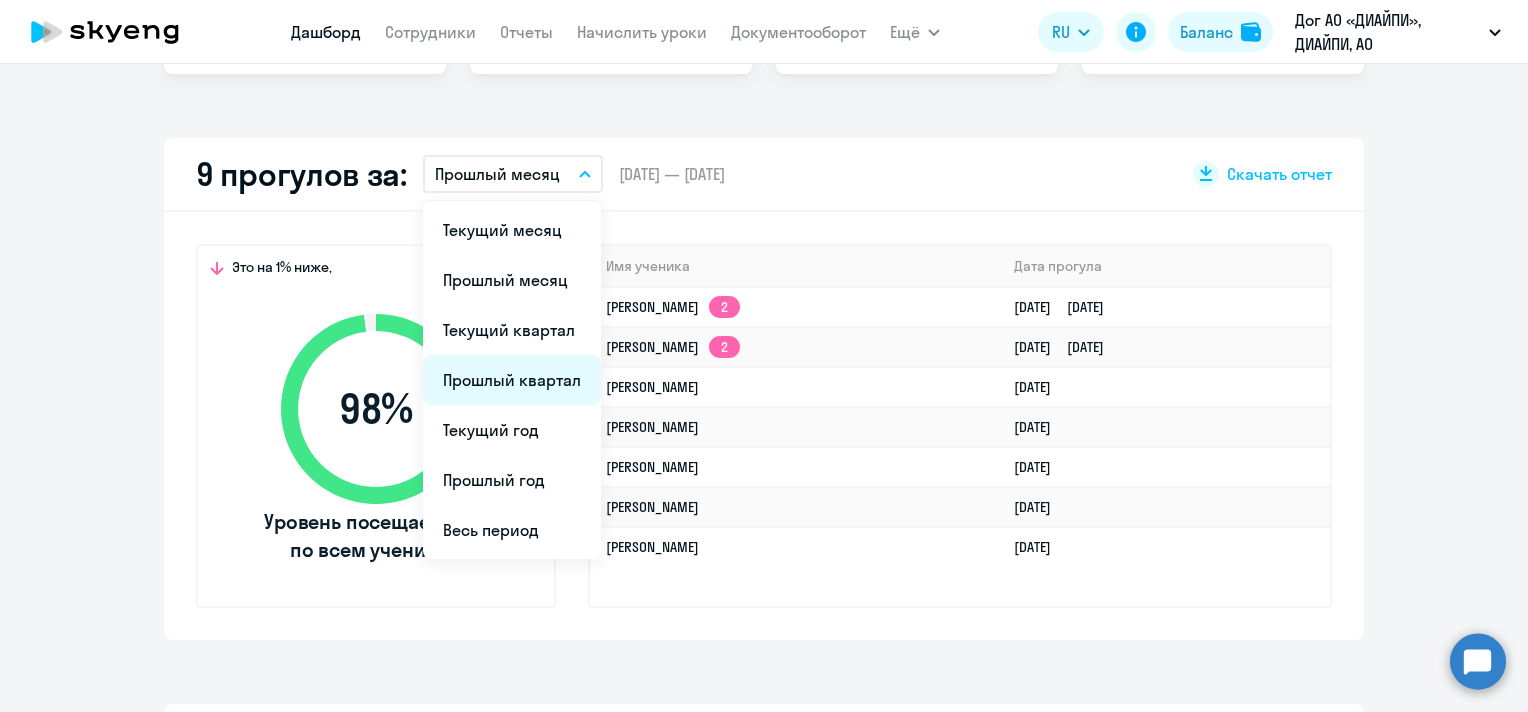 click on "Прошлый квартал" at bounding box center [512, 380] 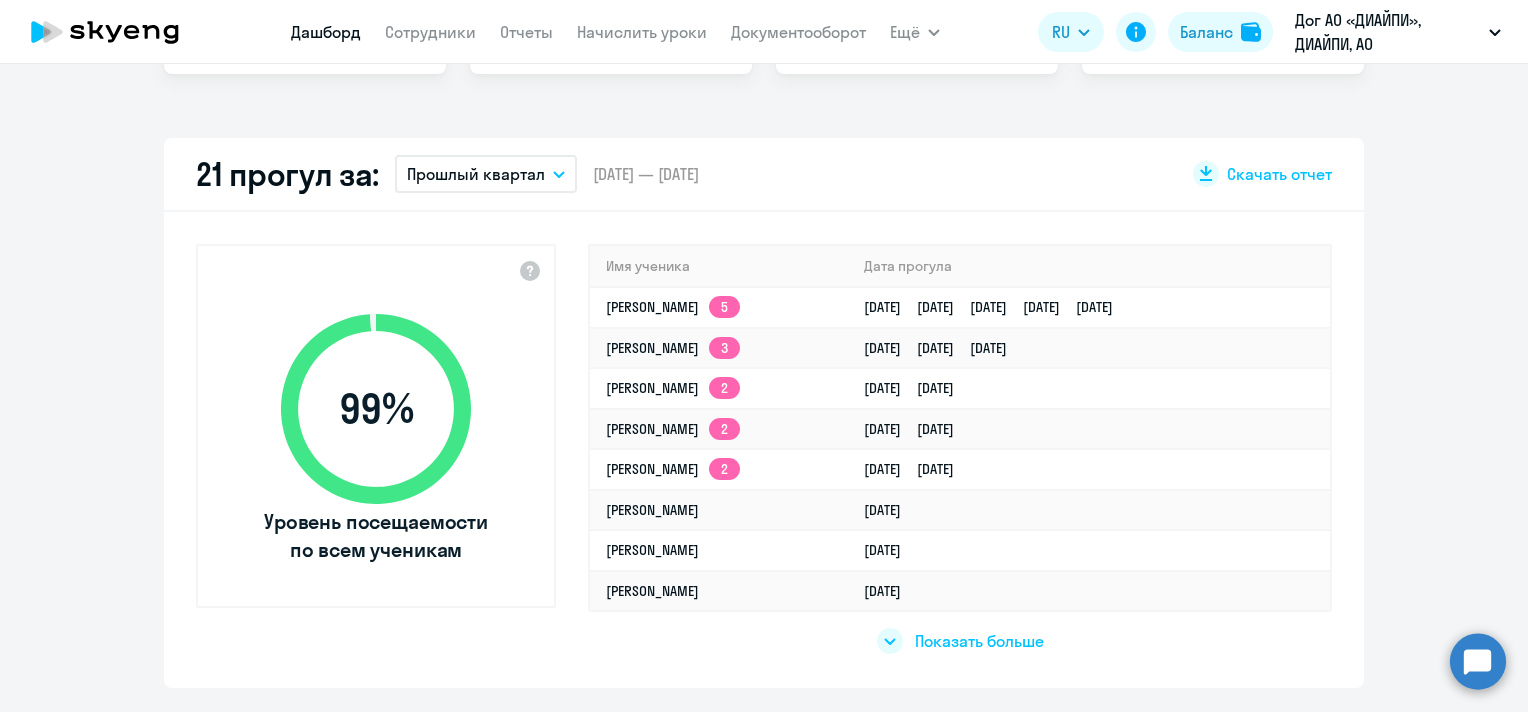 click on "Прошлый квартал" at bounding box center [486, 174] 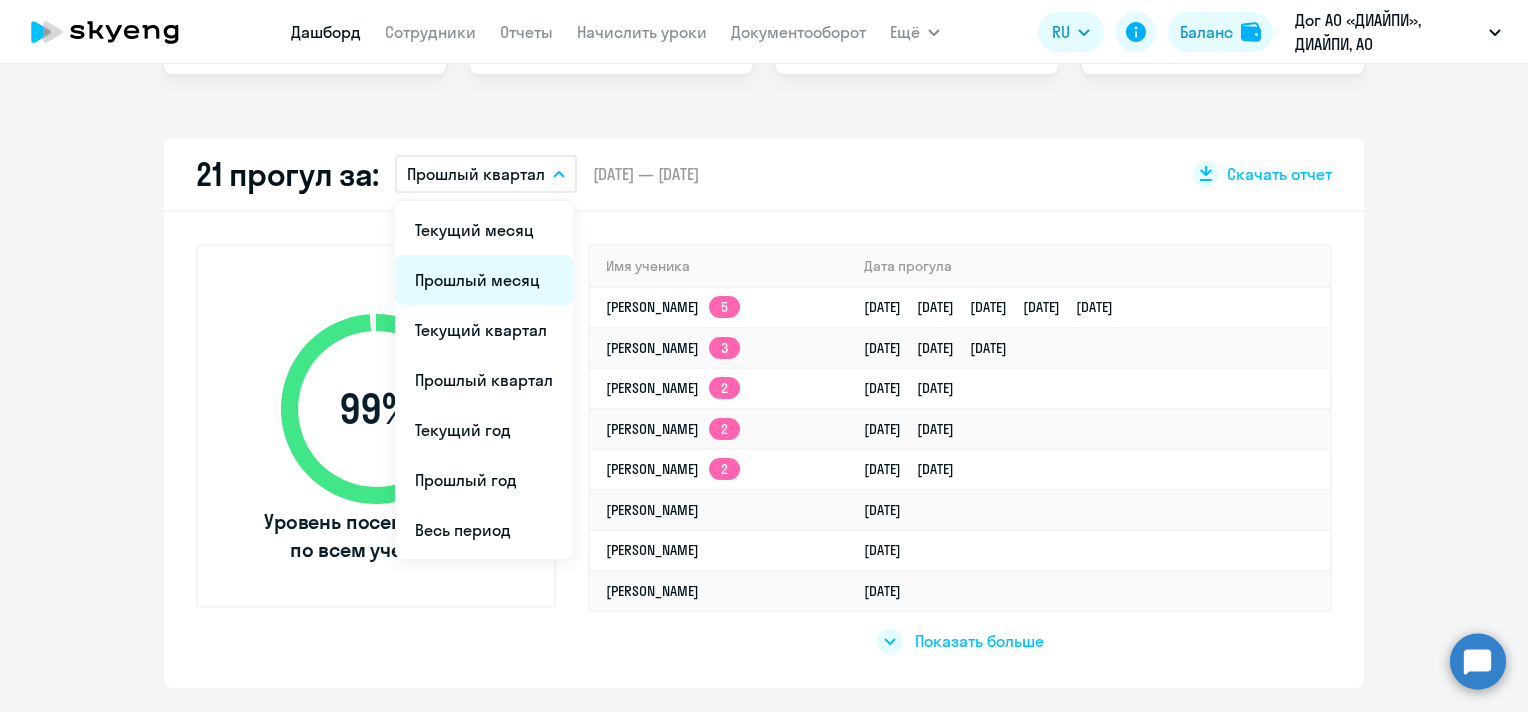 click on "Прошлый месяц" at bounding box center (484, 280) 